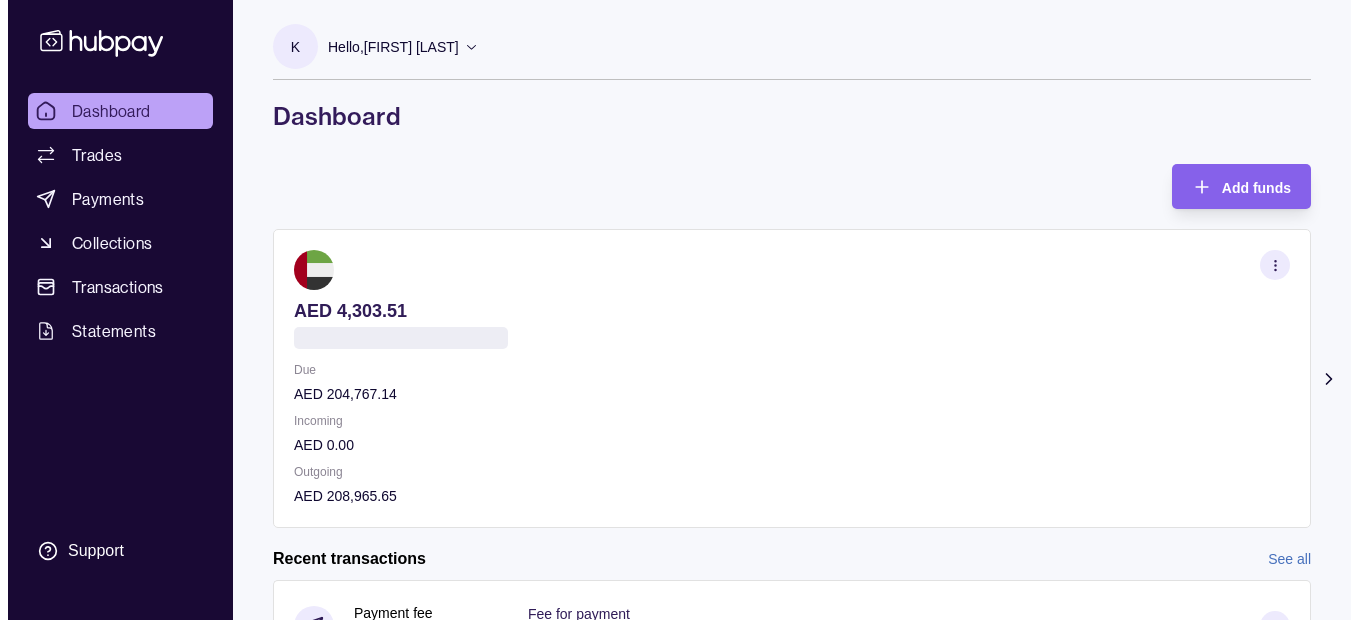 scroll, scrollTop: 0, scrollLeft: 0, axis: both 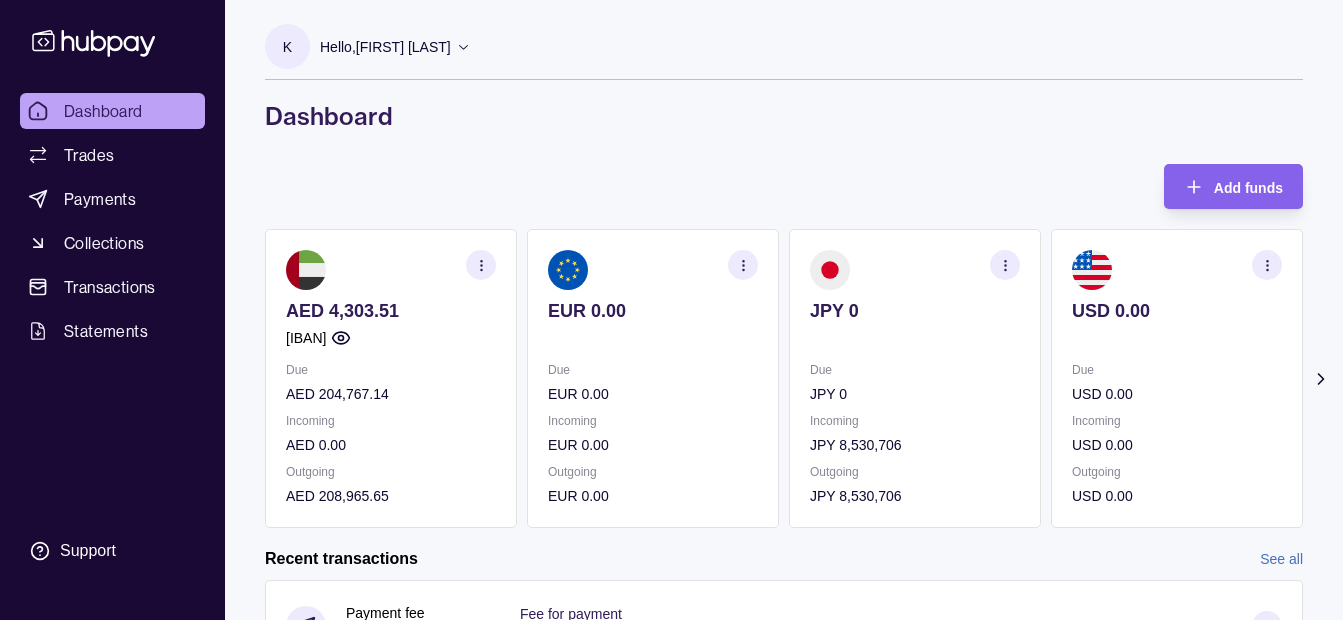 click 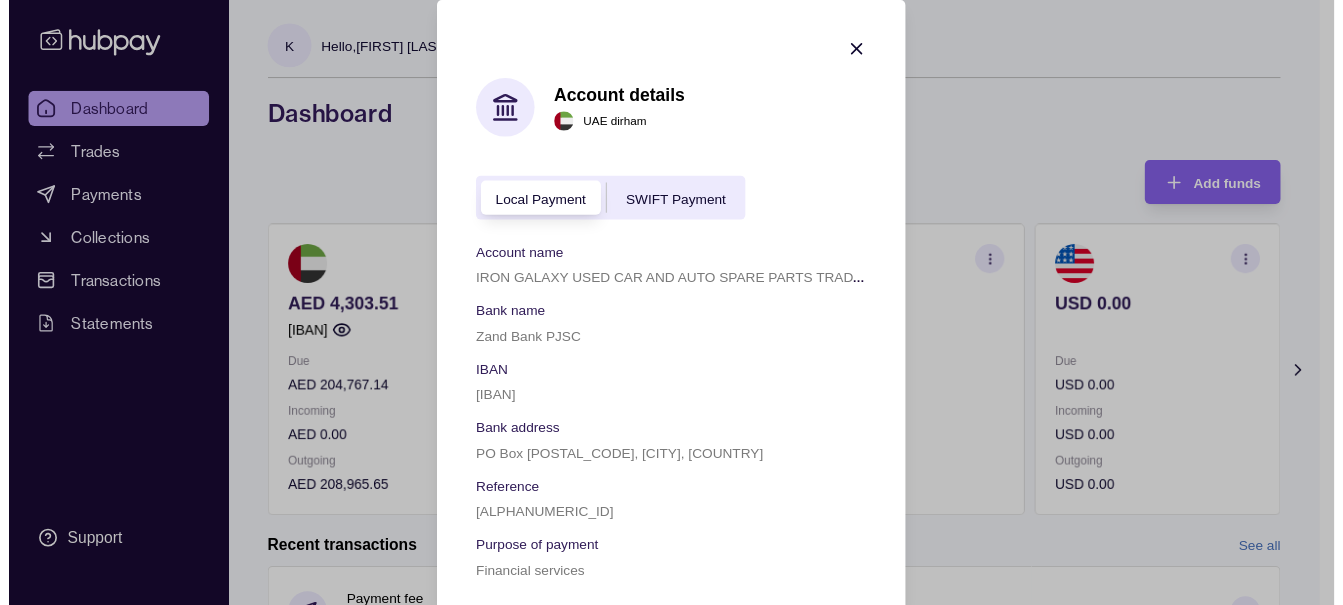 scroll, scrollTop: 15, scrollLeft: 0, axis: vertical 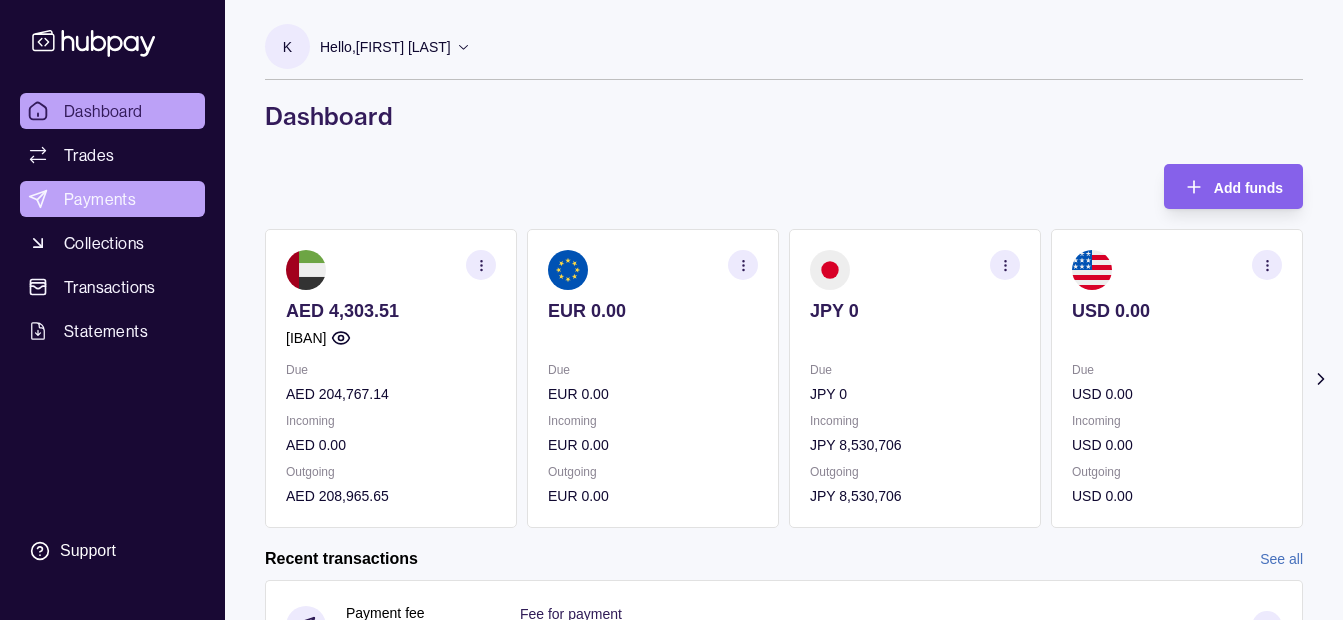 click on "Payments" at bounding box center (100, 199) 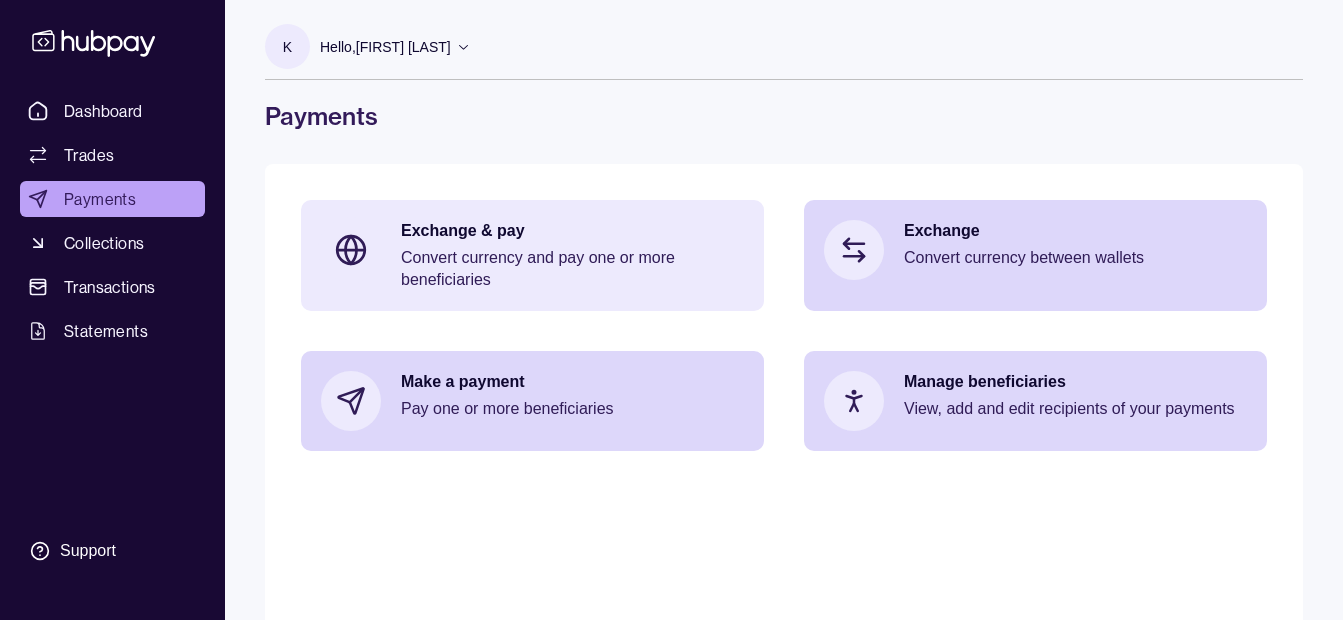 click on "Convert currency and pay one or more beneficiaries" at bounding box center [572, 269] 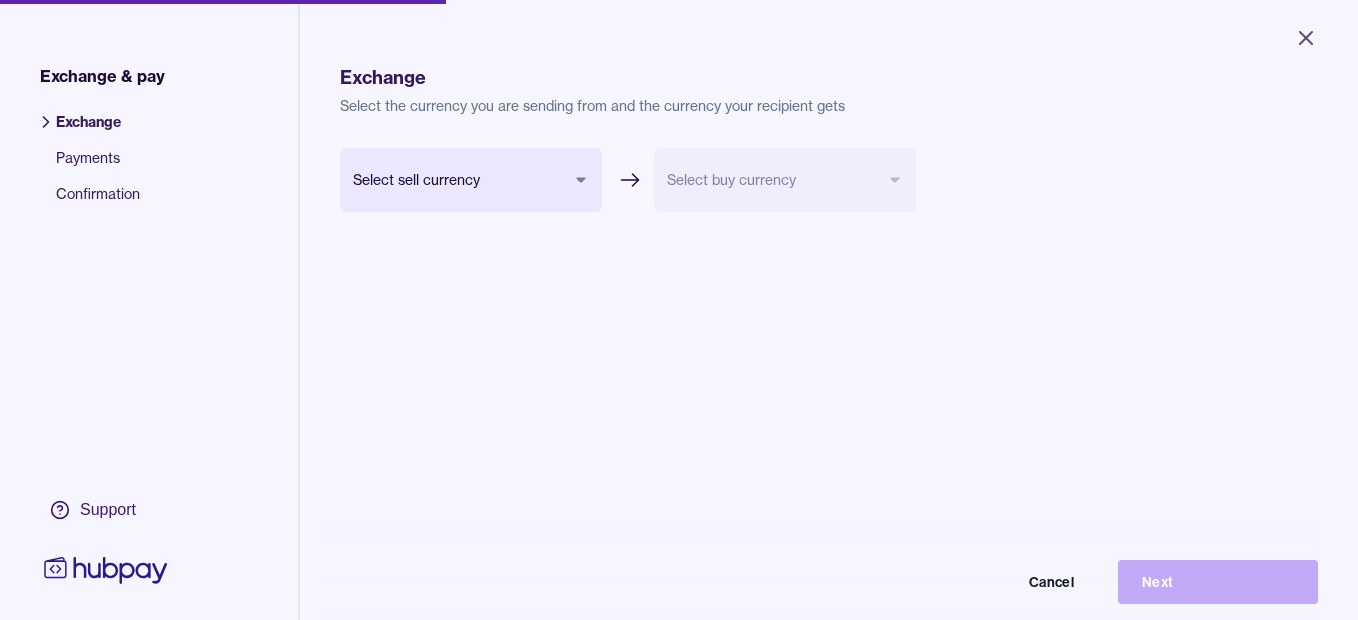 click on "Close Exchange & pay Exchange Payments Confirmation Support Exchange Select the currency you are sending from and the currency your recipient gets Select sell currency *** *** *** *** Select buy currency Cancel Next Exchange & pay | Hubpay" at bounding box center (679, 310) 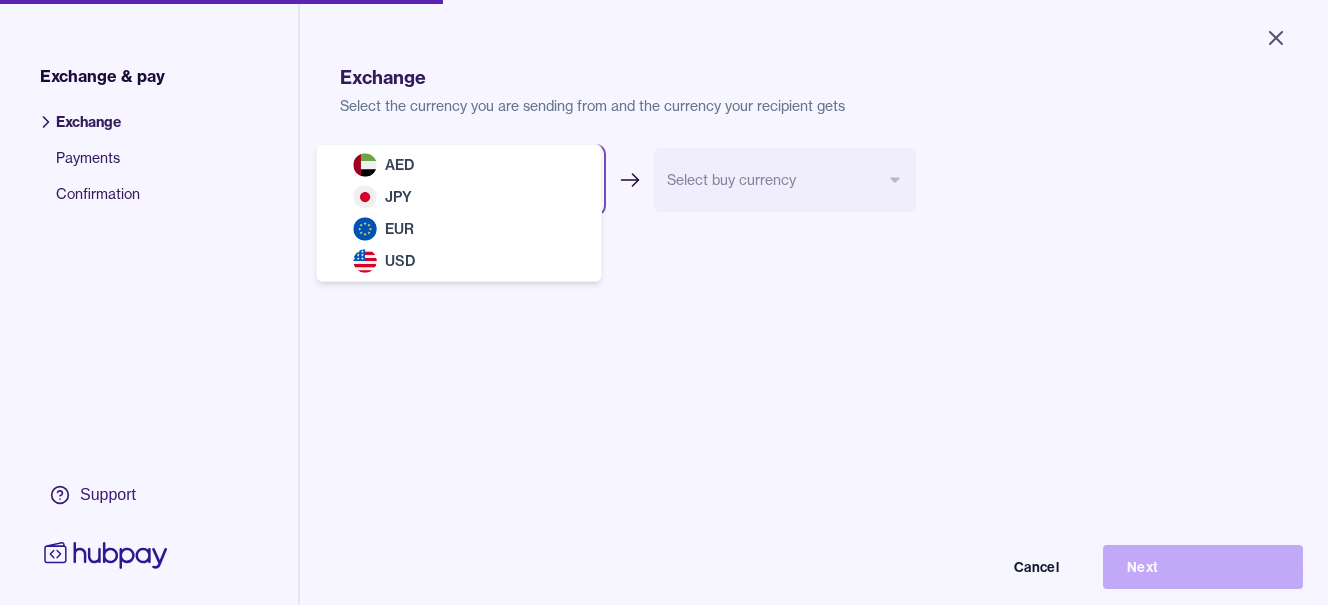 click on "Close Exchange & pay Exchange Payments Confirmation Support Exchange Select the currency you are sending from and the currency your recipient gets Select sell currency *** *** *** *** Select buy currency Cancel Next Exchange & pay | Hubpay AED JPY EUR USD" at bounding box center [671, 302] 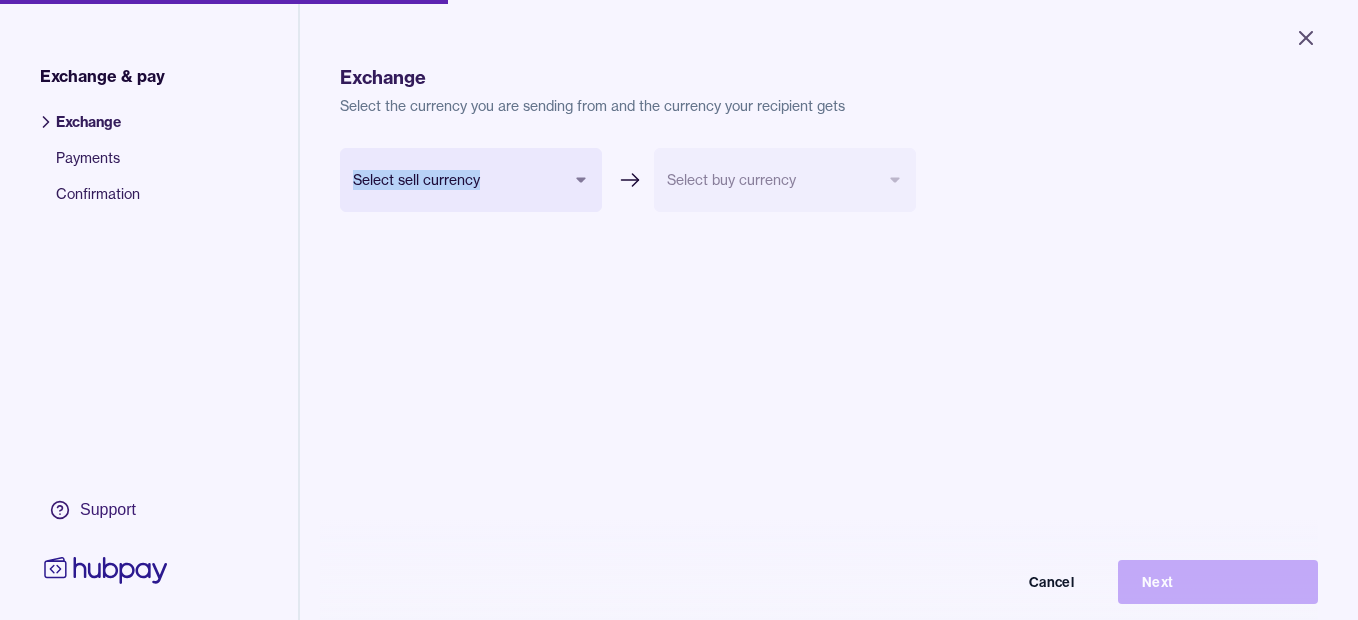 click on "Close Exchange & pay Exchange Payments Confirmation Support Exchange Select the currency you are sending from and the currency your recipient gets Select sell currency *** *** *** *** Select buy currency Cancel Next Exchange & pay | Hubpay" at bounding box center (679, 310) 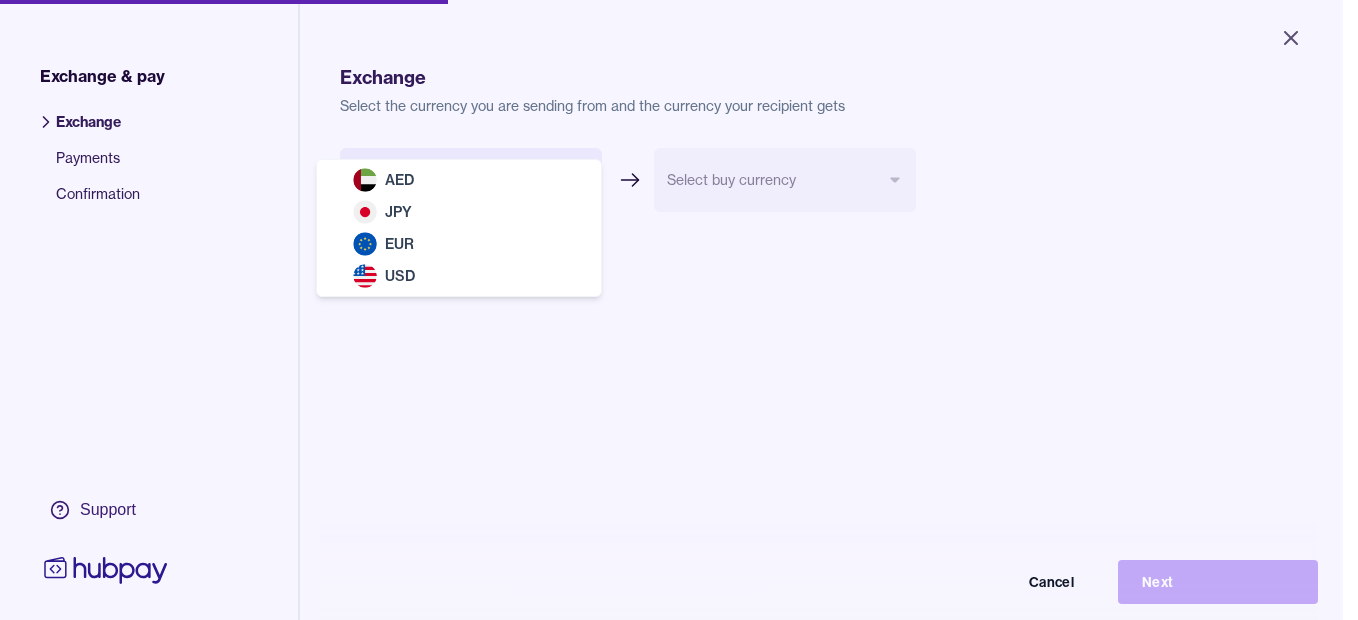 select on "***" 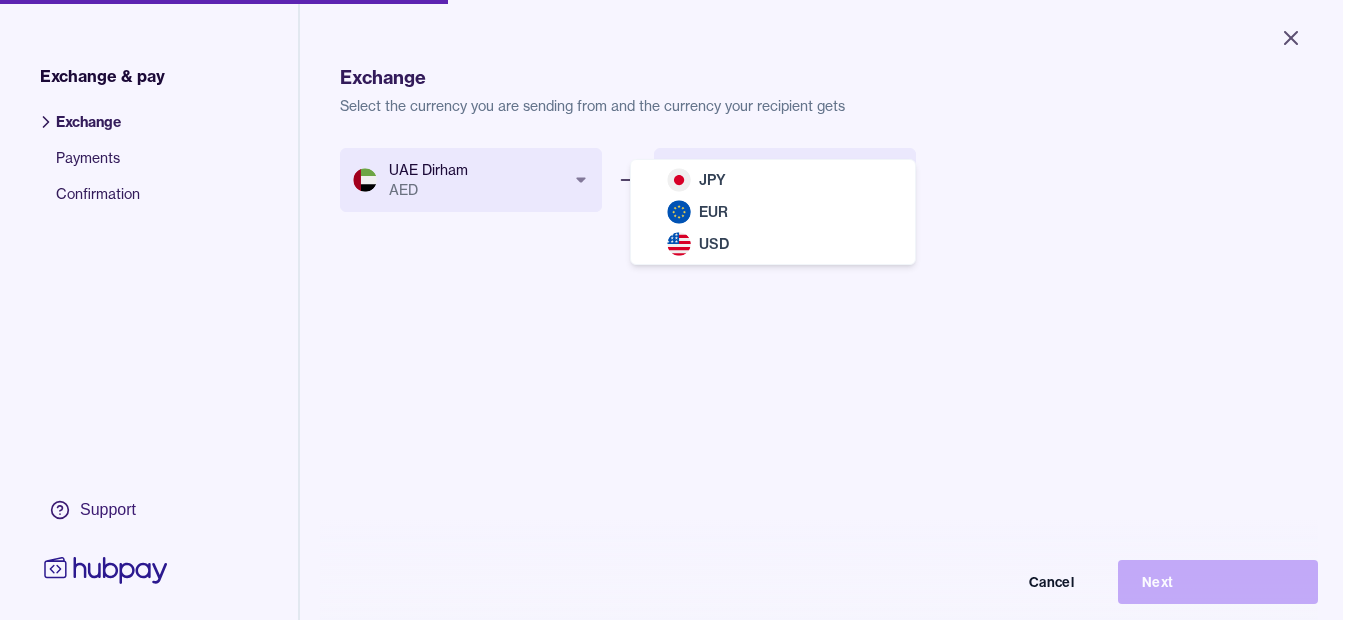 click on "Close Exchange & pay Exchange Payments Confirmation Support Exchange Select the currency you are sending from and the currency your recipient gets UAE Dirham AED *** *** *** *** Select buy currency *** *** *** Cancel Next Exchange & pay | Hubpay JPY EUR USD" at bounding box center [671, 310] 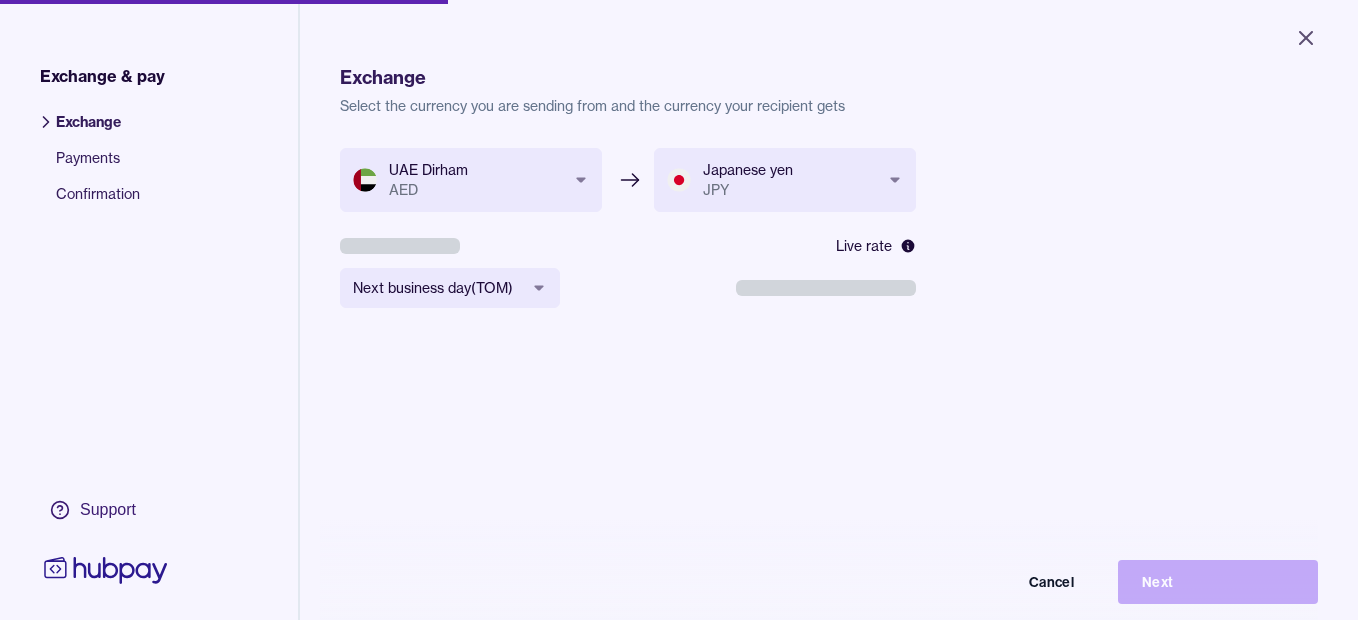 click on "**********" at bounding box center [679, 310] 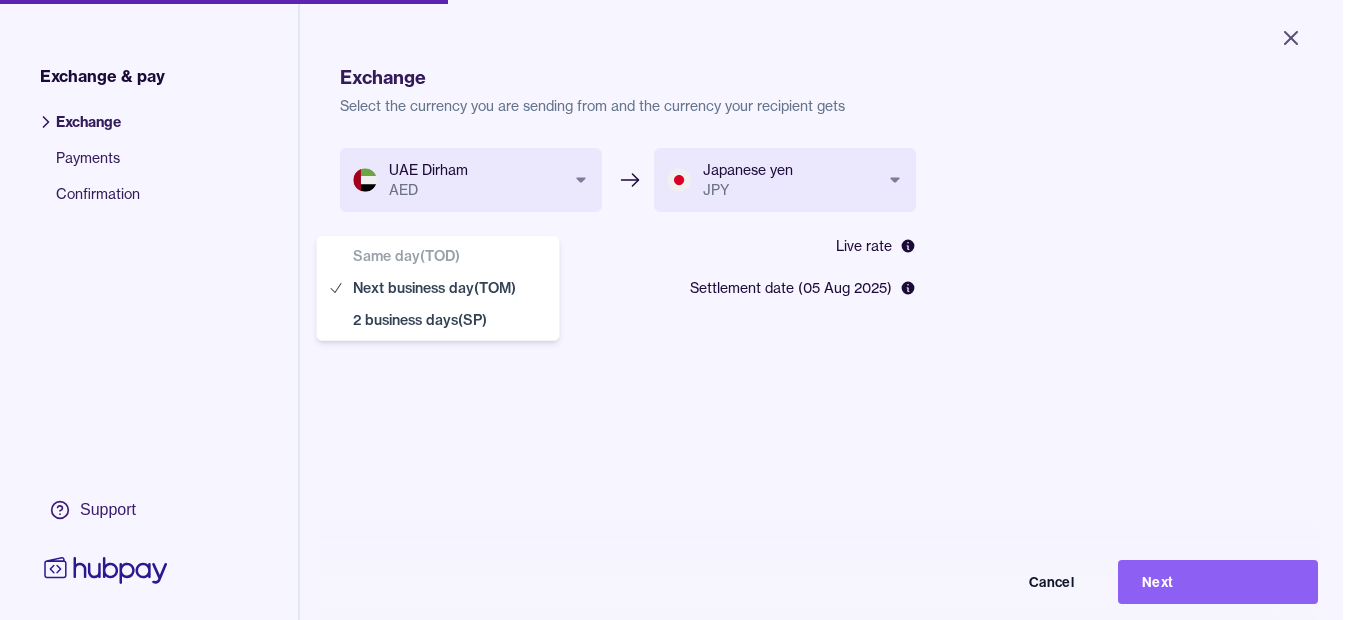 select on "**" 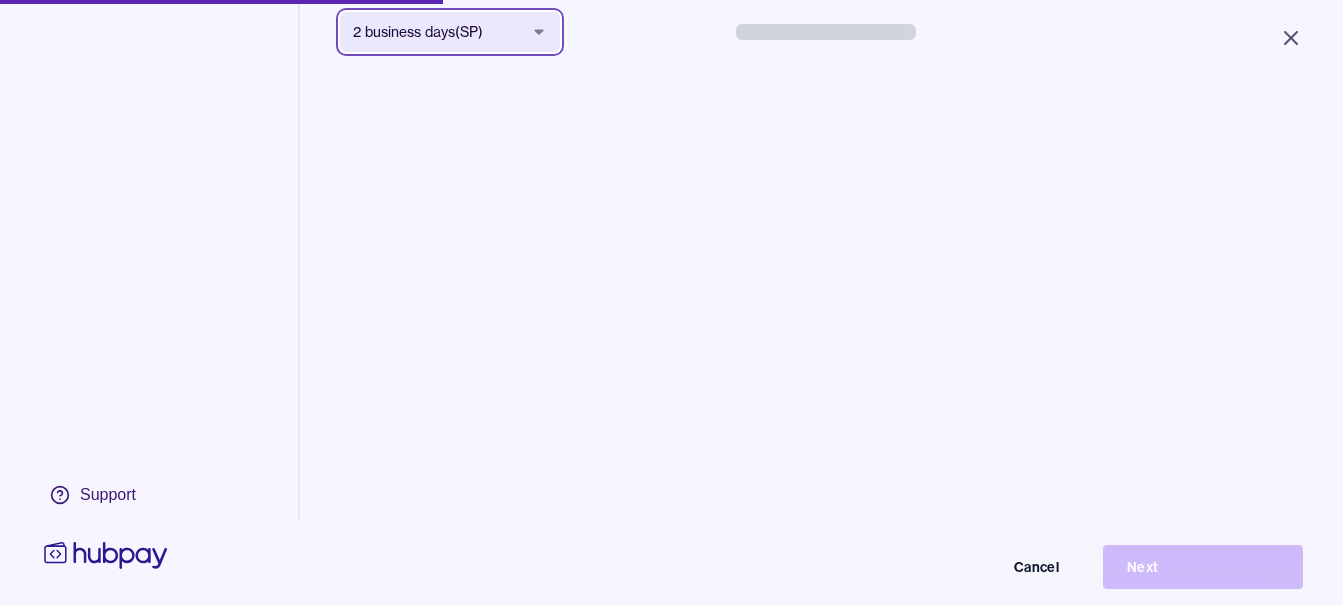 scroll, scrollTop: 268, scrollLeft: 0, axis: vertical 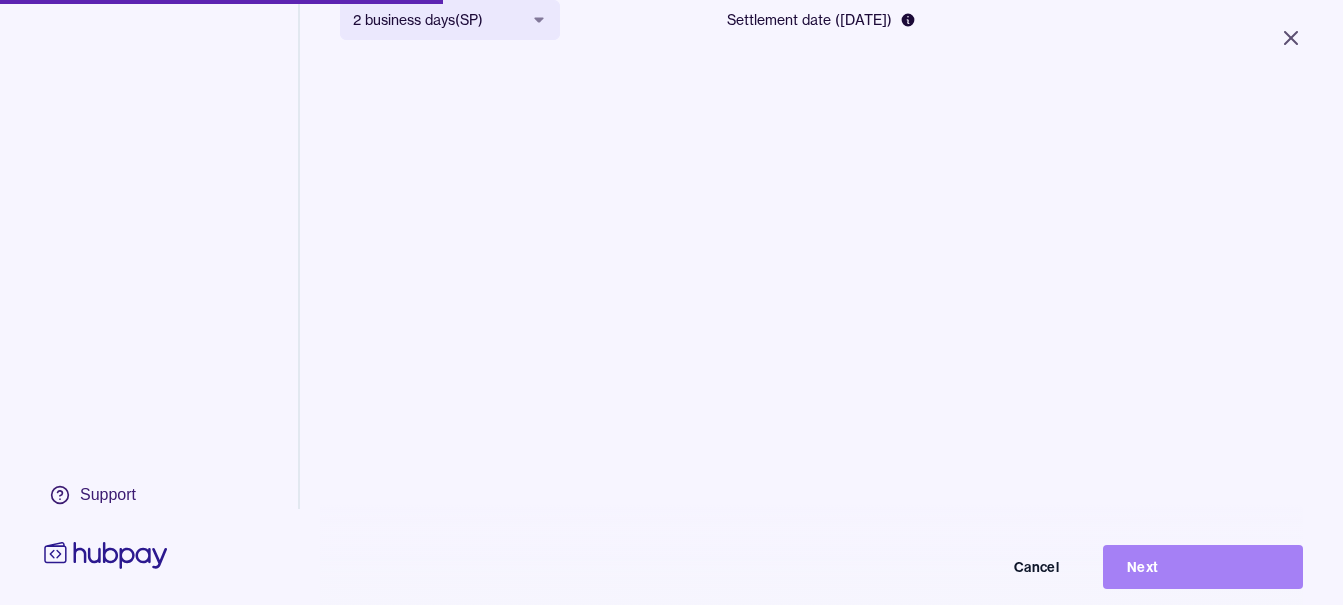 click on "Next" at bounding box center (1203, 567) 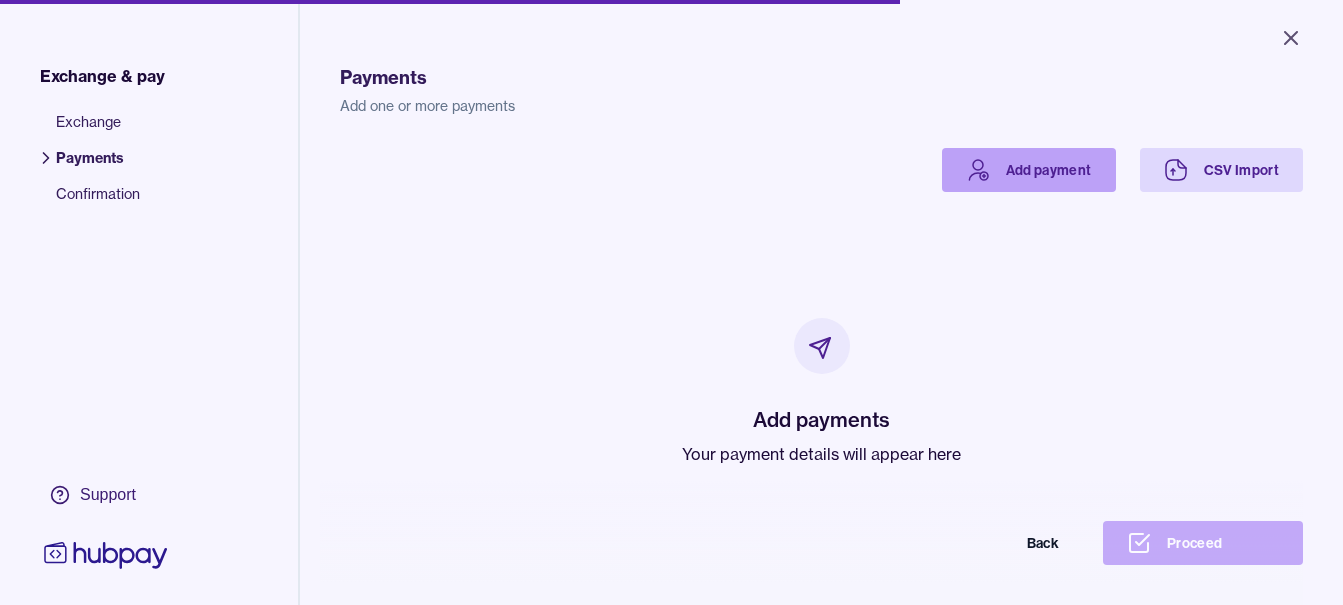 click on "Add payment" at bounding box center (1029, 170) 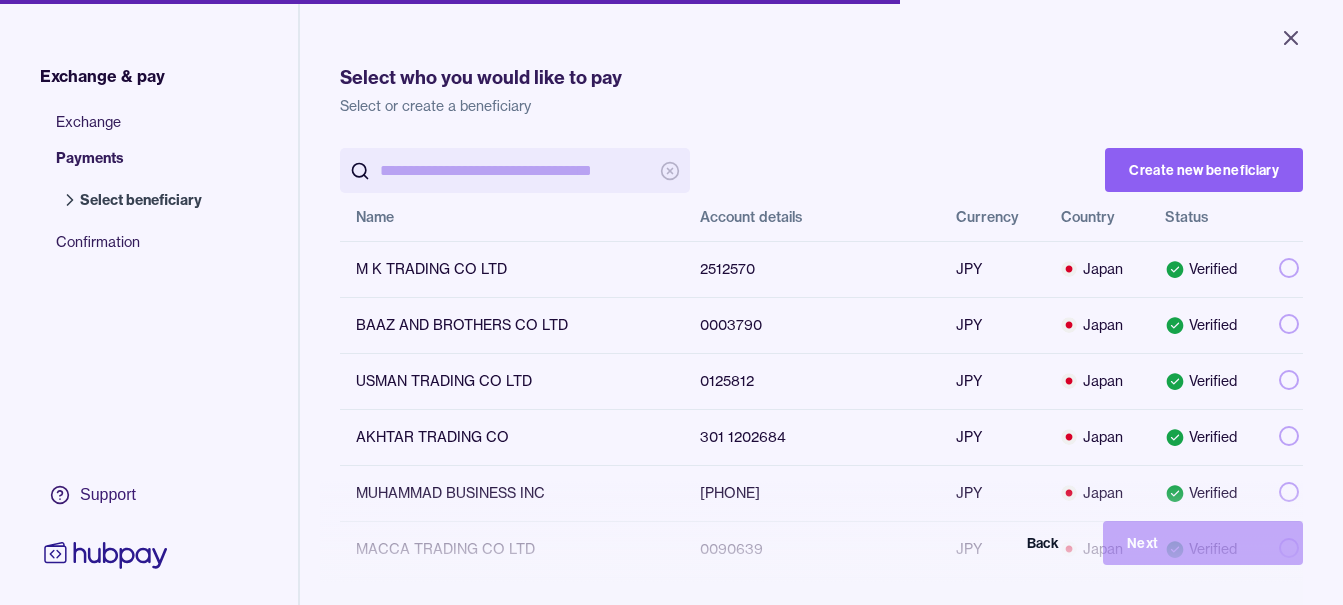 scroll, scrollTop: 0, scrollLeft: 0, axis: both 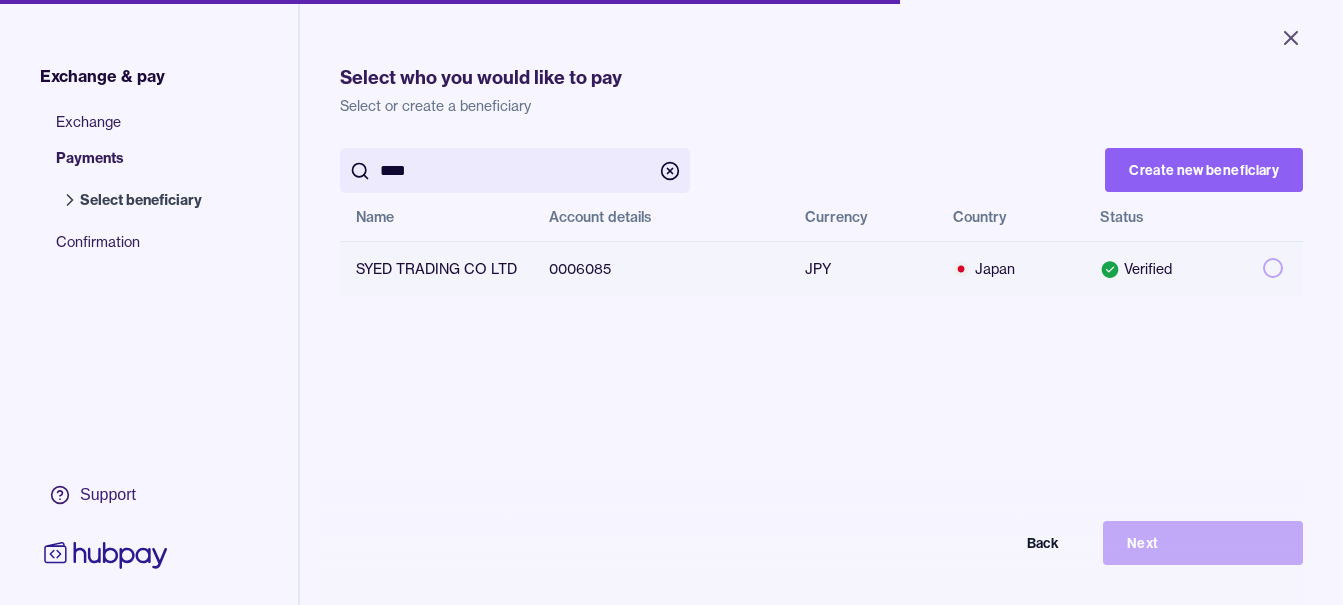 type on "****" 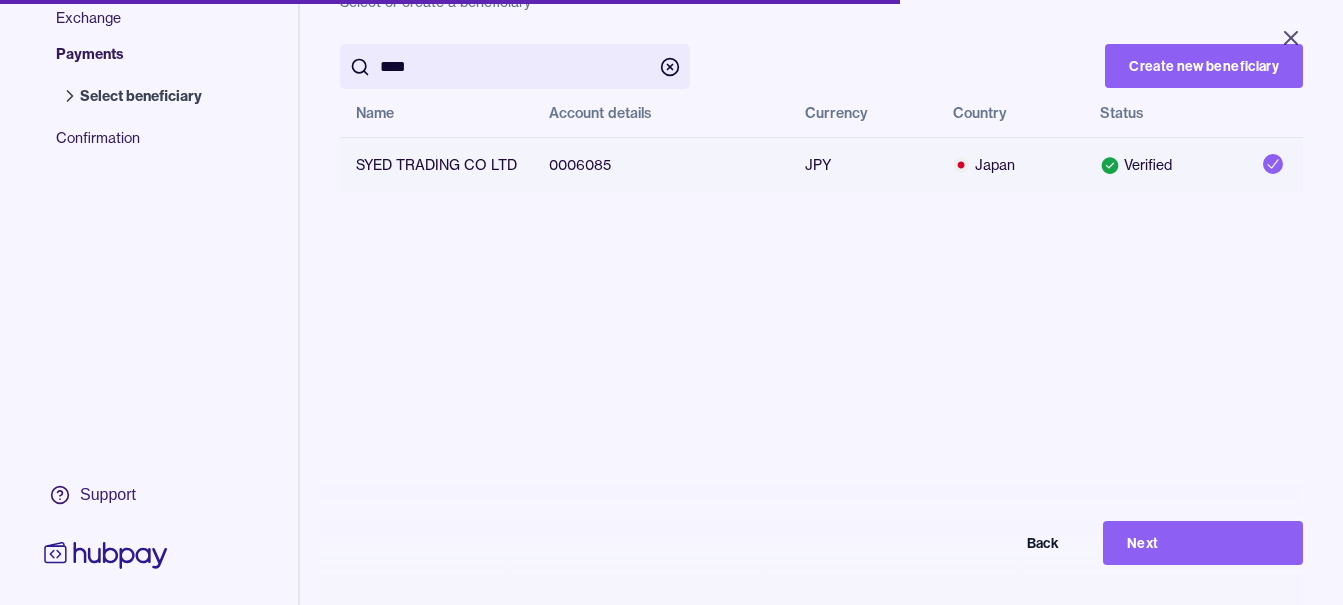 scroll, scrollTop: 200, scrollLeft: 0, axis: vertical 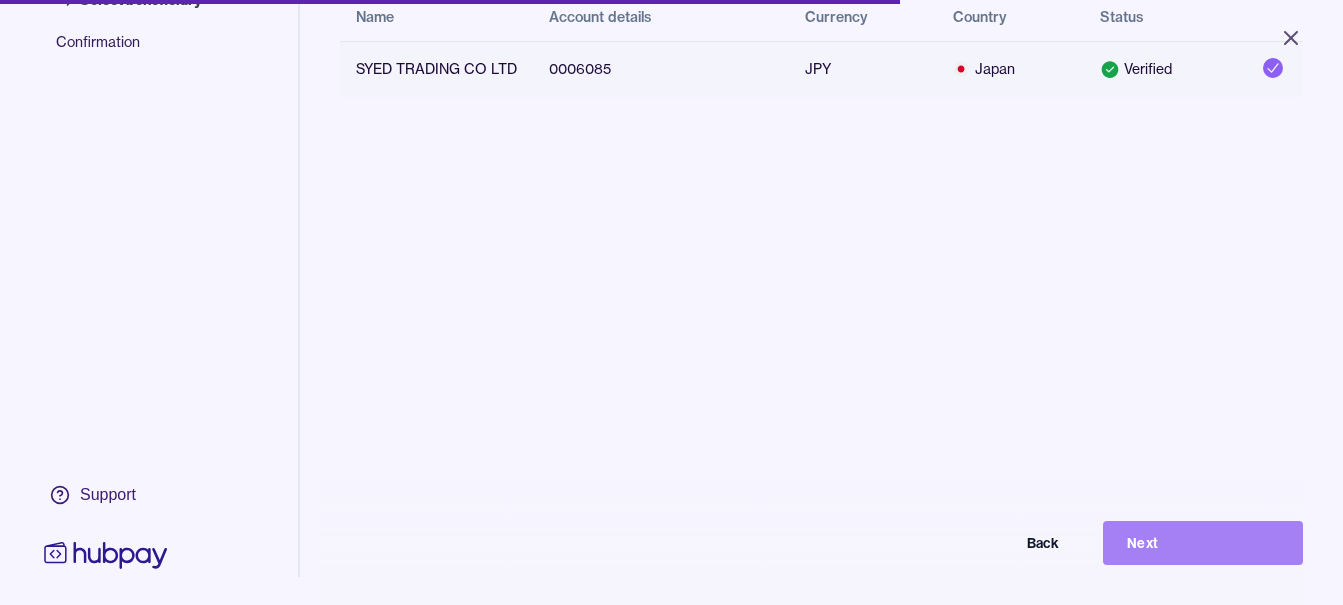 click on "Next" at bounding box center [1203, 543] 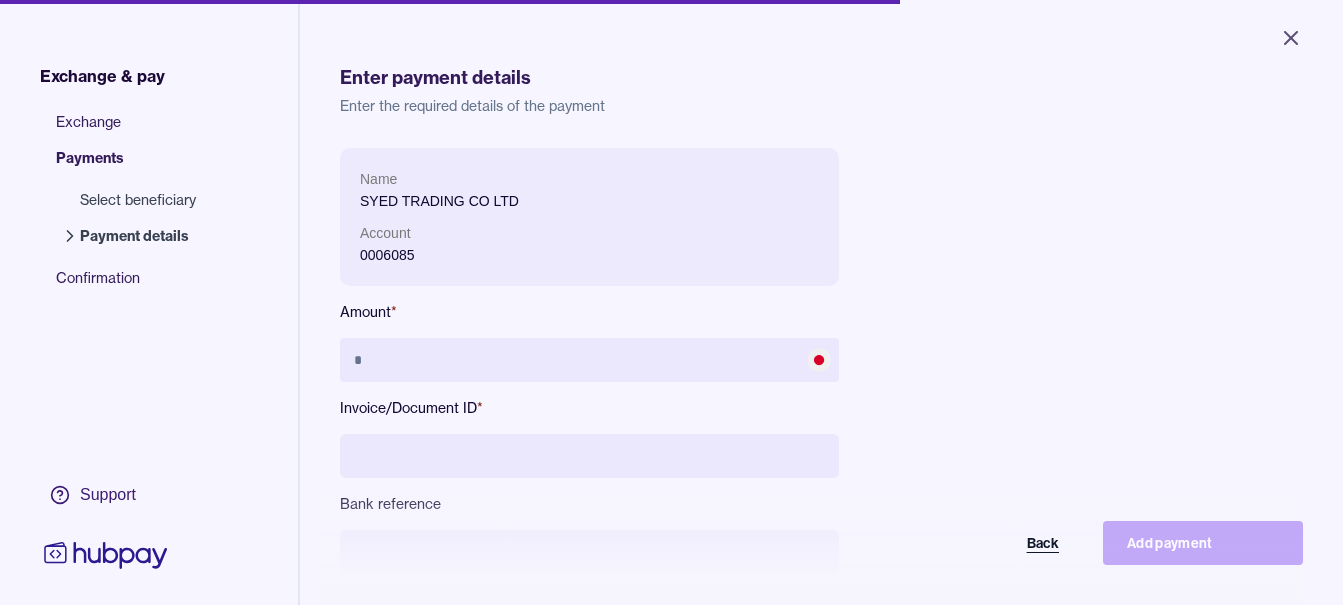 scroll, scrollTop: 95, scrollLeft: 0, axis: vertical 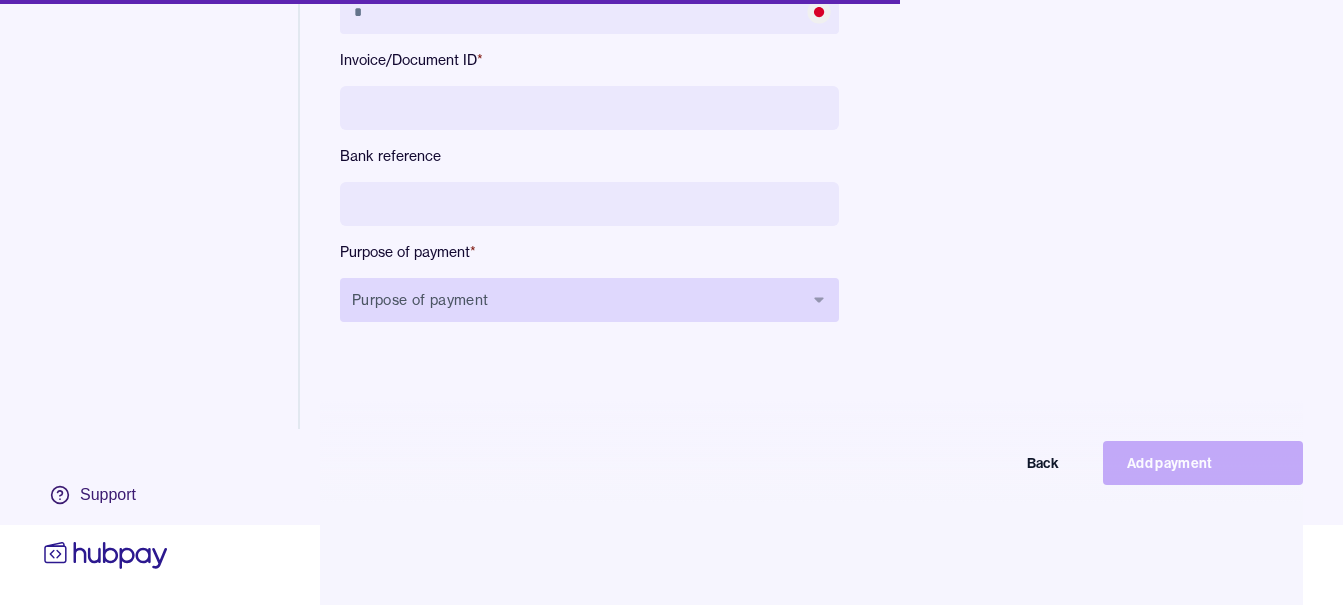 click on "Purpose of payment" at bounding box center [589, 300] 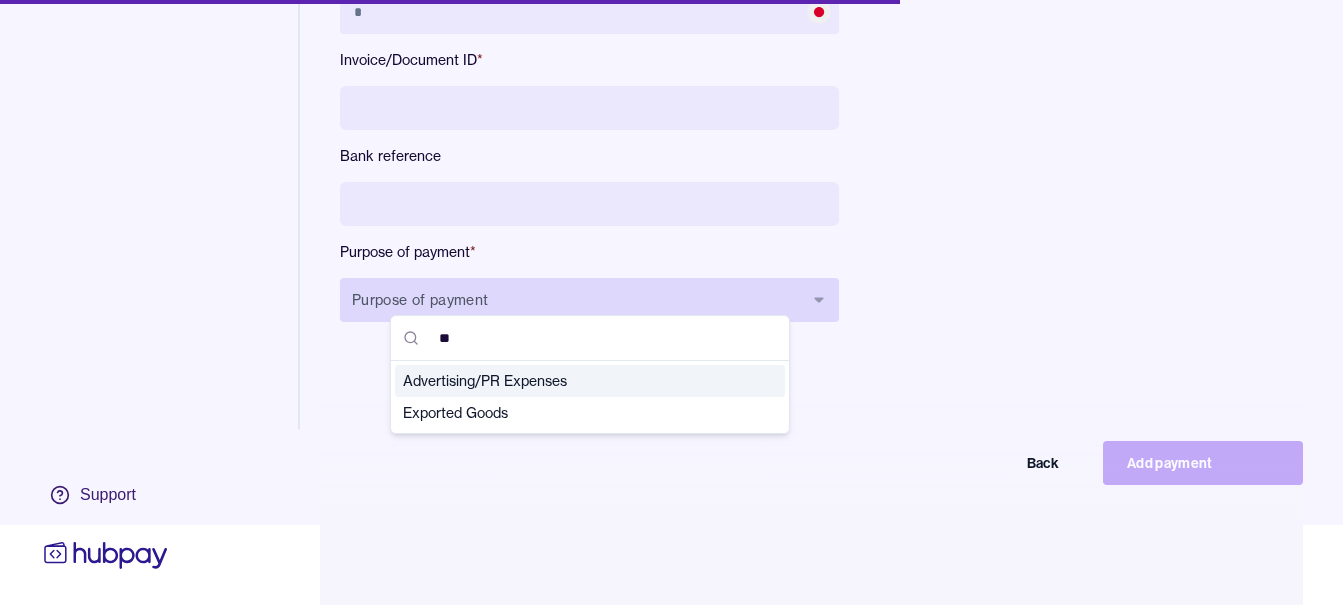 type on "***" 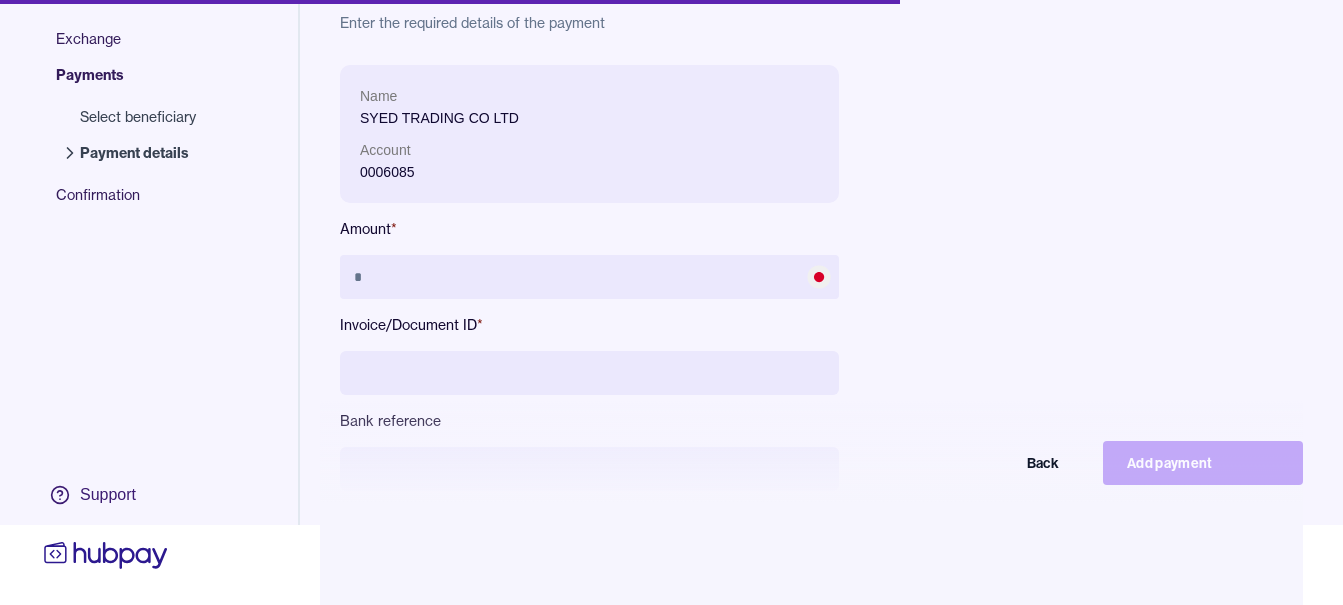 scroll, scrollTop: 0, scrollLeft: 0, axis: both 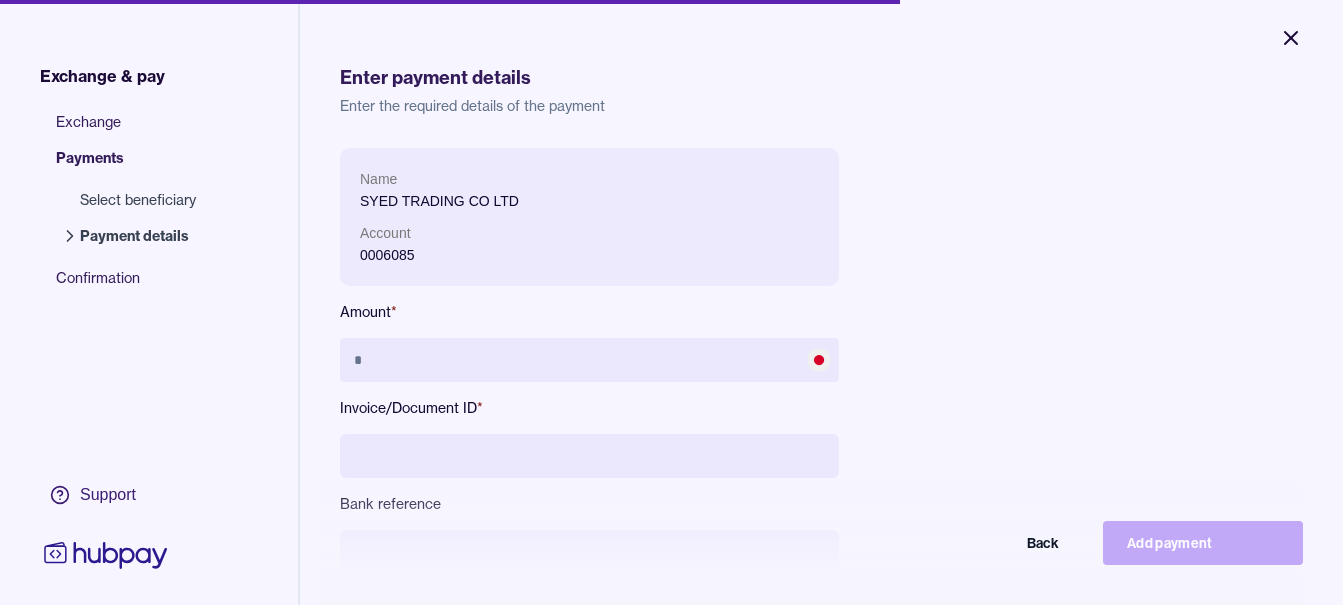 click 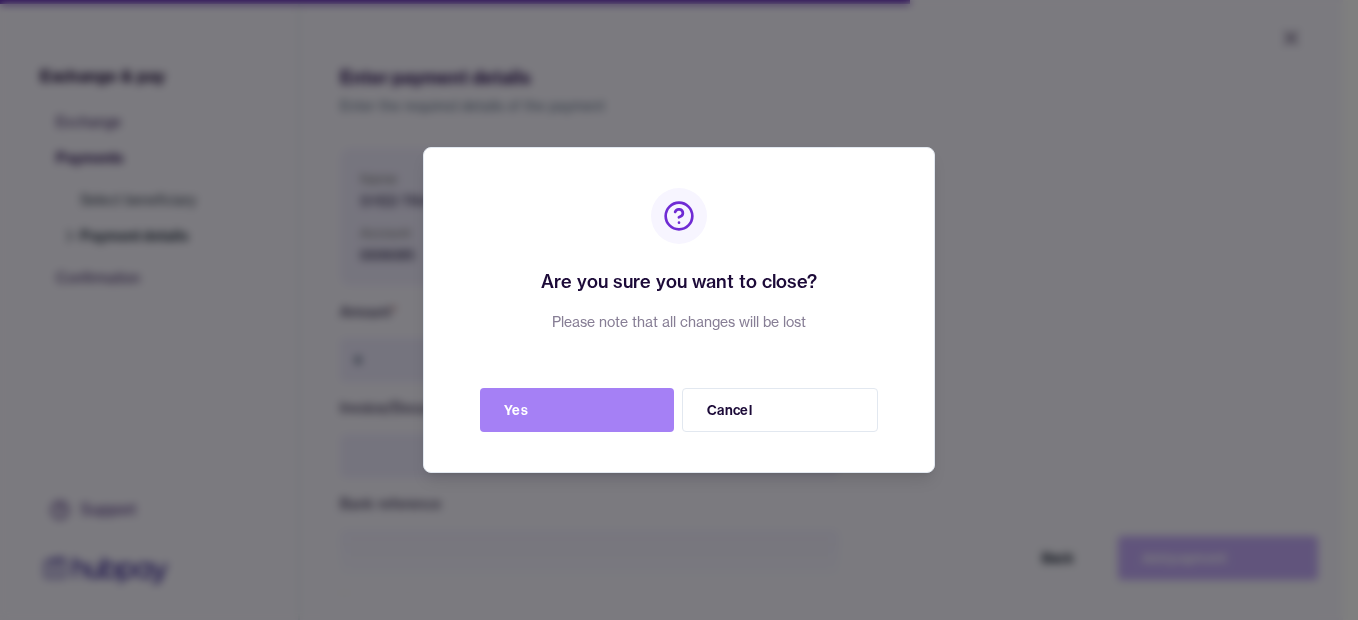 click on "Yes" at bounding box center (577, 410) 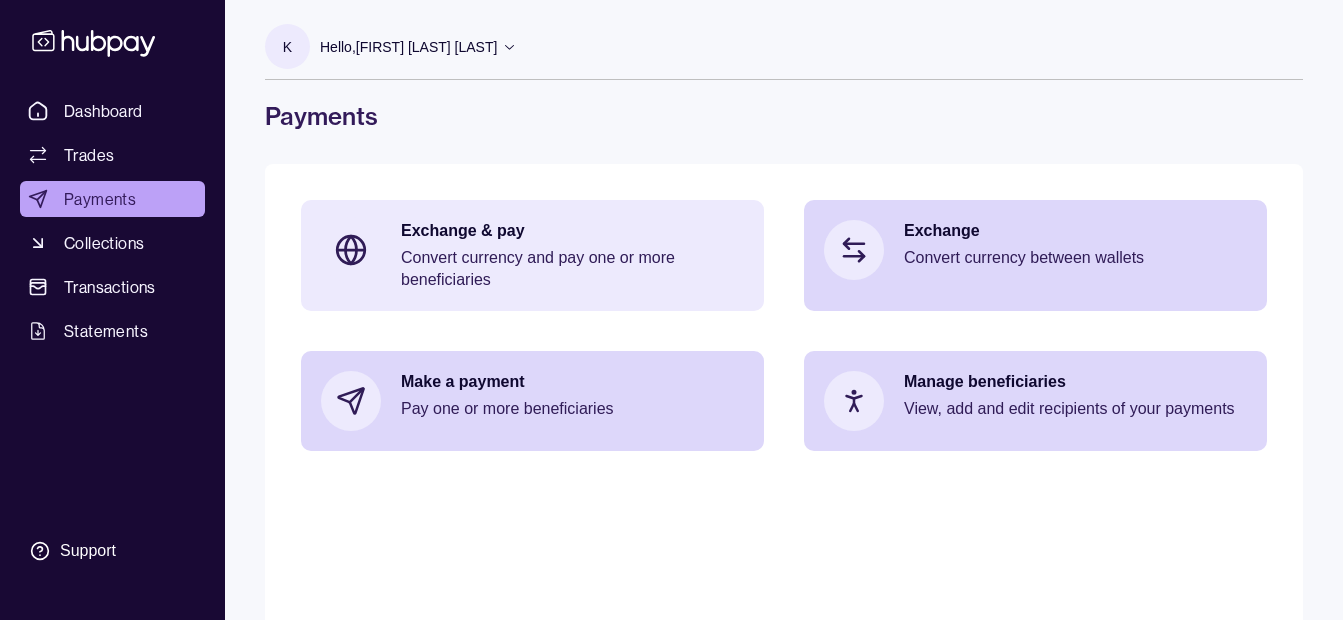 click on "Convert currency and pay one or more beneficiaries" at bounding box center (572, 269) 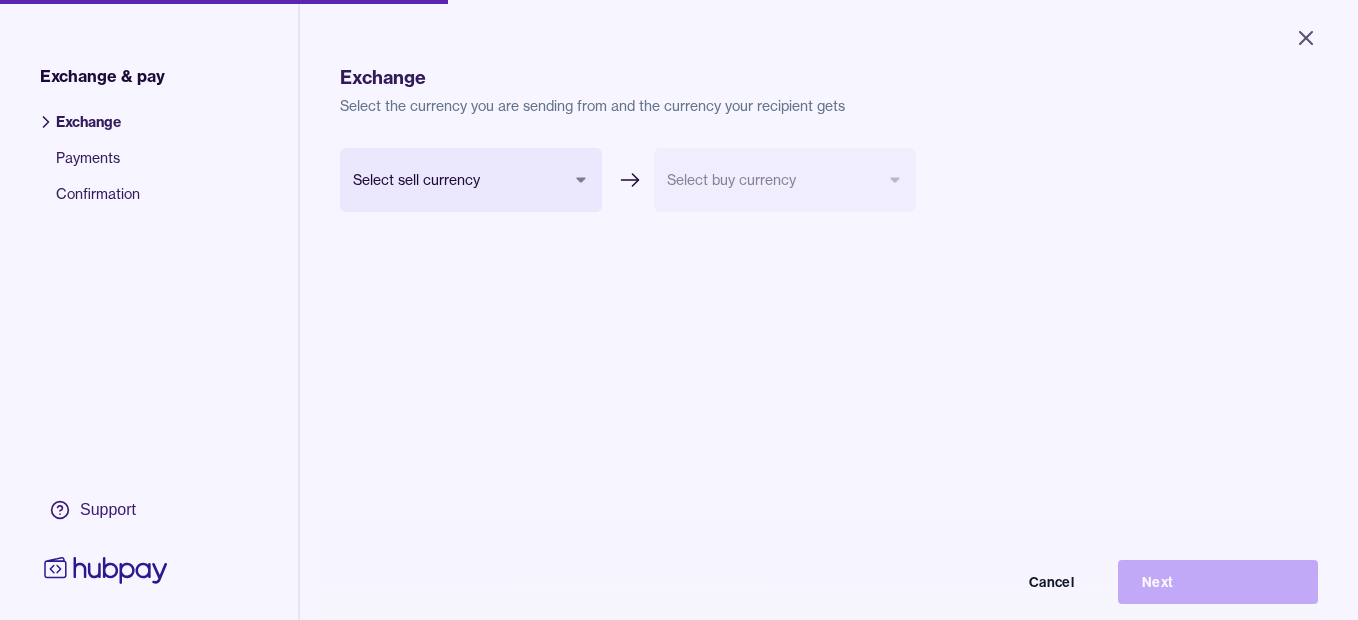 click on "Close Exchange & pay Exchange Payments Confirmation Support Exchange Select the currency you are sending from and the currency your recipient gets Select sell currency *** *** *** *** Select buy currency Cancel Next Exchange & pay | Hubpay" at bounding box center [679, 310] 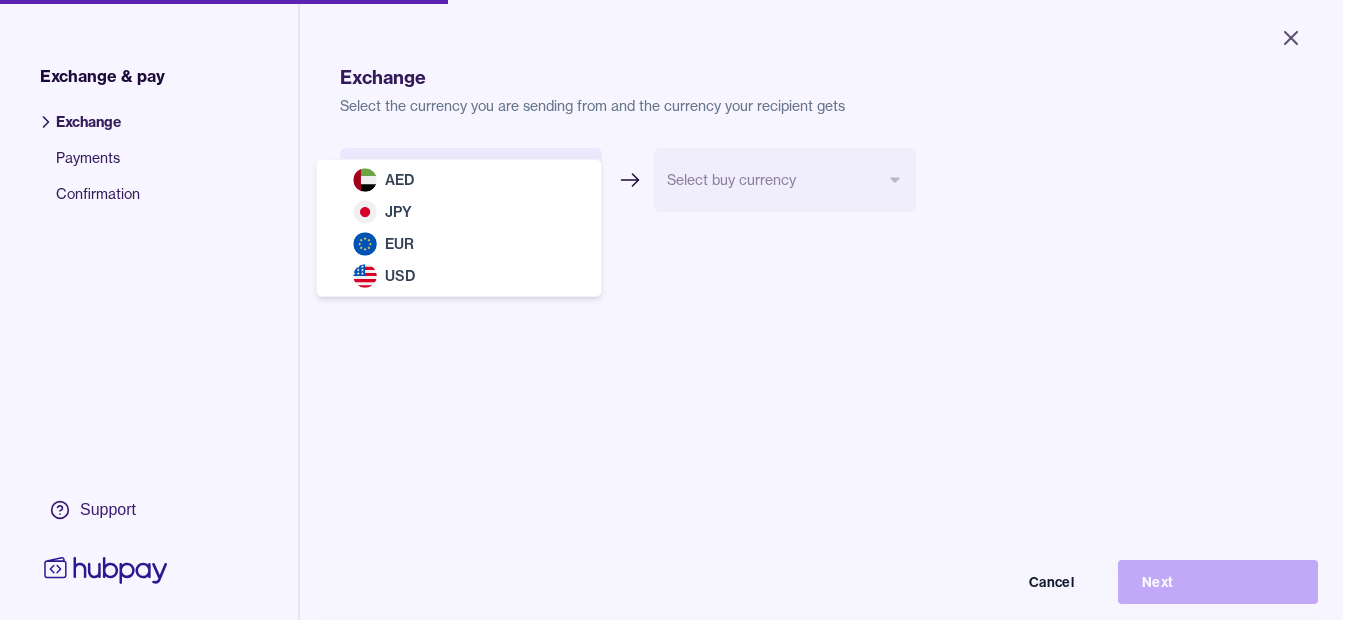 select on "***" 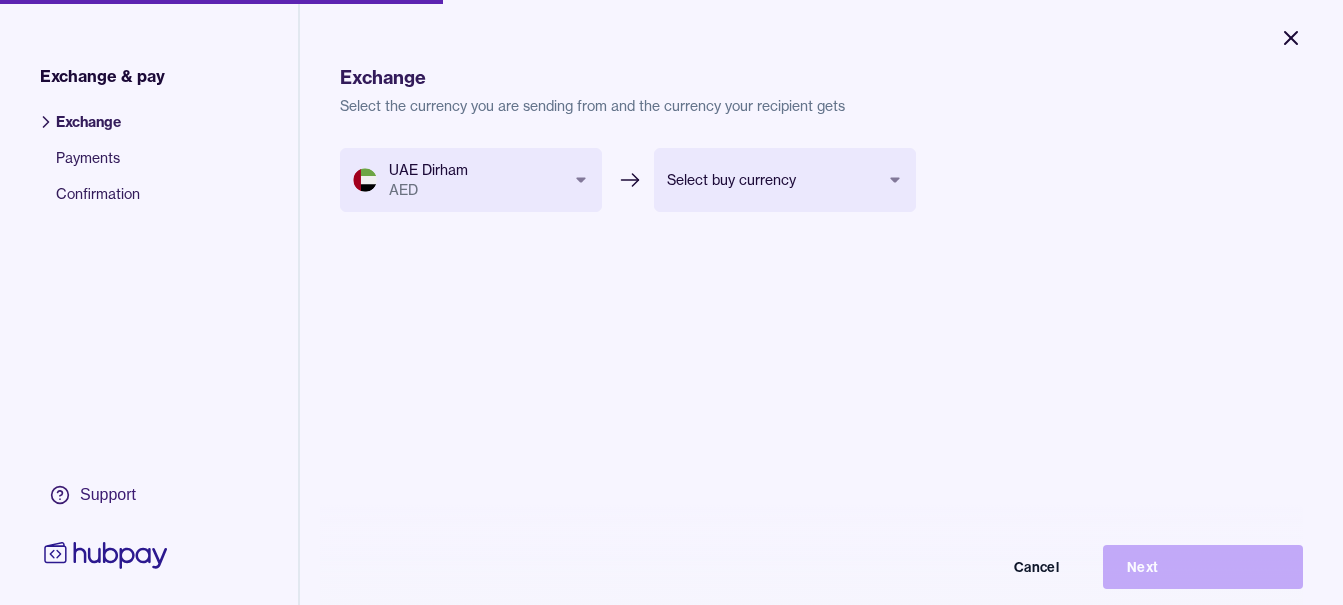 click 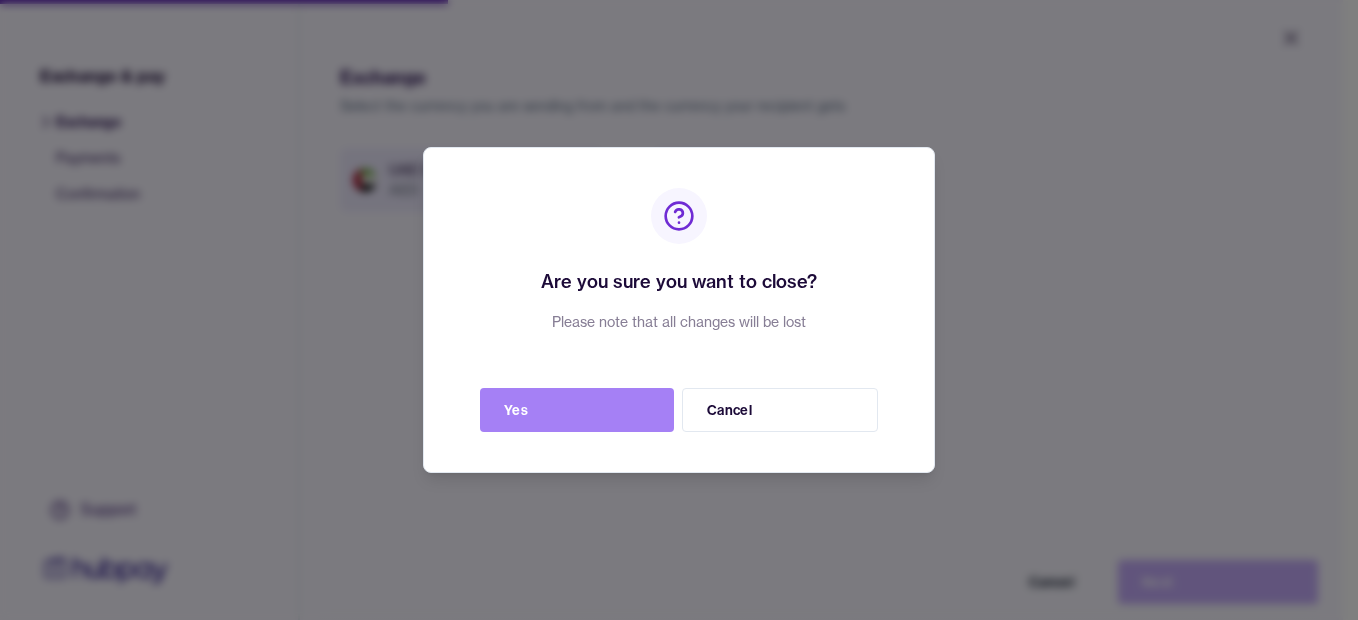 click on "Yes" at bounding box center (577, 410) 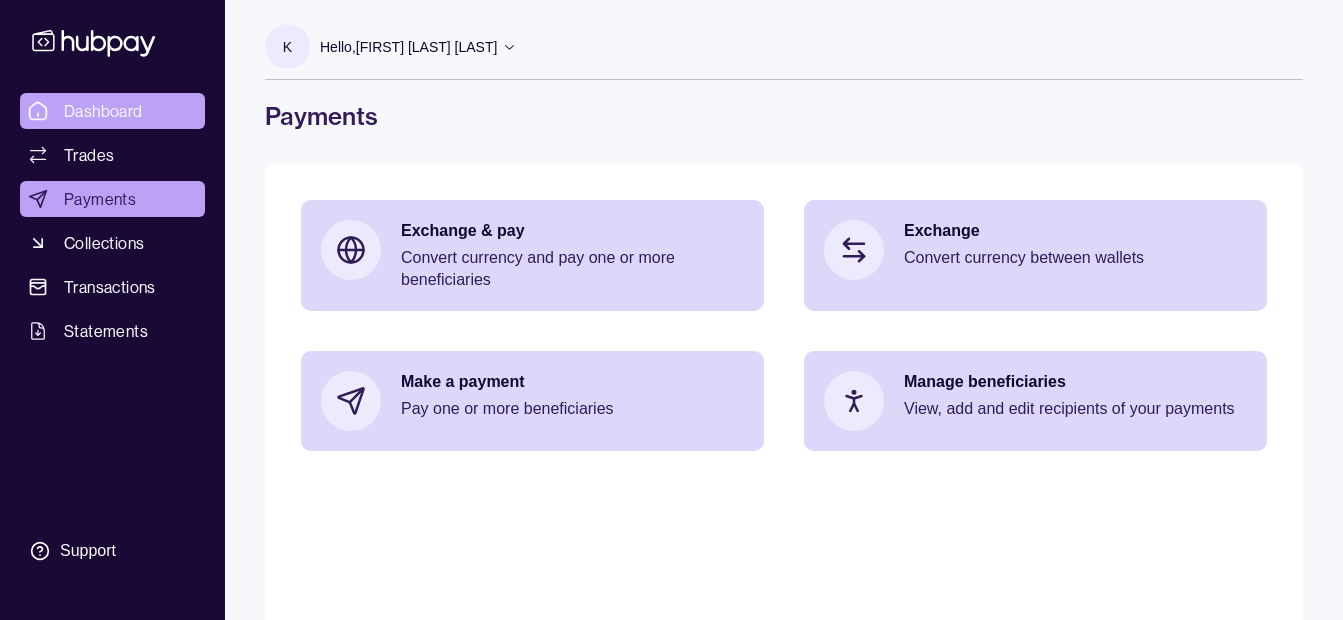 click on "Dashboard" at bounding box center (112, 111) 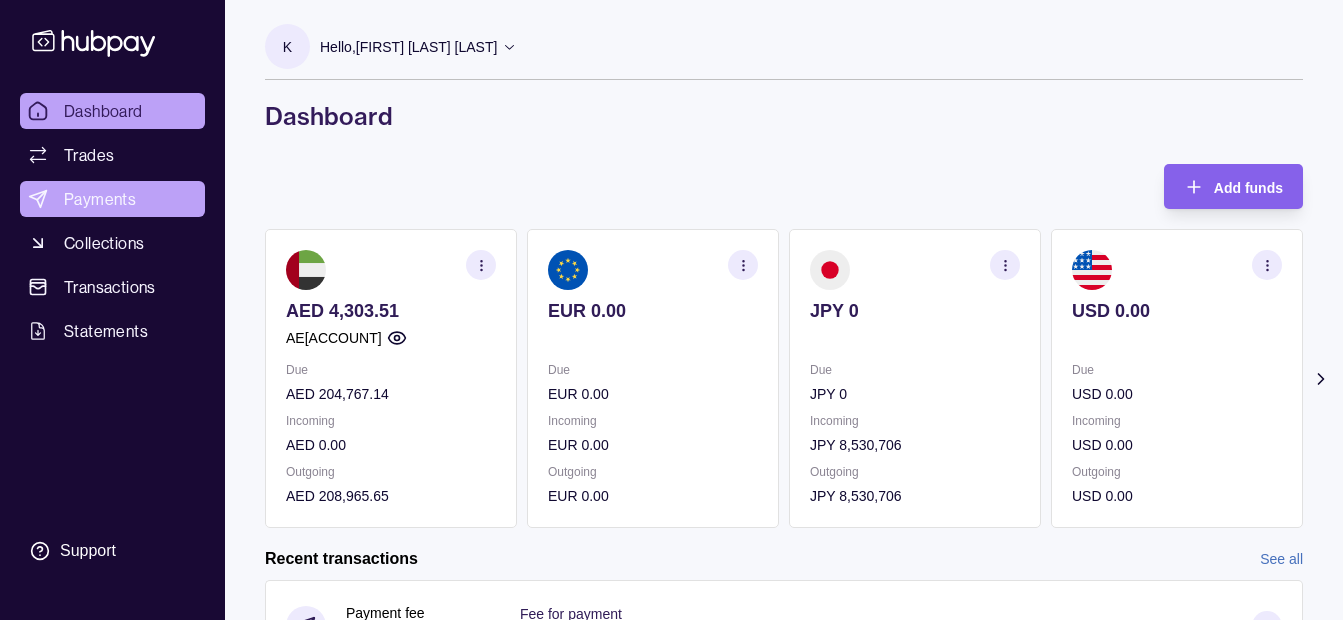 click on "Payments" at bounding box center (112, 199) 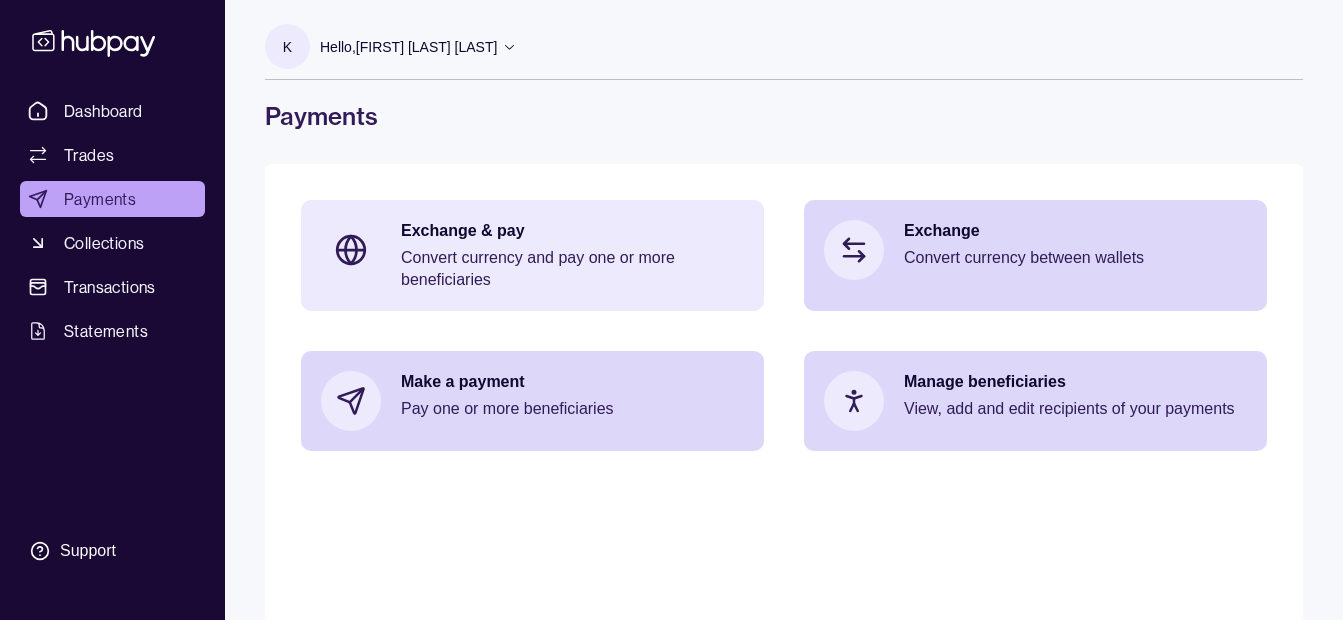 click on "Exchange & pay" at bounding box center (572, 231) 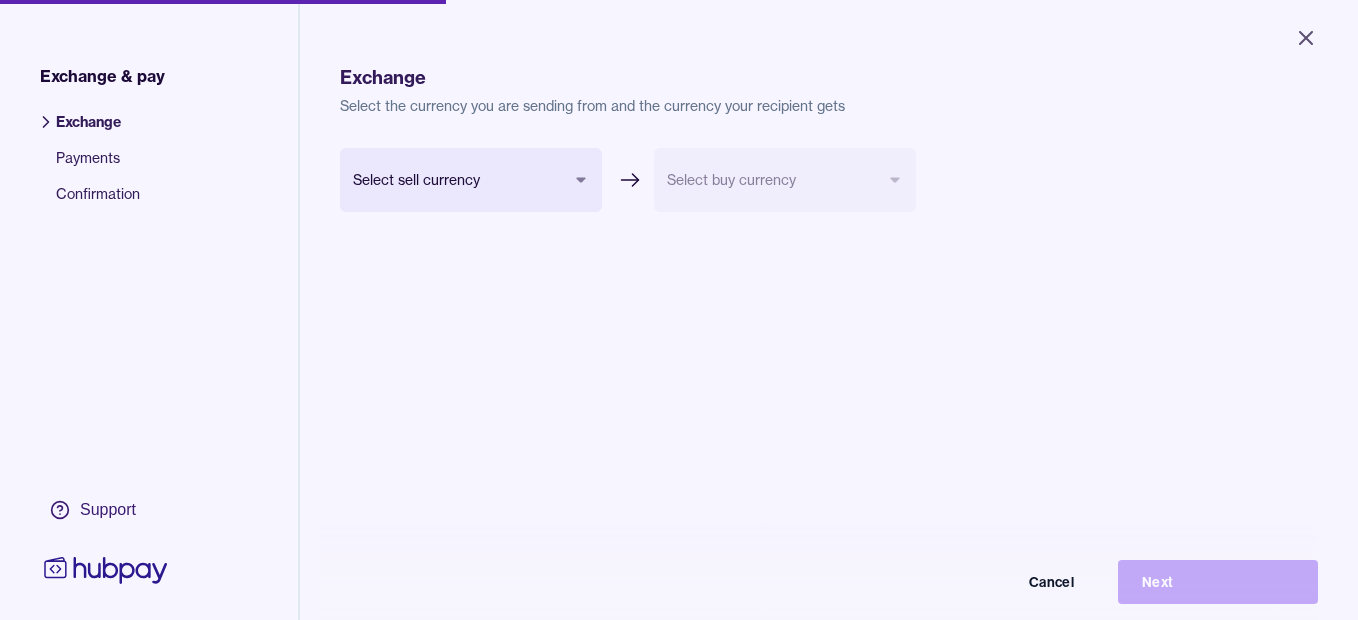 click on "Close Exchange & pay Exchange Payments Confirmation Support Exchange Select the currency you are sending from and the currency your recipient gets Select sell currency *** *** *** *** Select buy currency Cancel Next Exchange & pay | Hubpay" at bounding box center (679, 310) 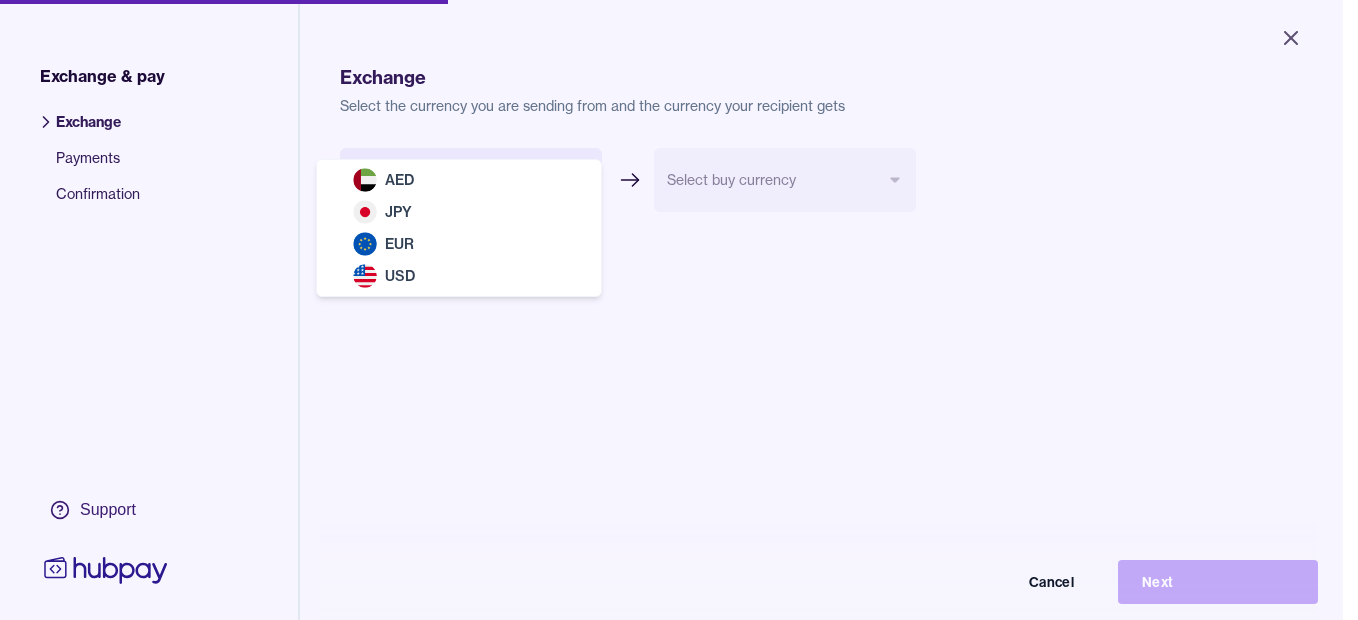 select on "***" 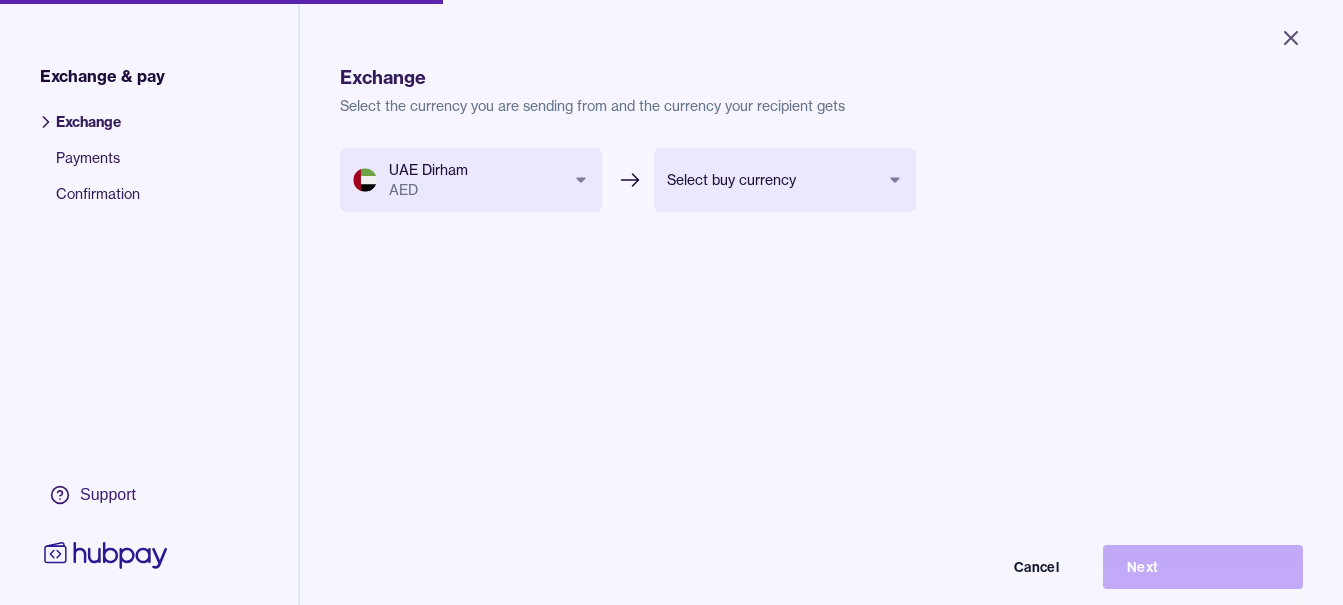 click on "UAE Dirham AED *** *** *** *** Select buy currency *** *** *** Cancel Next" at bounding box center (821, 450) 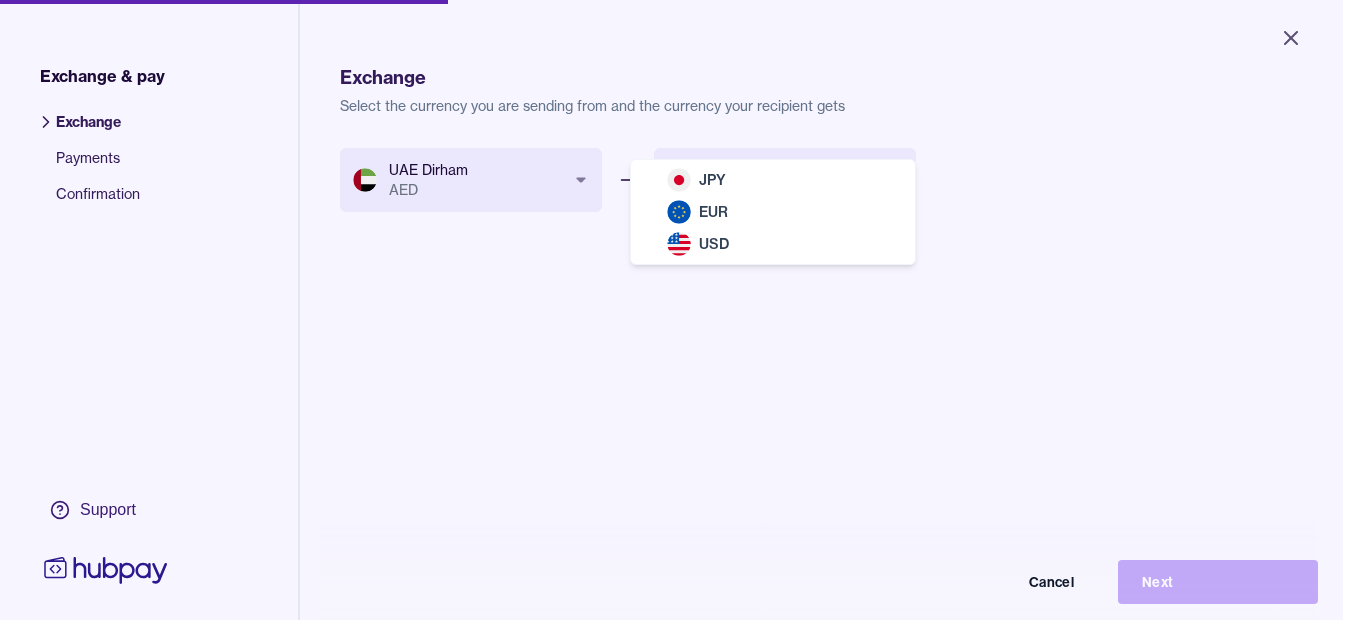 click on "Close Exchange & pay Exchange Payments Confirmation Support Exchange Select the currency you are sending from and the currency your recipient gets UAE Dirham AED *** *** *** *** Select buy currency *** *** *** Cancel Next Exchange & pay | Hubpay JPY EUR USD" at bounding box center (671, 310) 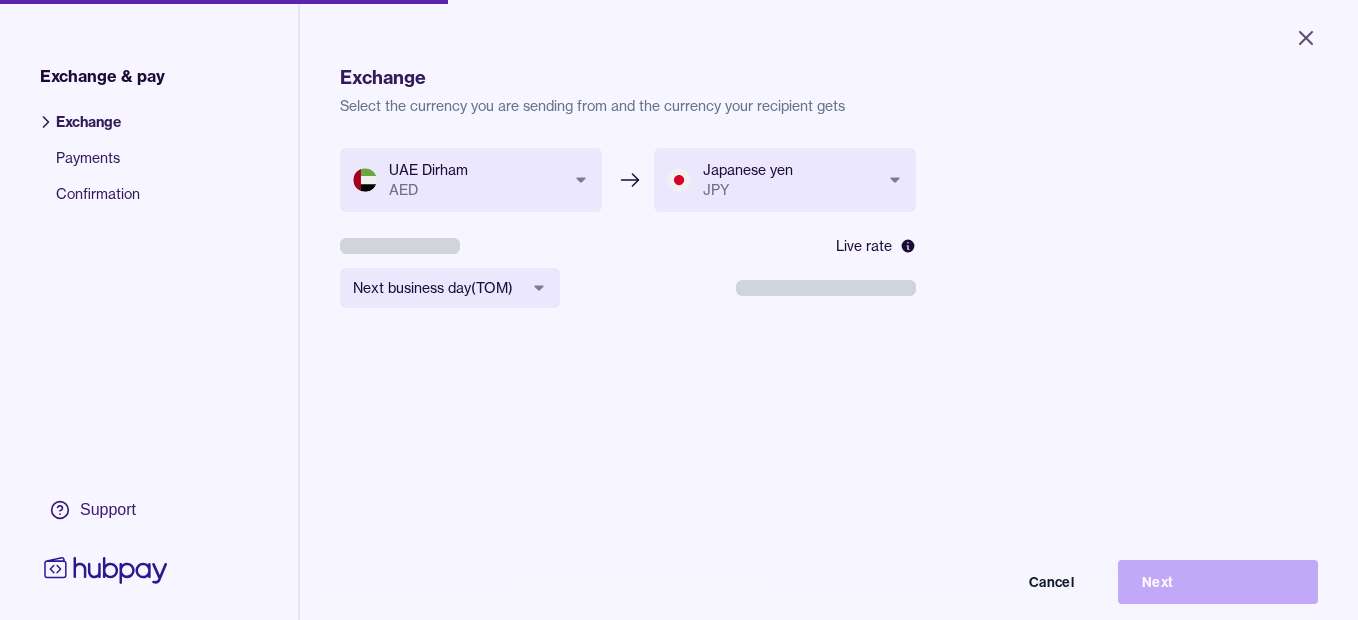 click on "**********" at bounding box center (679, 310) 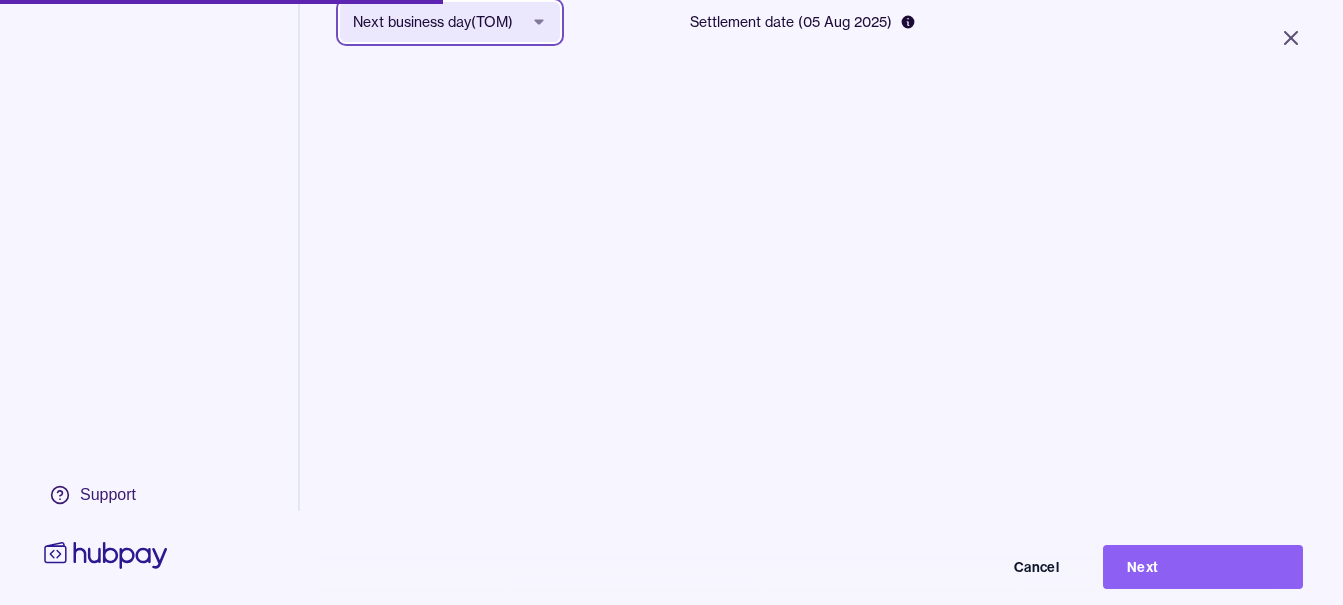scroll, scrollTop: 268, scrollLeft: 0, axis: vertical 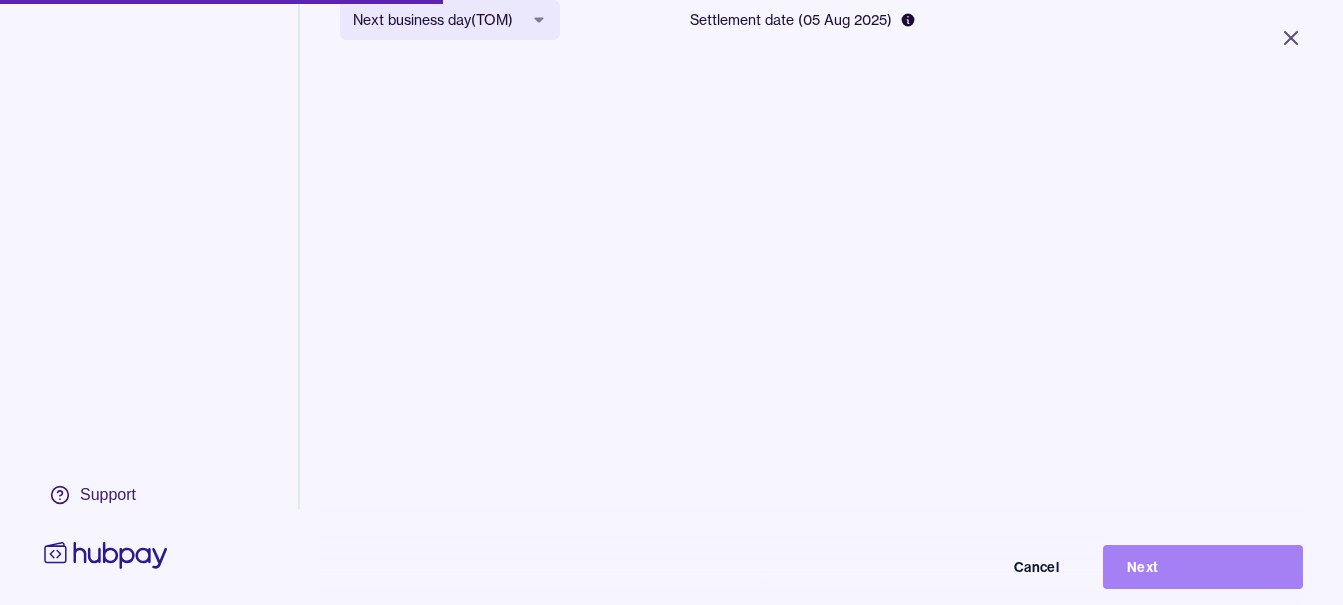 click on "Next" at bounding box center (1203, 567) 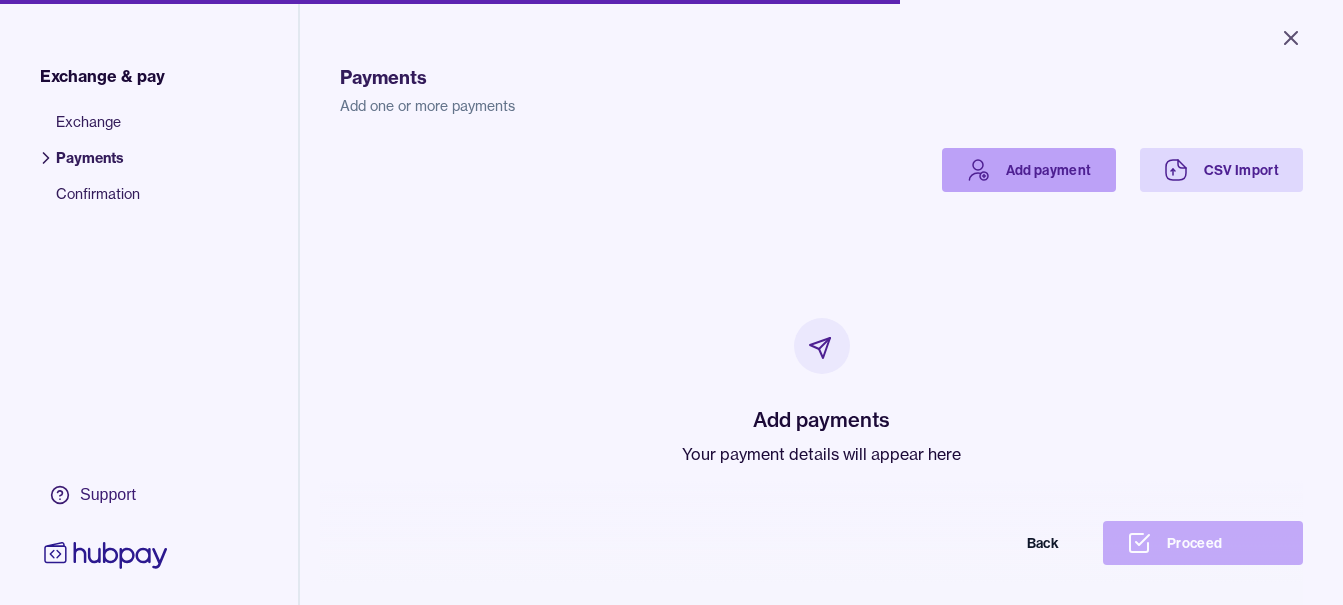 click on "Add payment" at bounding box center (1029, 170) 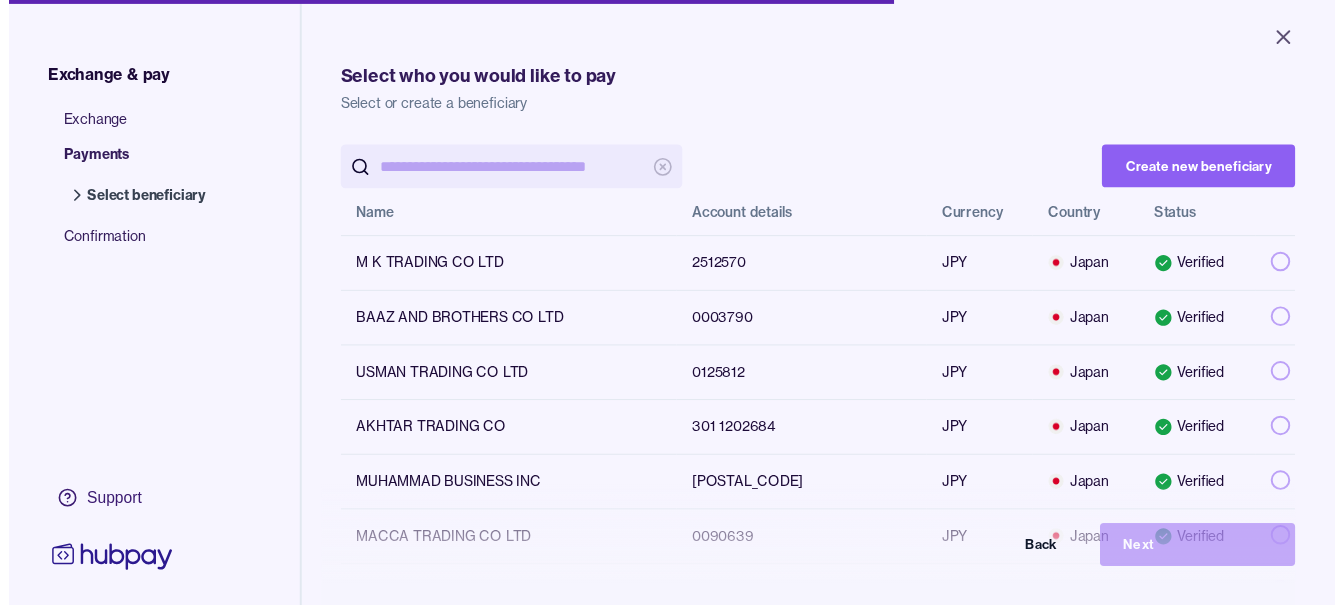 scroll, scrollTop: 0, scrollLeft: 0, axis: both 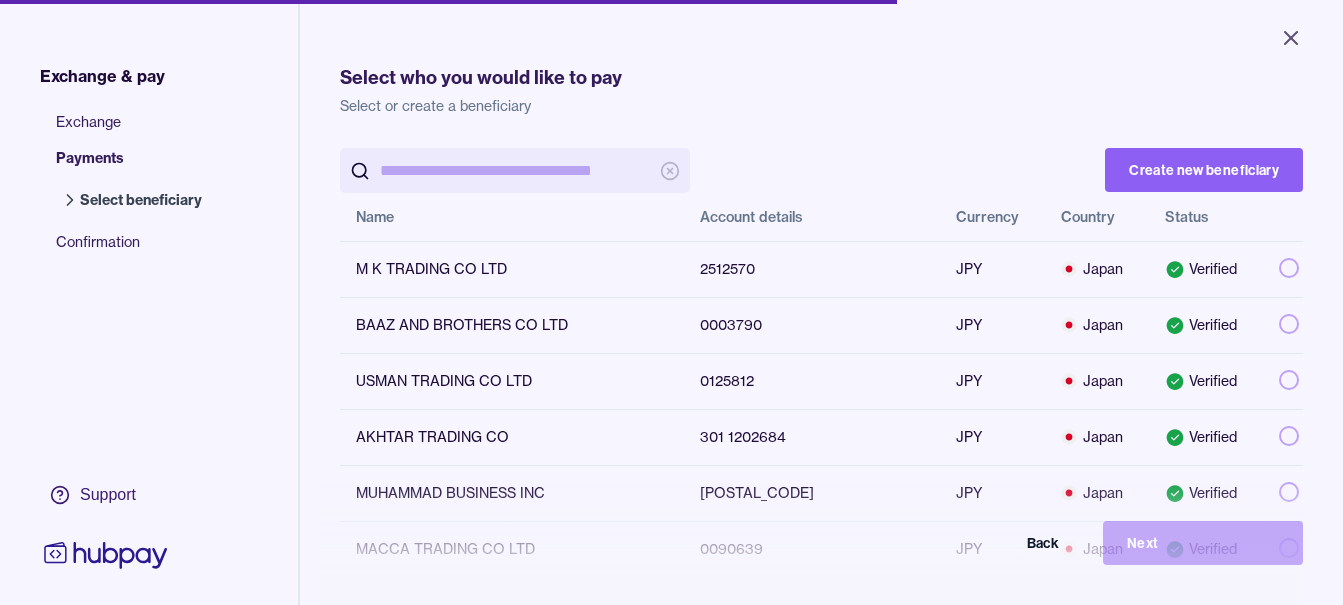 click at bounding box center [515, 170] 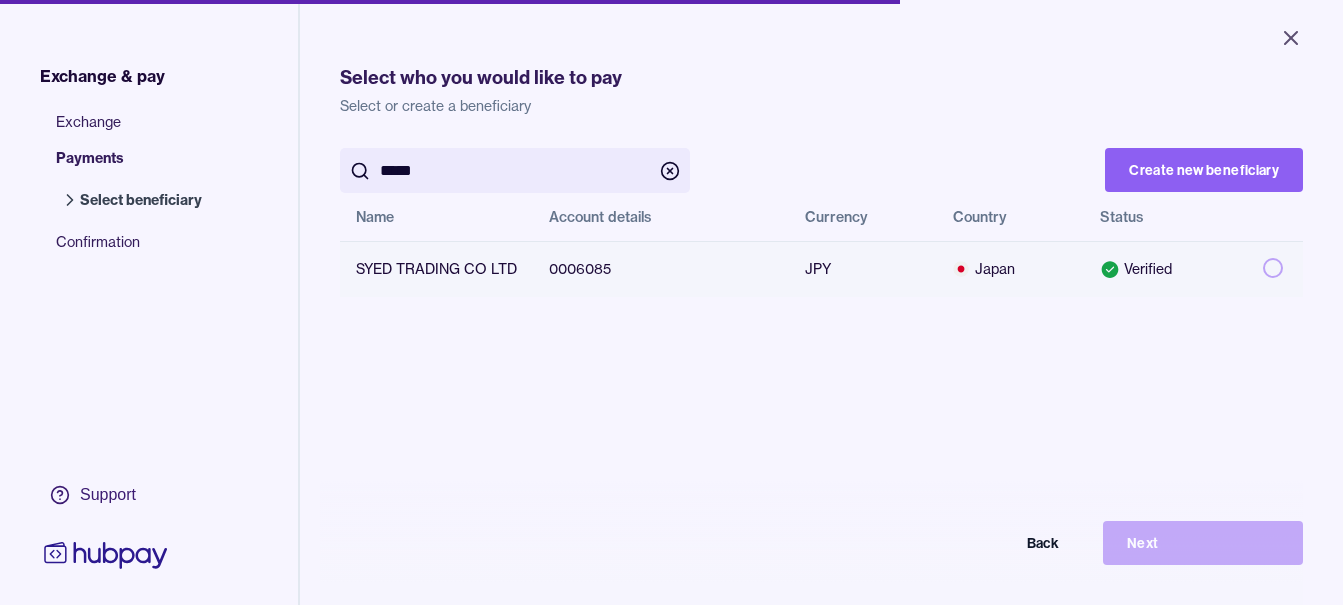 type on "****" 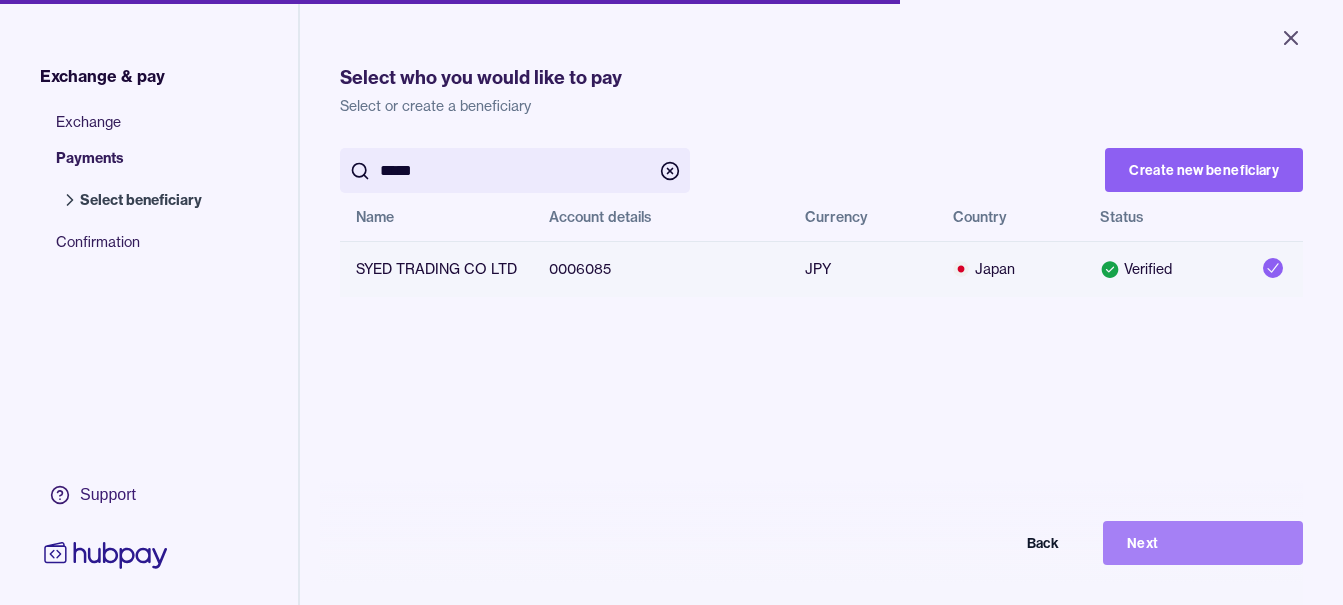 click on "Next" at bounding box center (1203, 543) 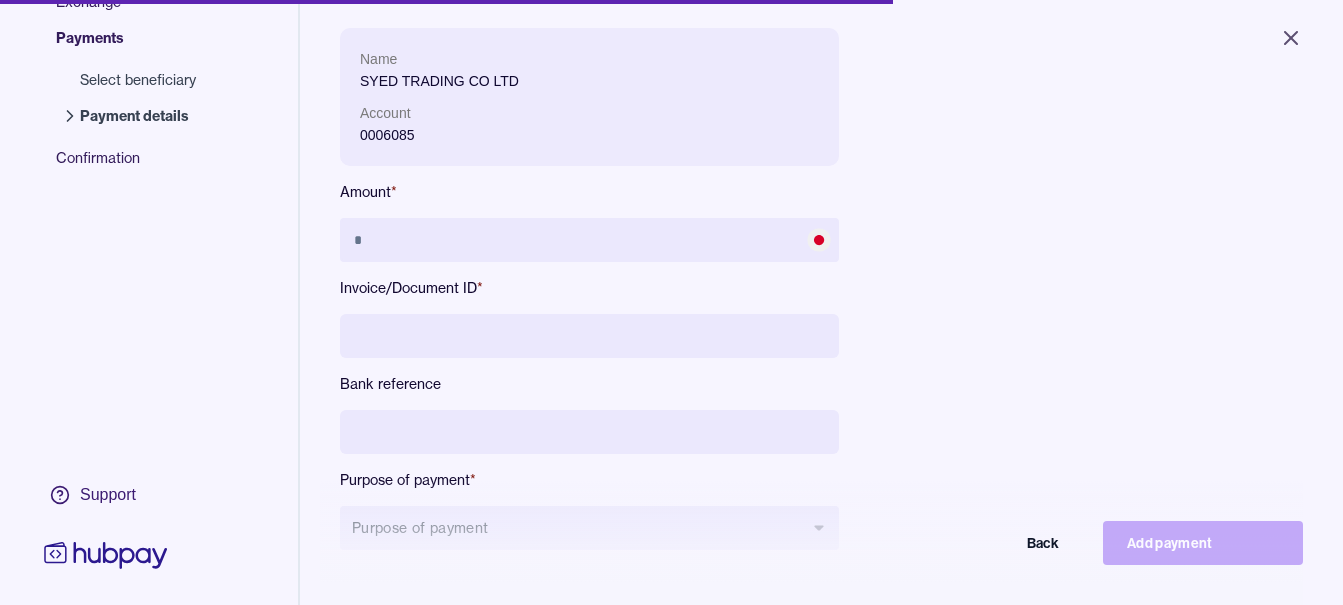 scroll, scrollTop: 268, scrollLeft: 0, axis: vertical 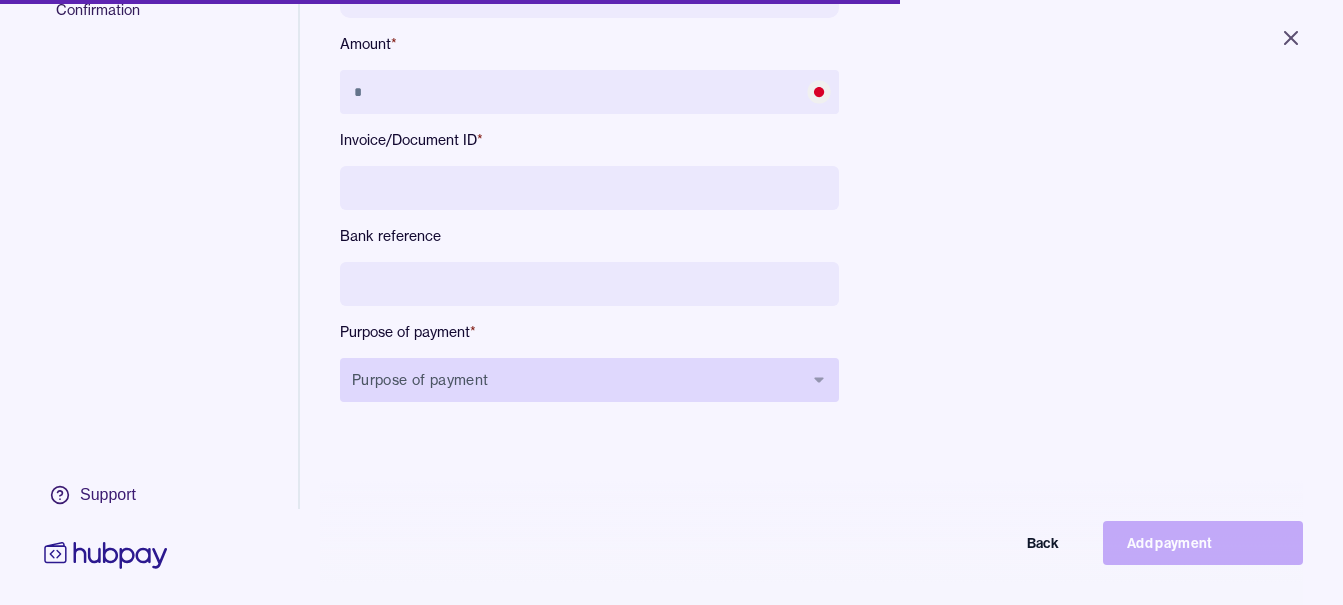 click on "Purpose of payment" at bounding box center [589, 380] 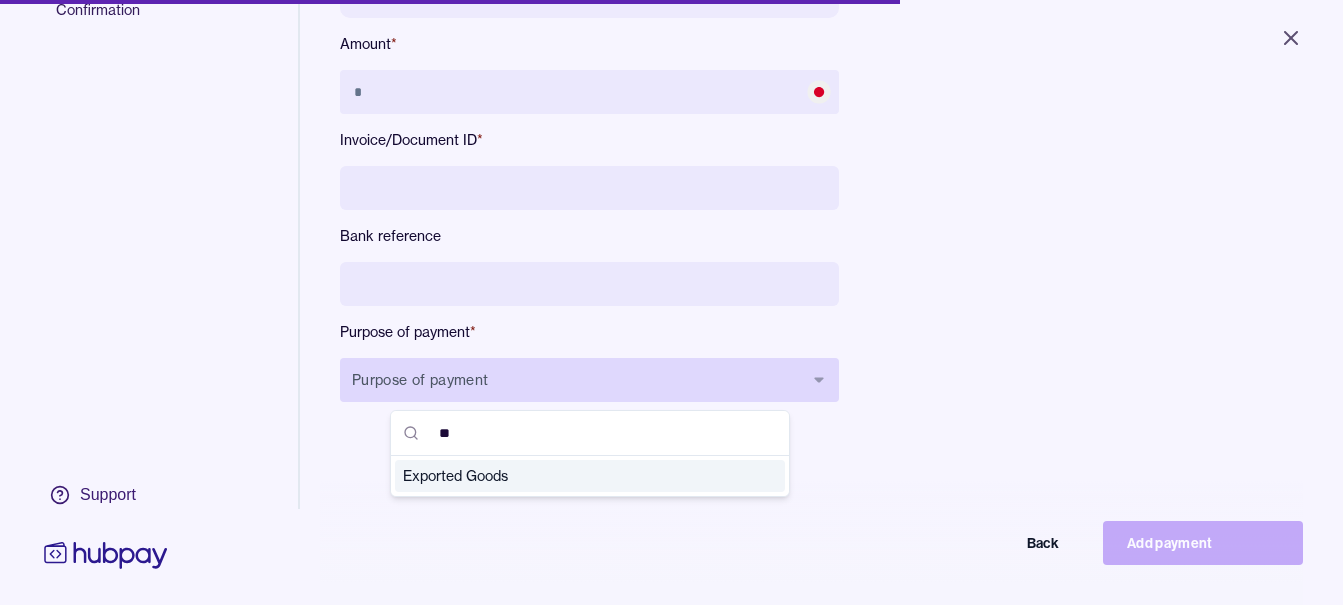 type on "***" 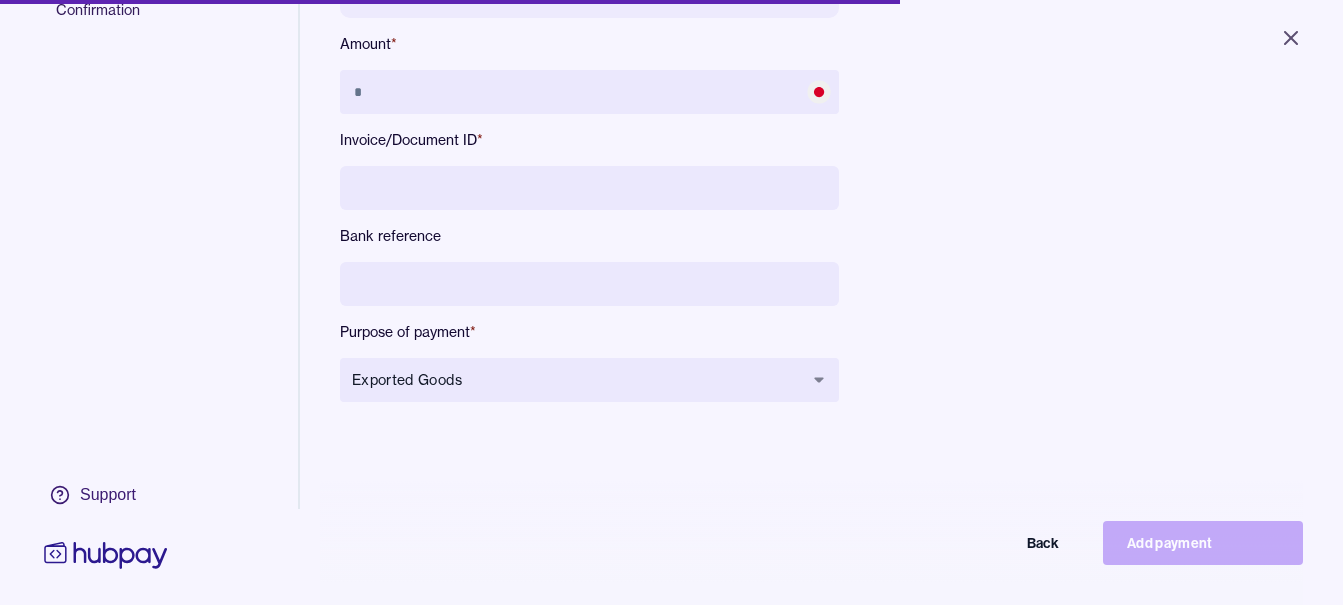 click at bounding box center [589, 284] 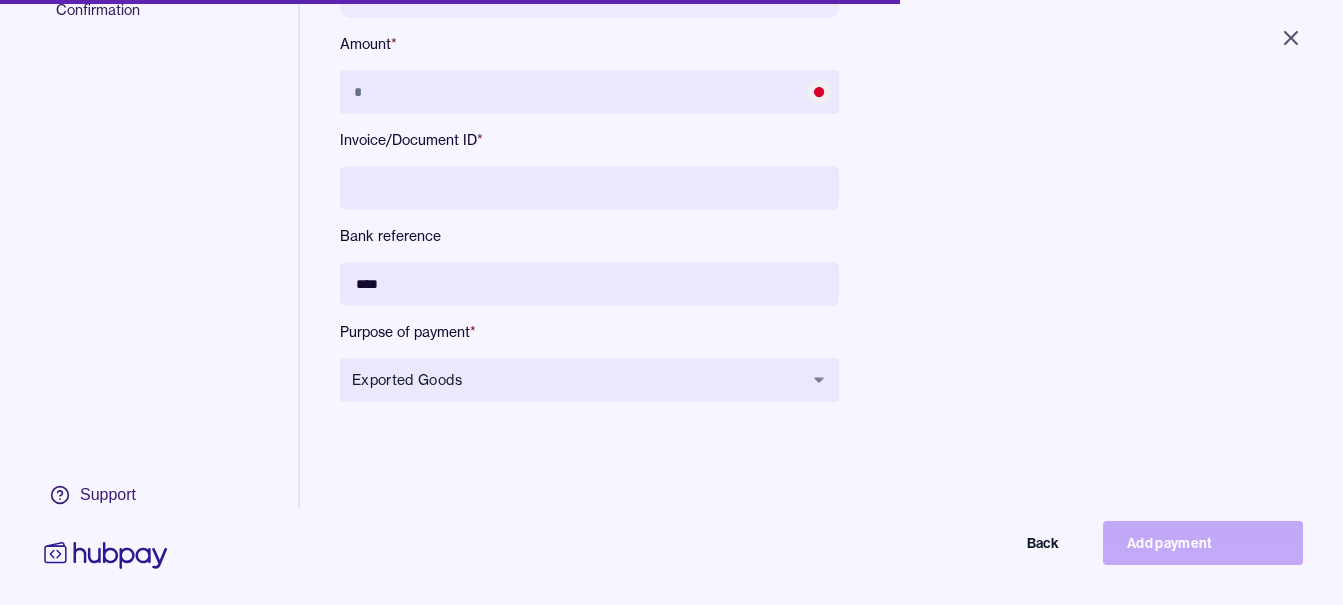 type on "***" 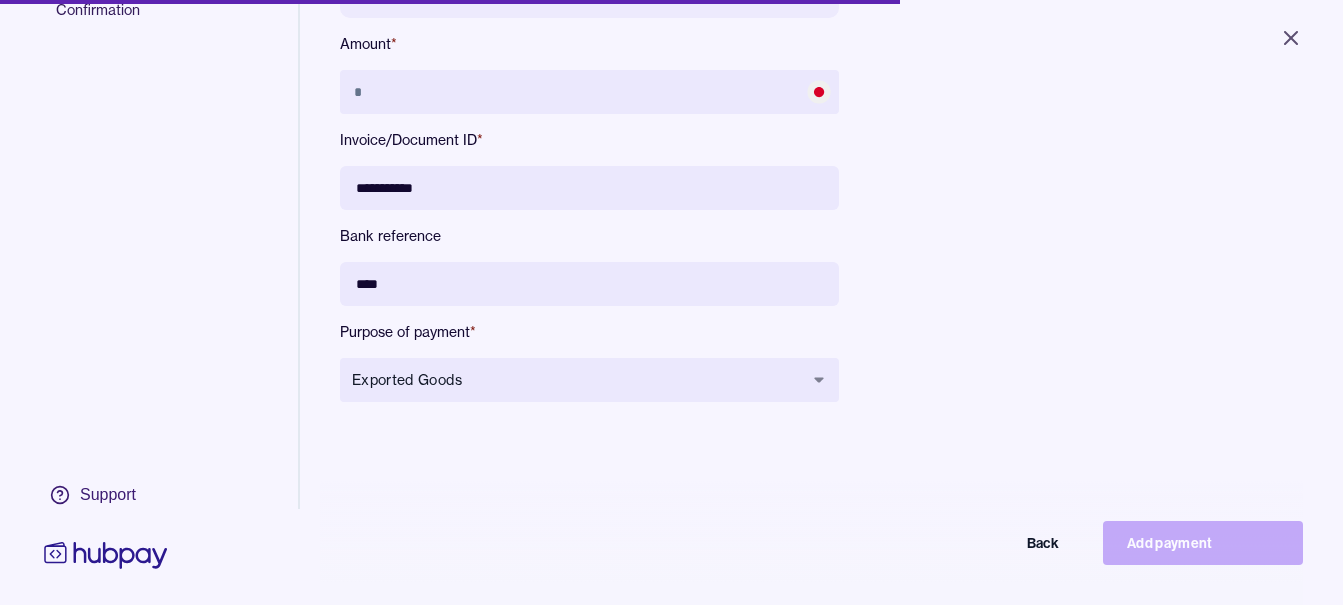 type on "**********" 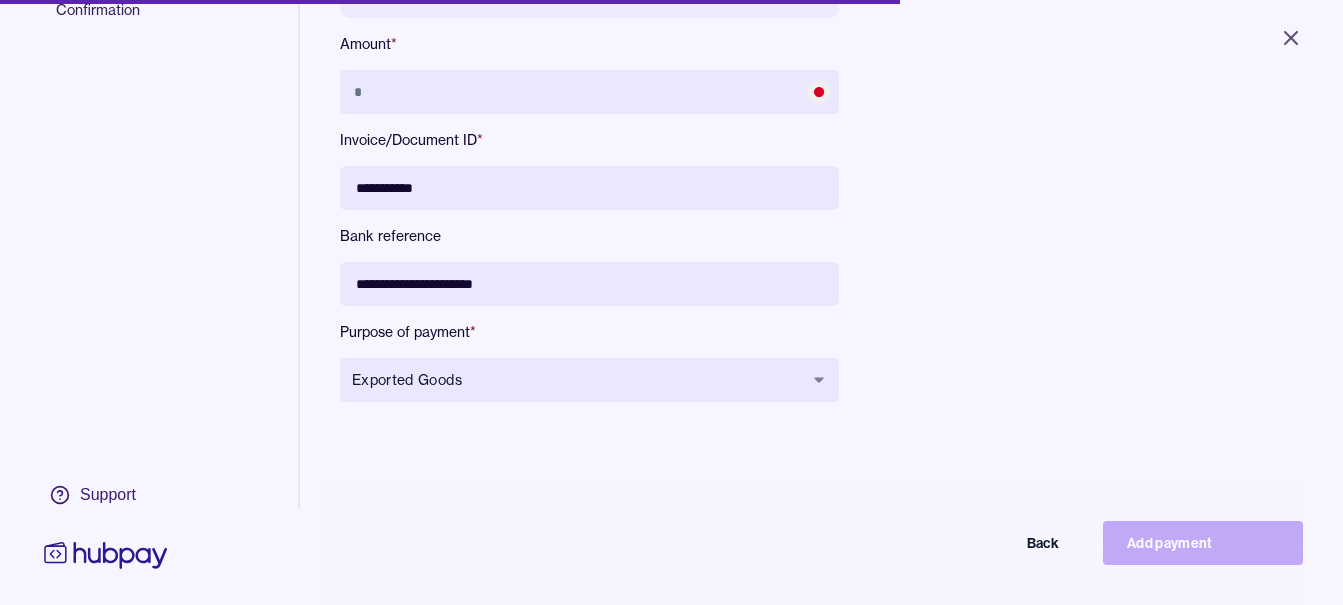 type on "**********" 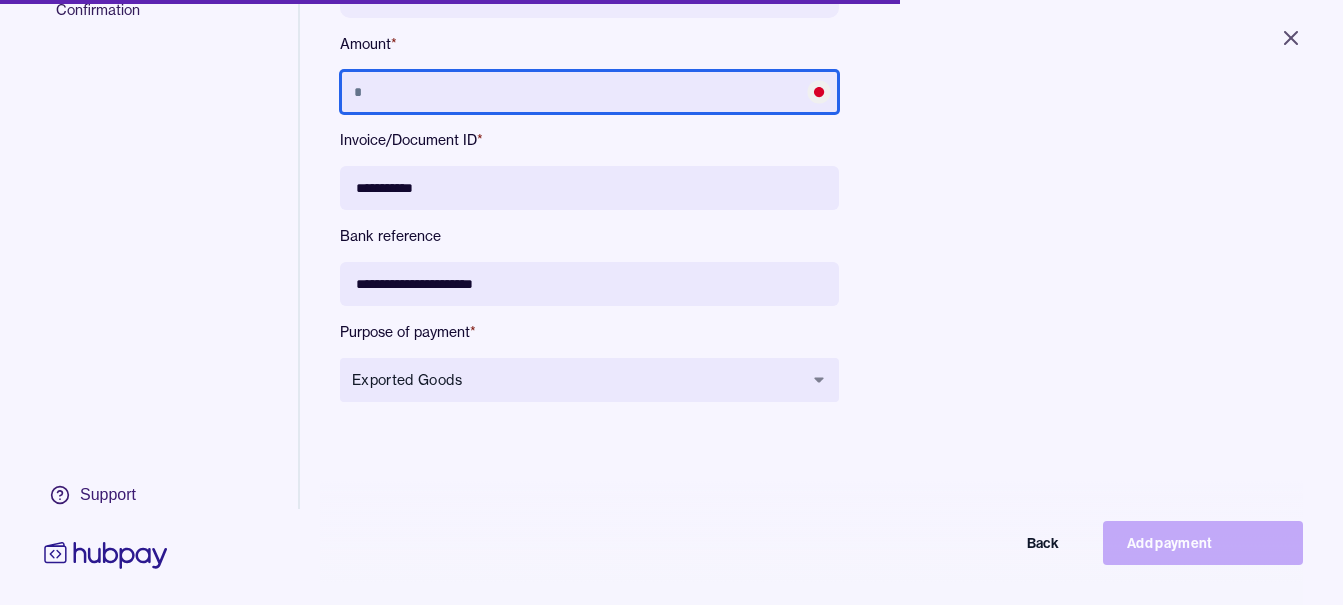 click at bounding box center (589, 92) 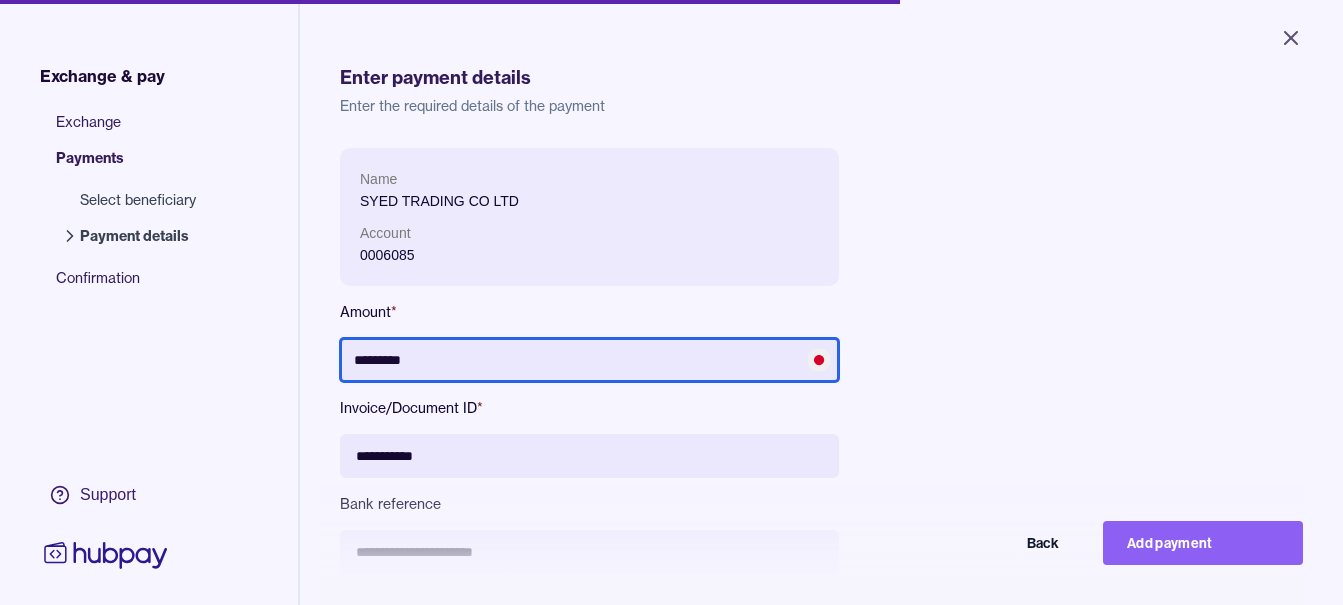 scroll, scrollTop: 268, scrollLeft: 0, axis: vertical 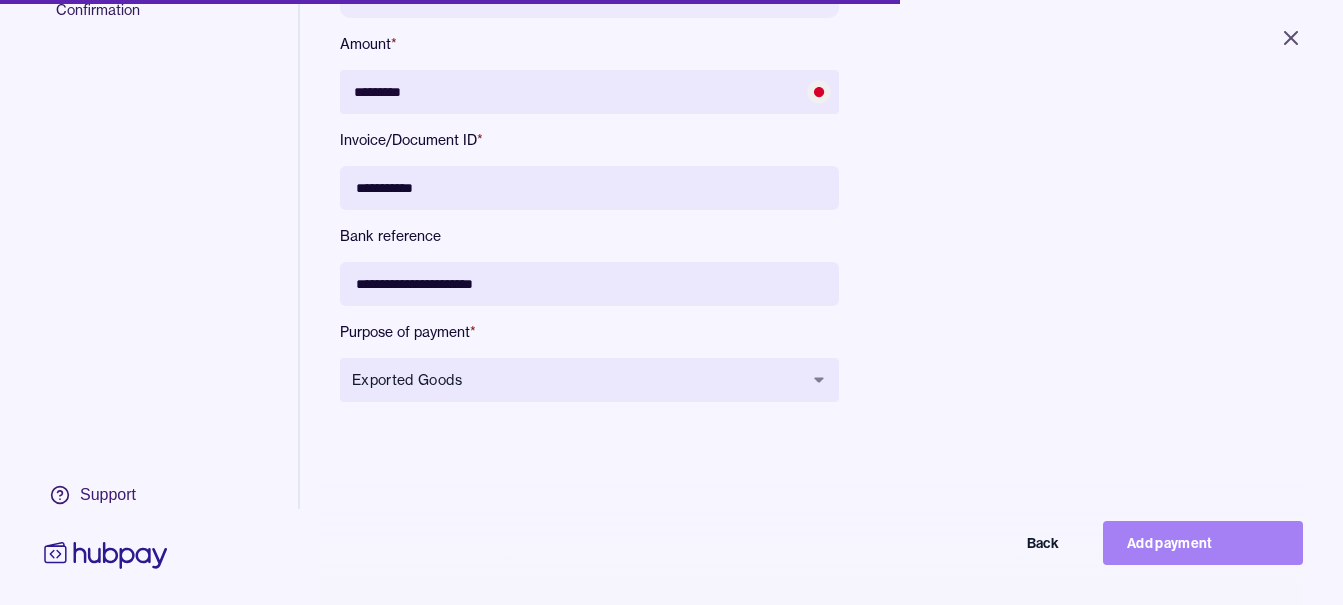 click on "Add payment" at bounding box center [1203, 543] 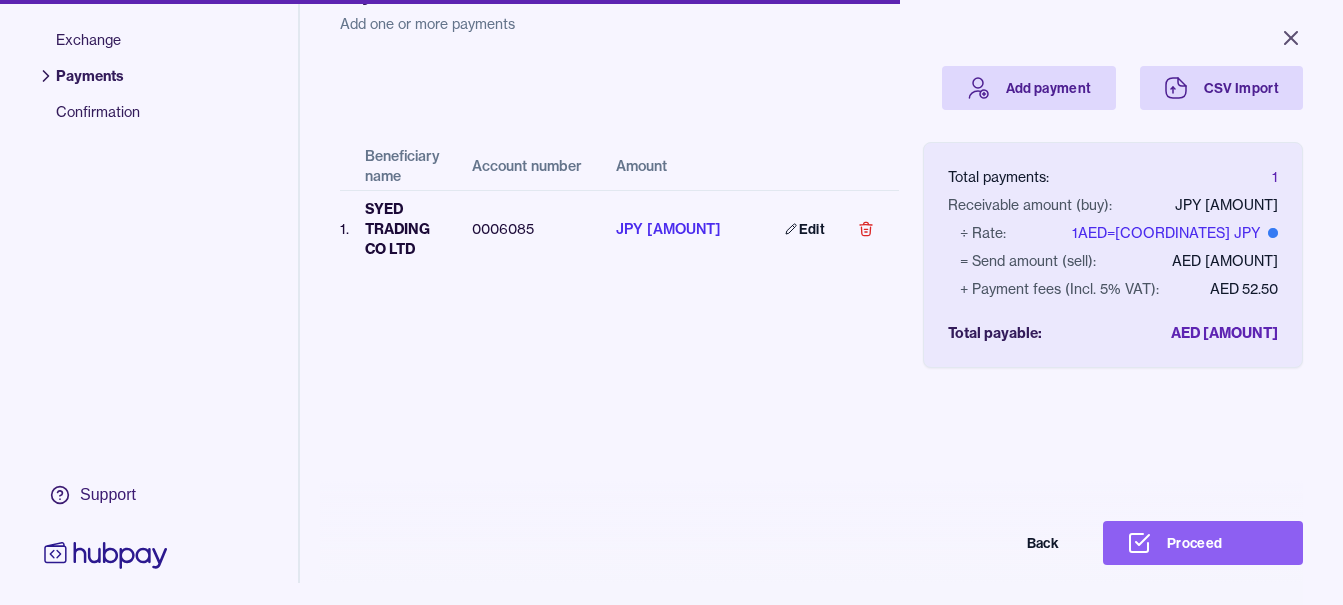 scroll, scrollTop: 156, scrollLeft: 0, axis: vertical 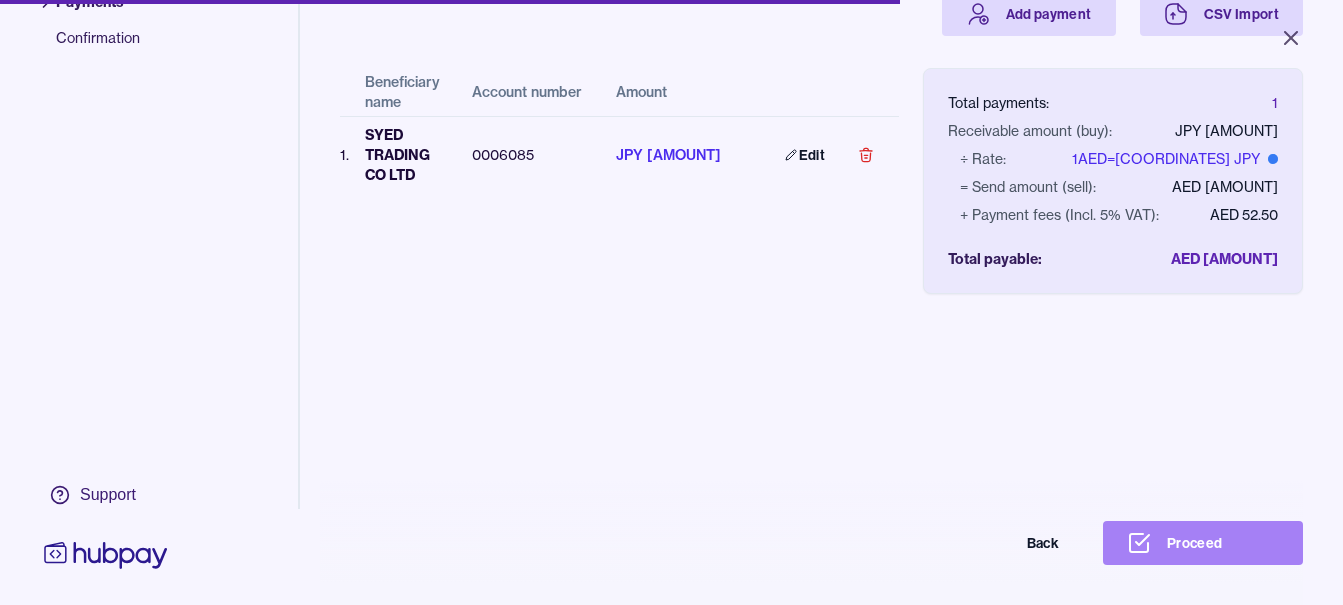 click on "Proceed" at bounding box center (1203, 543) 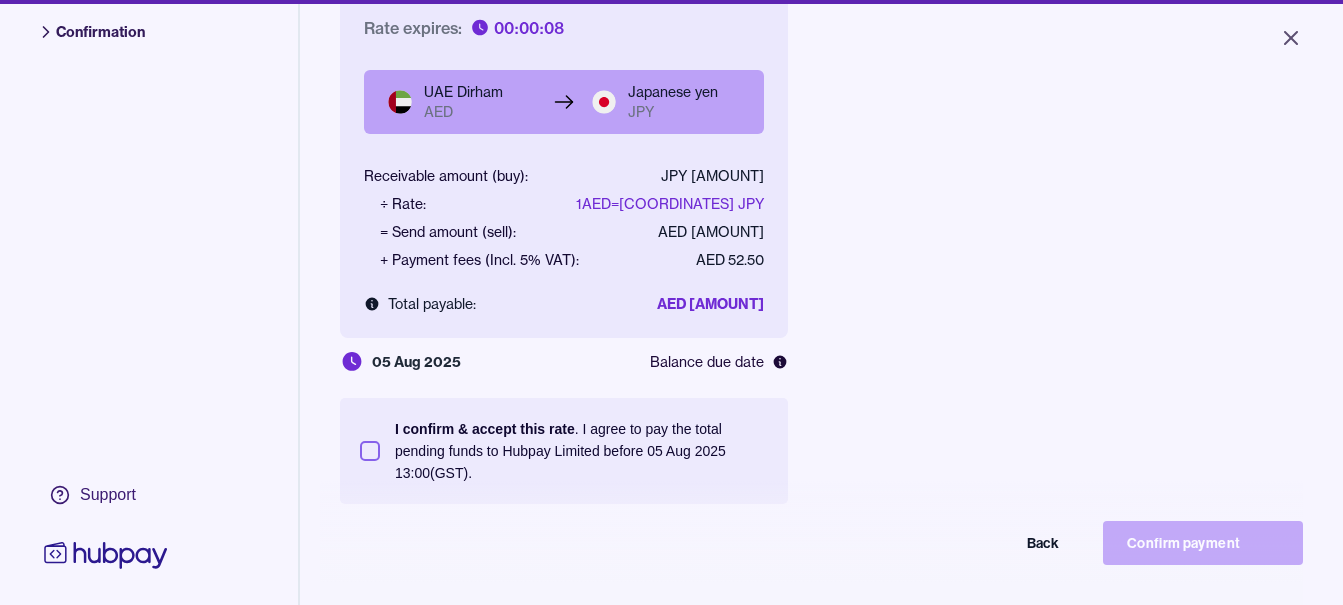scroll, scrollTop: 268, scrollLeft: 0, axis: vertical 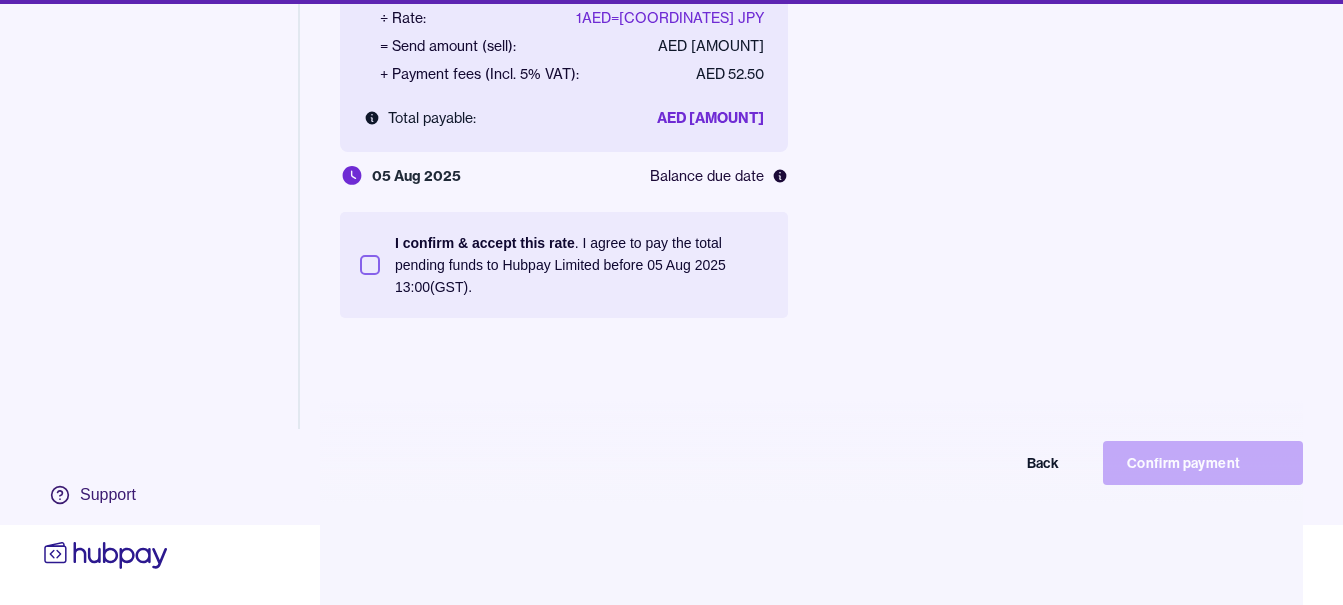 click on "I confirm & accept this rate . I agree to pay the total pending funds to Hubpay Limited before   05 Aug 2025   13:00  (GST)." at bounding box center (581, 265) 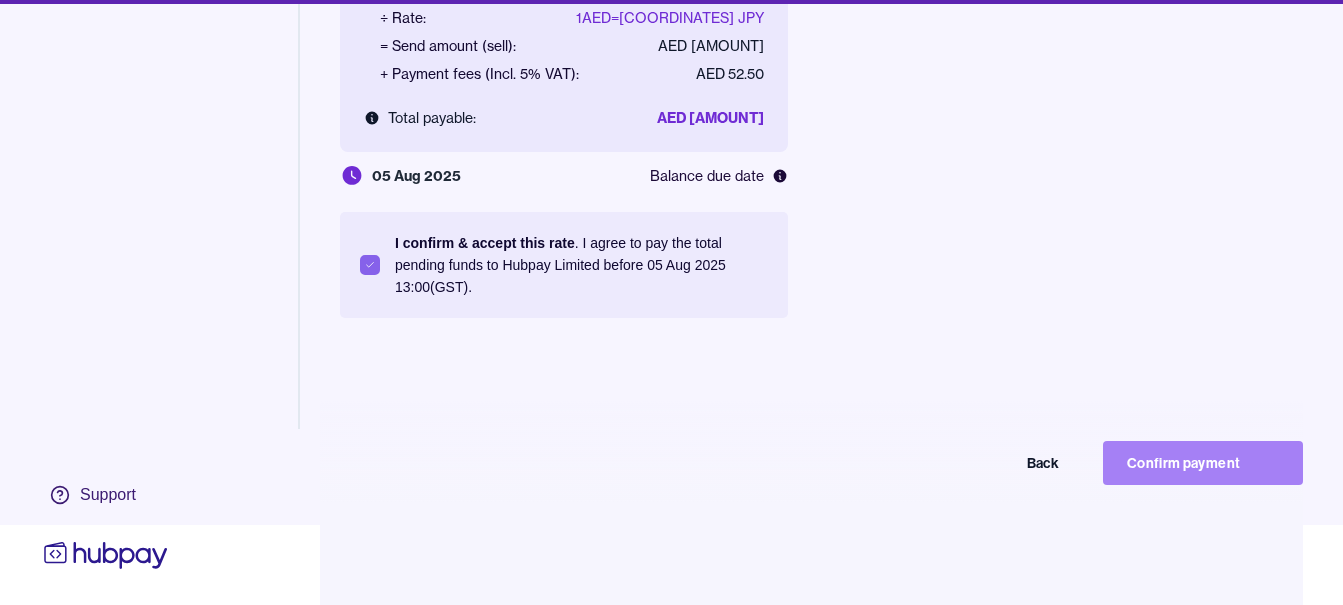 click on "Confirm payment" at bounding box center [1203, 463] 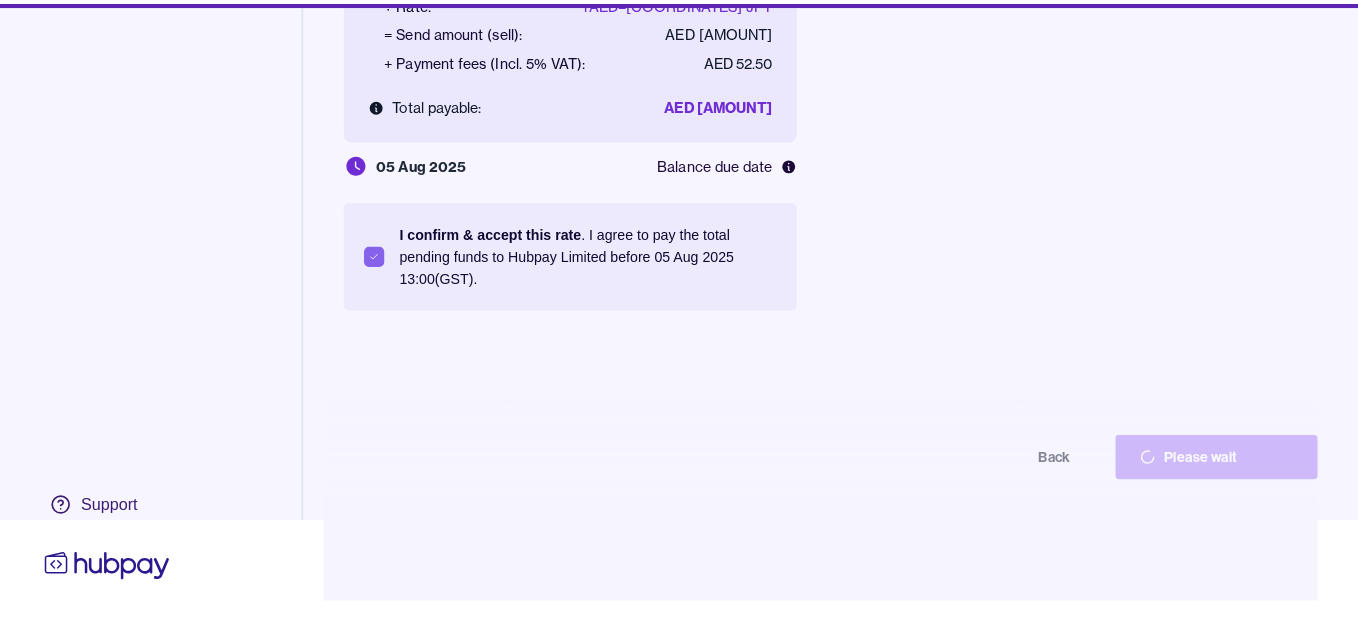 scroll, scrollTop: 80, scrollLeft: 0, axis: vertical 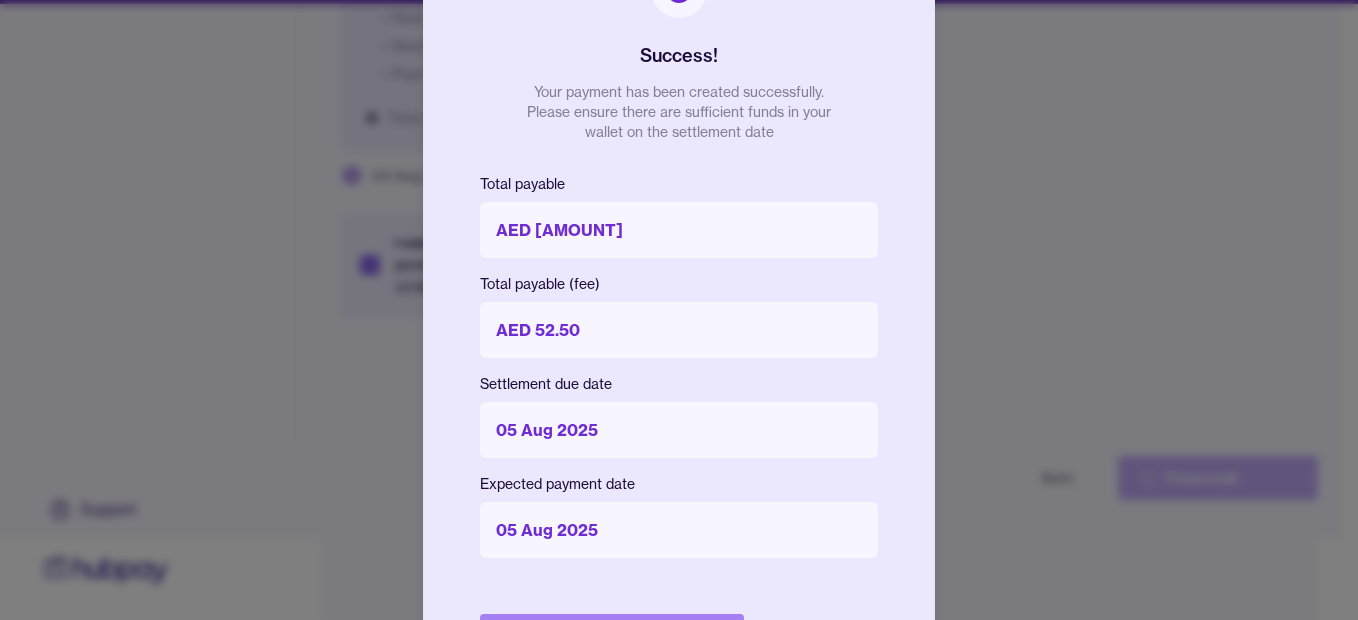 click on "Done" at bounding box center (612, 636) 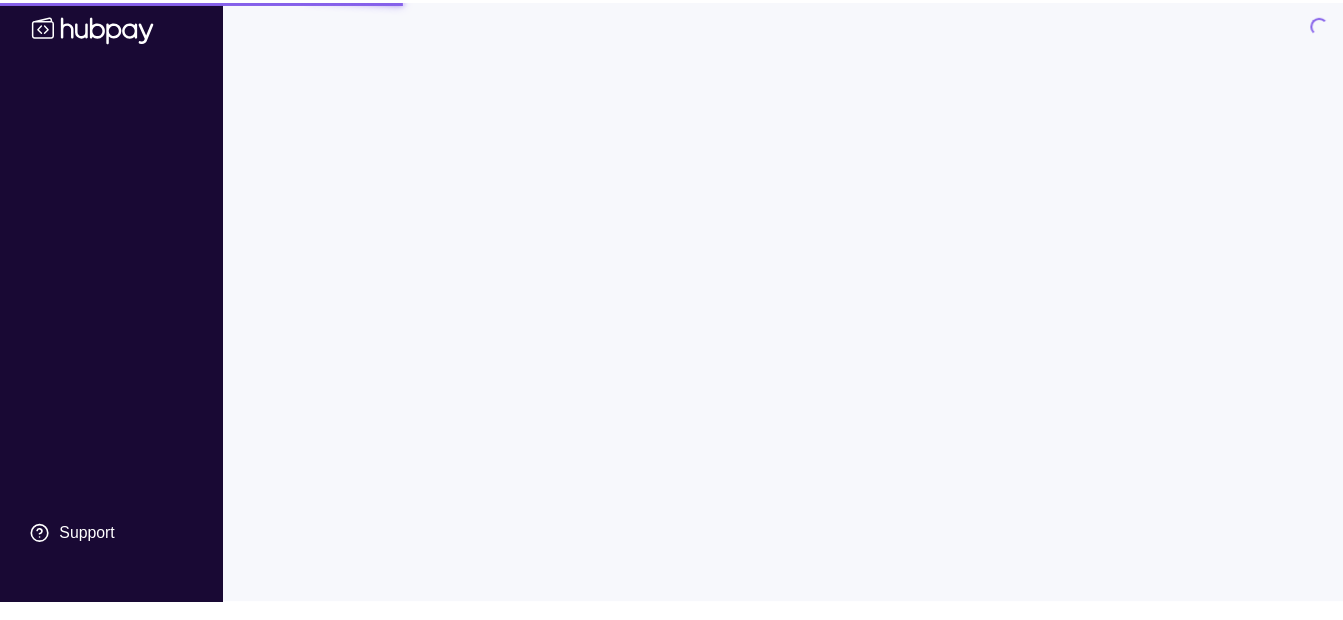 scroll, scrollTop: 0, scrollLeft: 0, axis: both 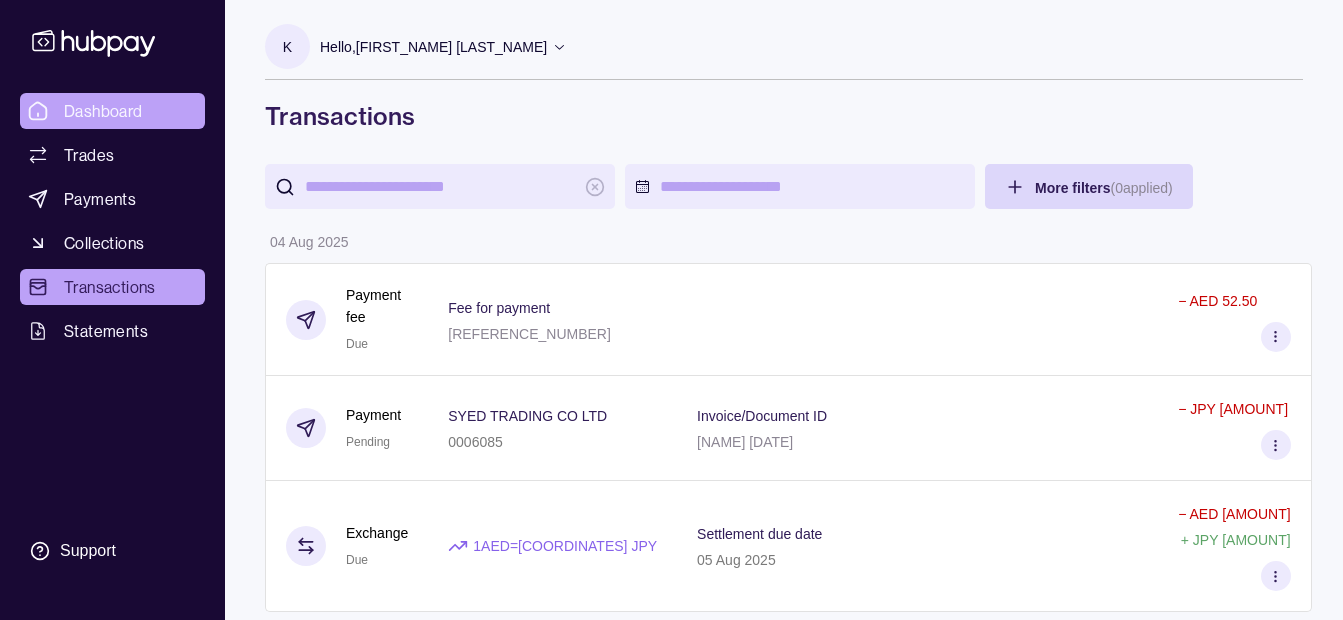 click on "Dashboard" at bounding box center (103, 111) 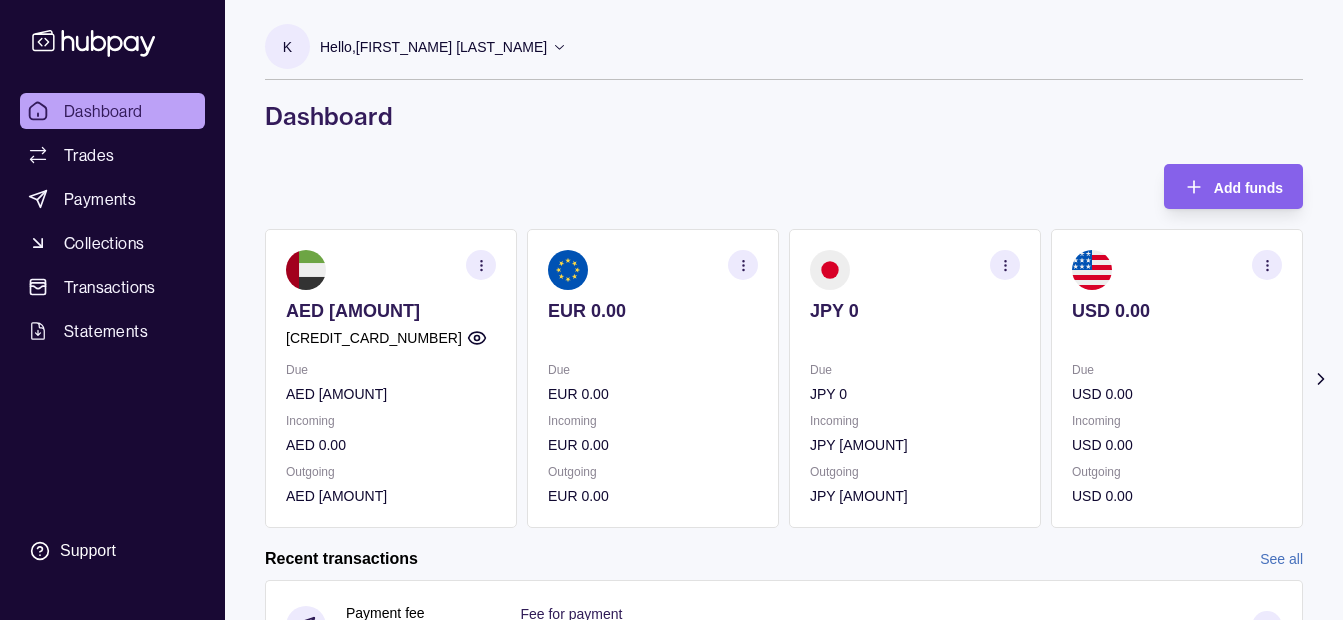 click on "Hello, [FIRST] [LAST] [LAST]" at bounding box center (443, 47) 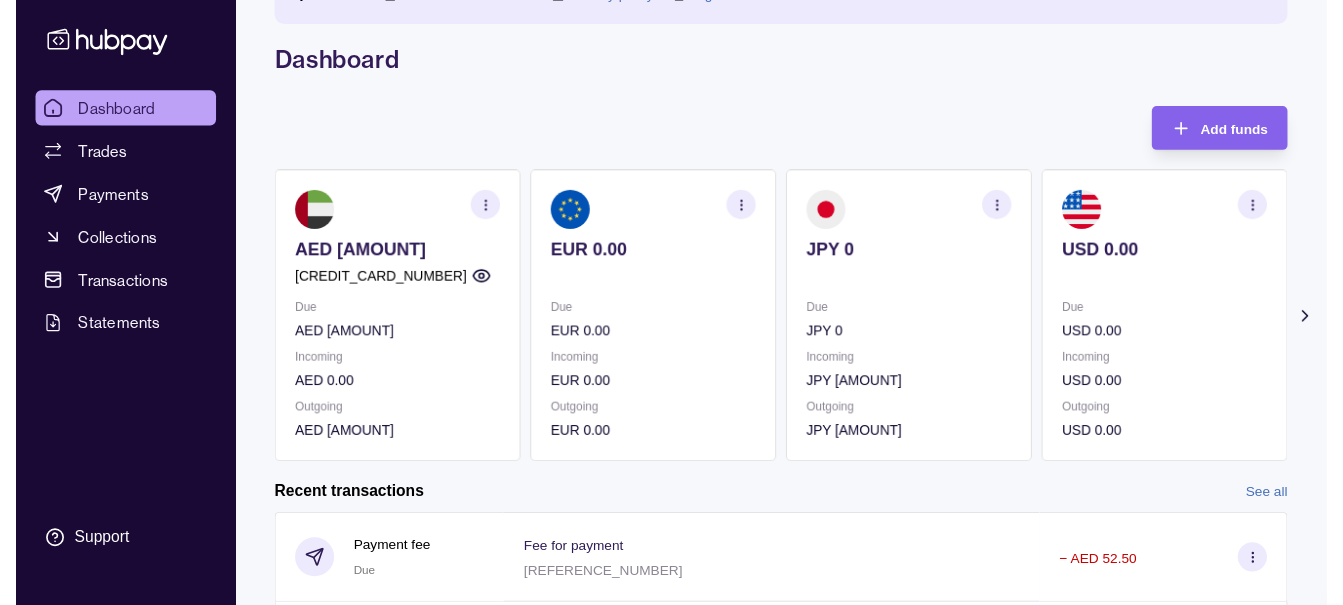 scroll, scrollTop: 0, scrollLeft: 0, axis: both 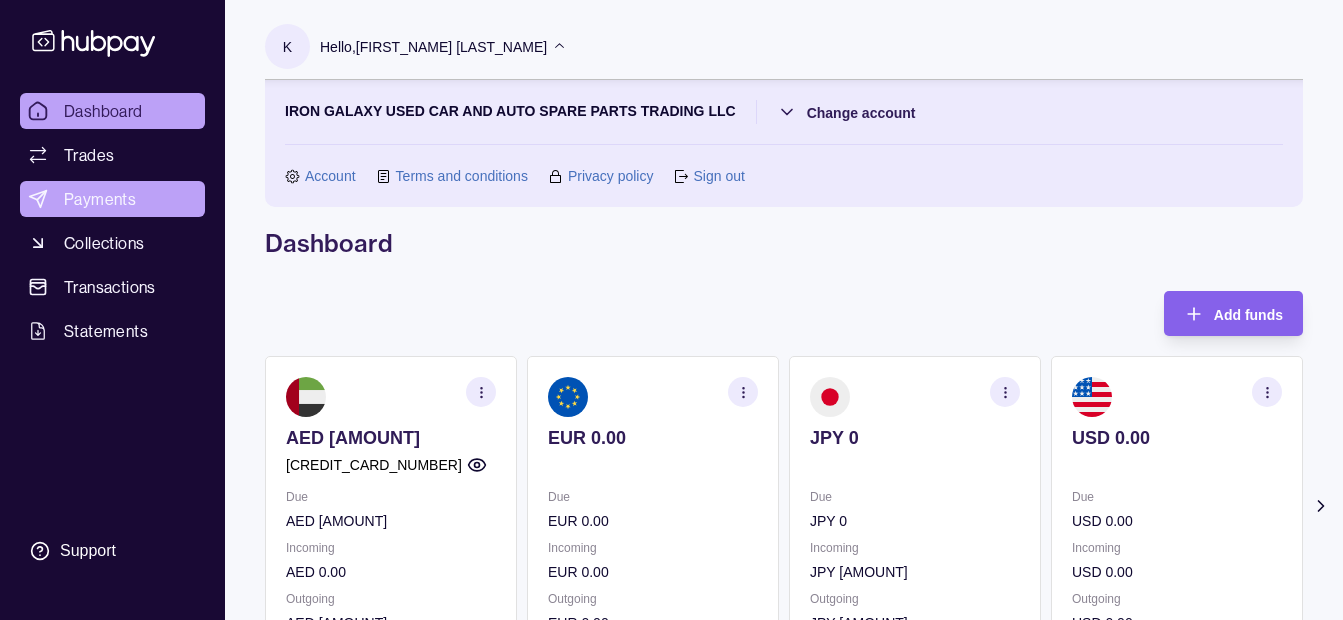 click on "Payments" at bounding box center (100, 199) 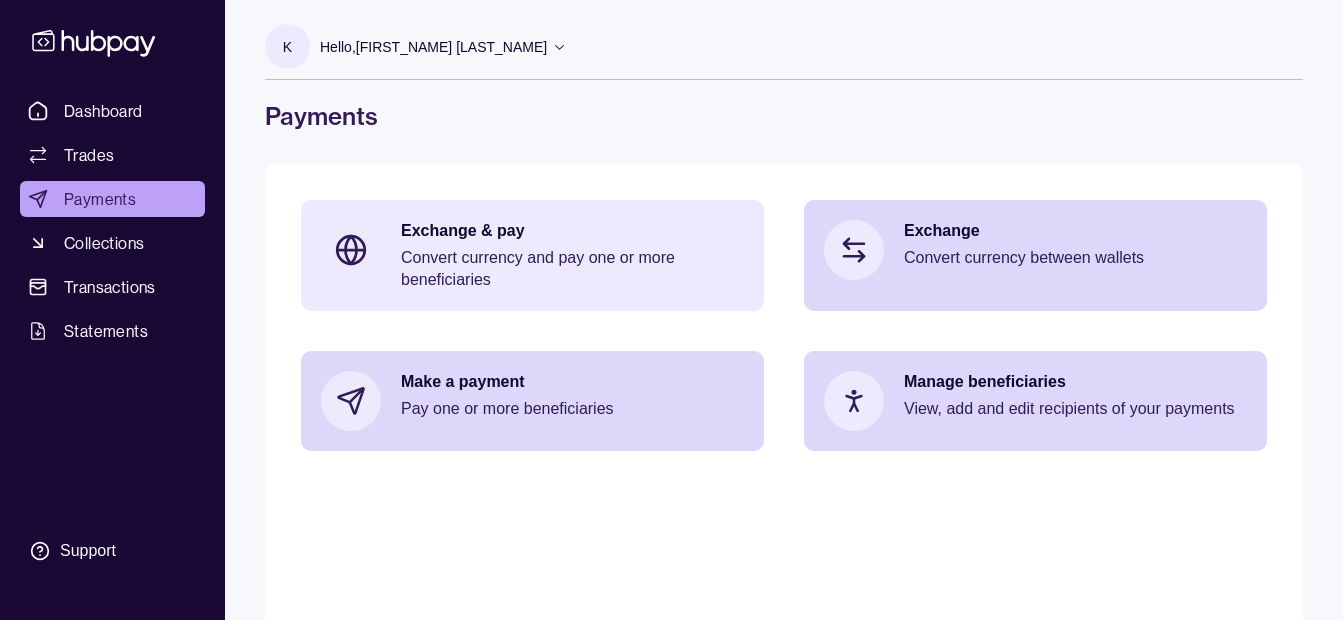 click on "Exchange & pay" at bounding box center (572, 231) 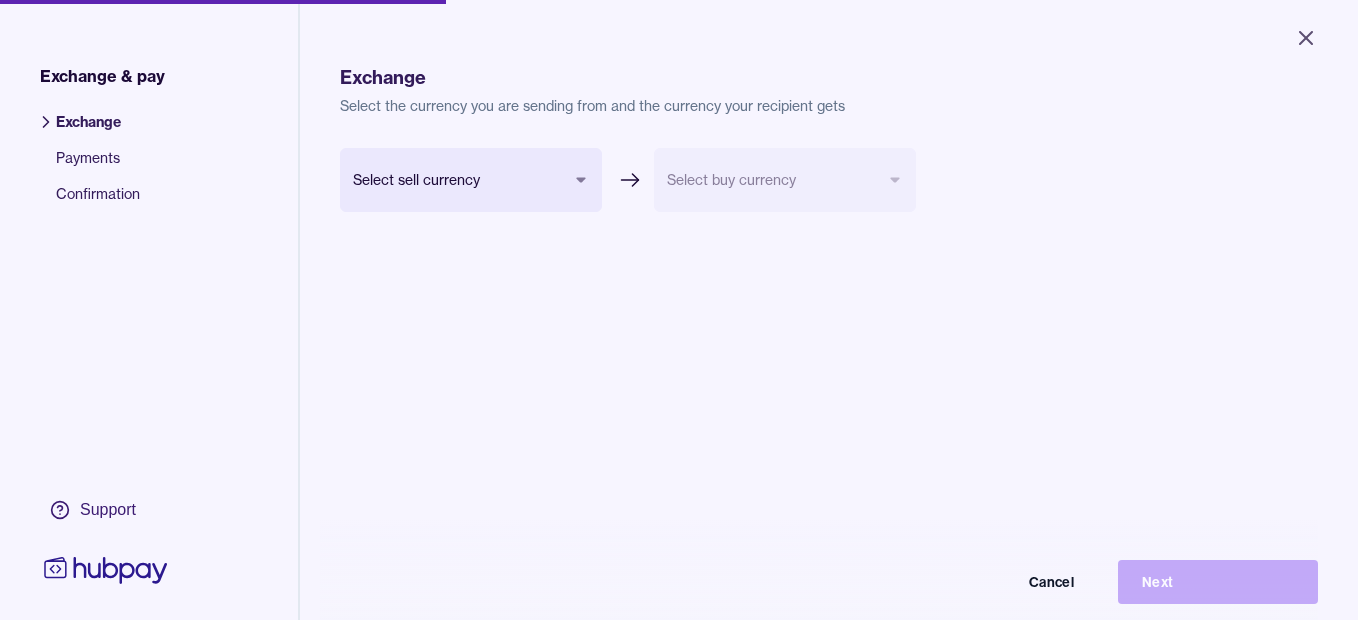click on "Close Exchange & pay Exchange Payments Confirmation Support Exchange Select the currency you are sending from and the currency your recipient gets Select sell currency *** *** *** *** Select buy currency Cancel Next Exchange & pay | Hubpay" at bounding box center [679, 310] 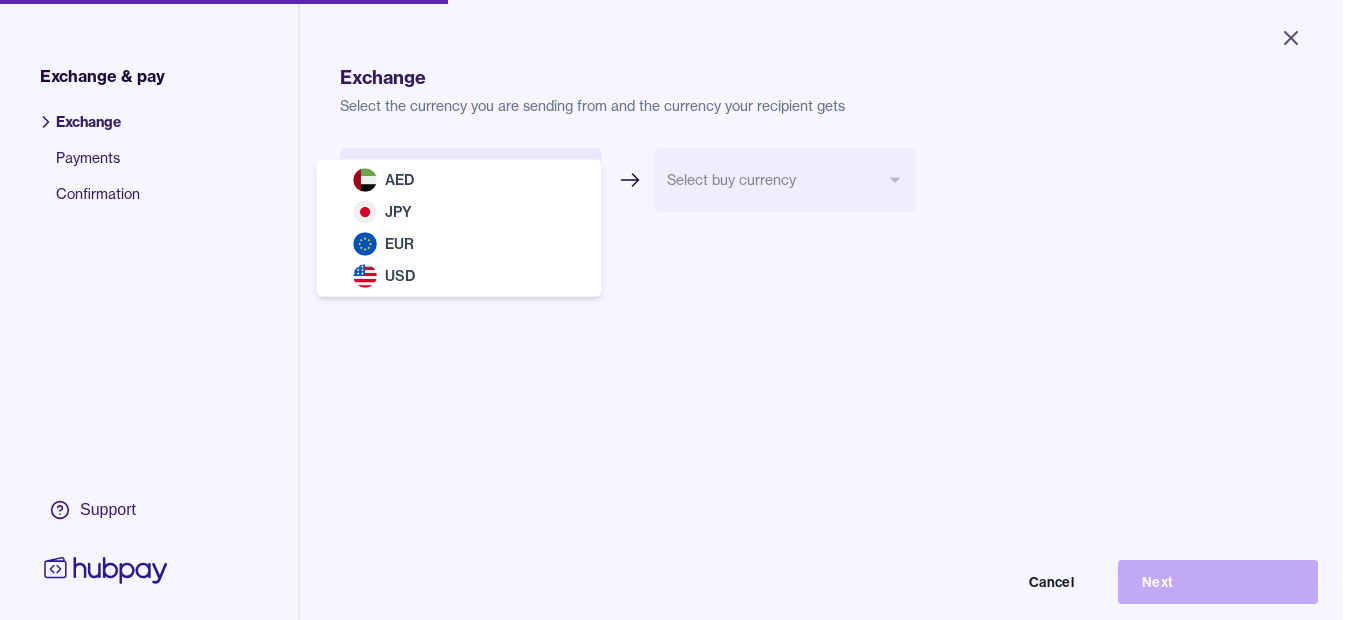 select on "***" 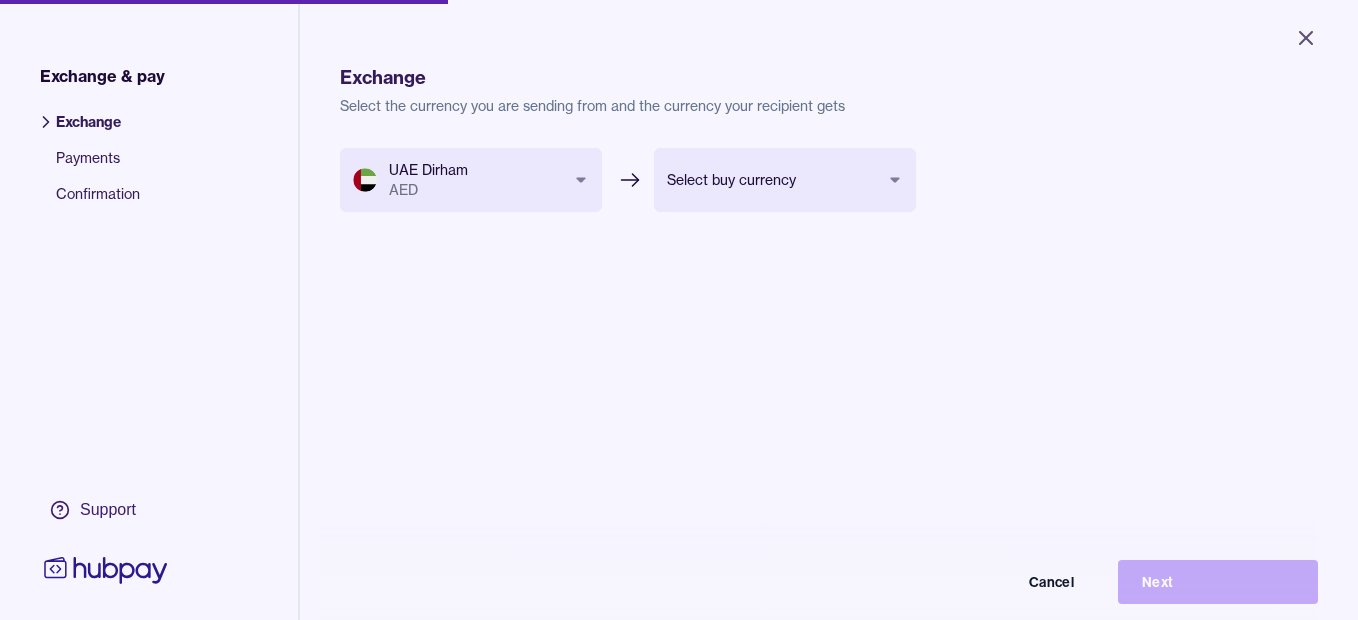 click on "Close Exchange & pay Exchange Payments Confirmation Support Exchange Select the currency you are sending from and the currency your recipient gets UAE Dirham AED *** *** *** *** Select buy currency *** *** *** Cancel Next Exchange & pay | Hubpay" at bounding box center (679, 310) 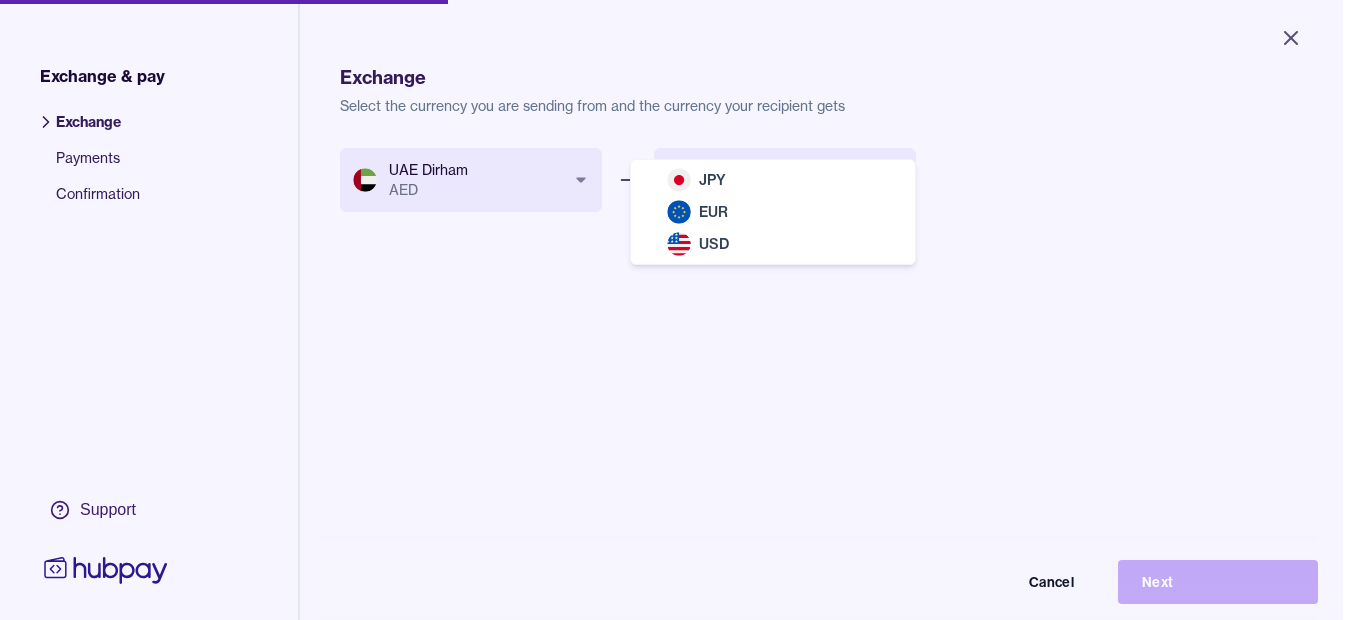 select on "***" 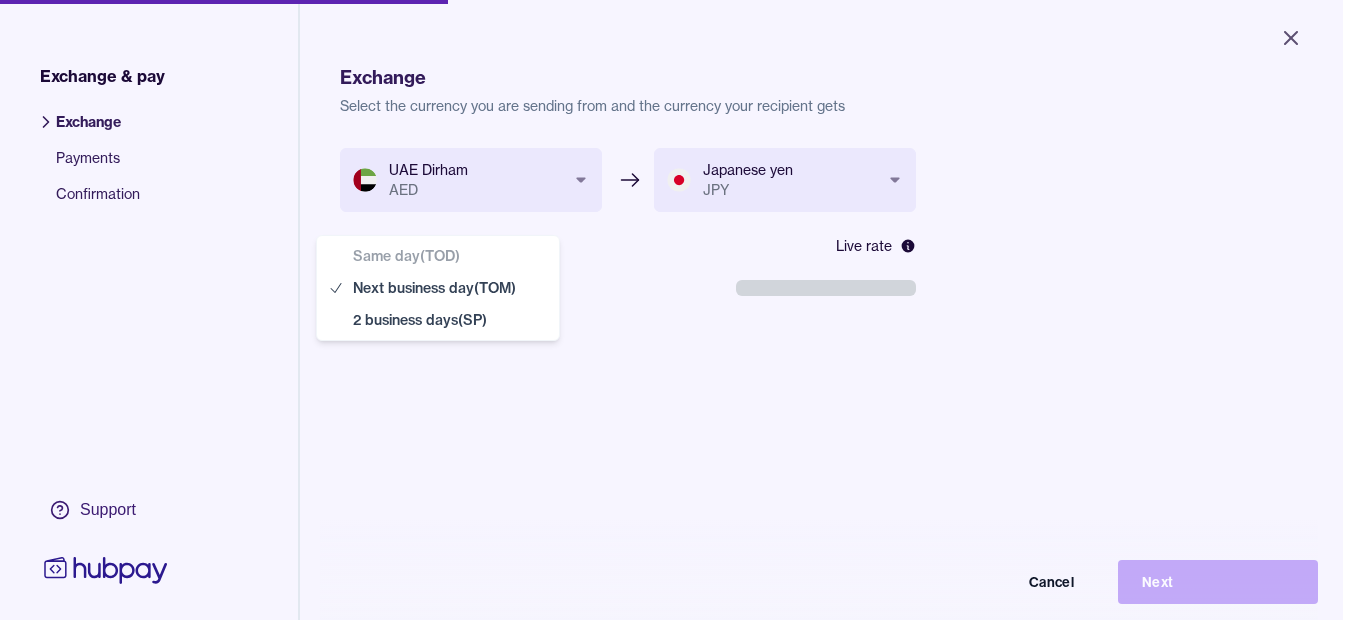 click on "**********" at bounding box center (671, 310) 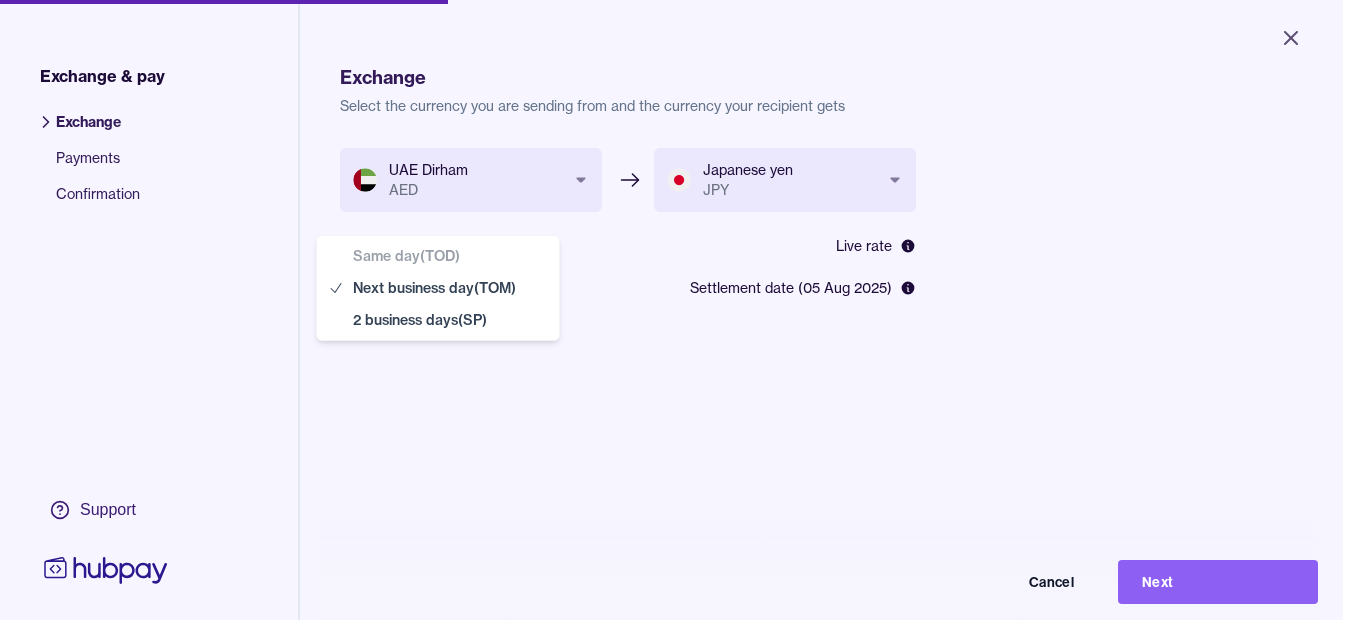 click on "**********" at bounding box center [671, 310] 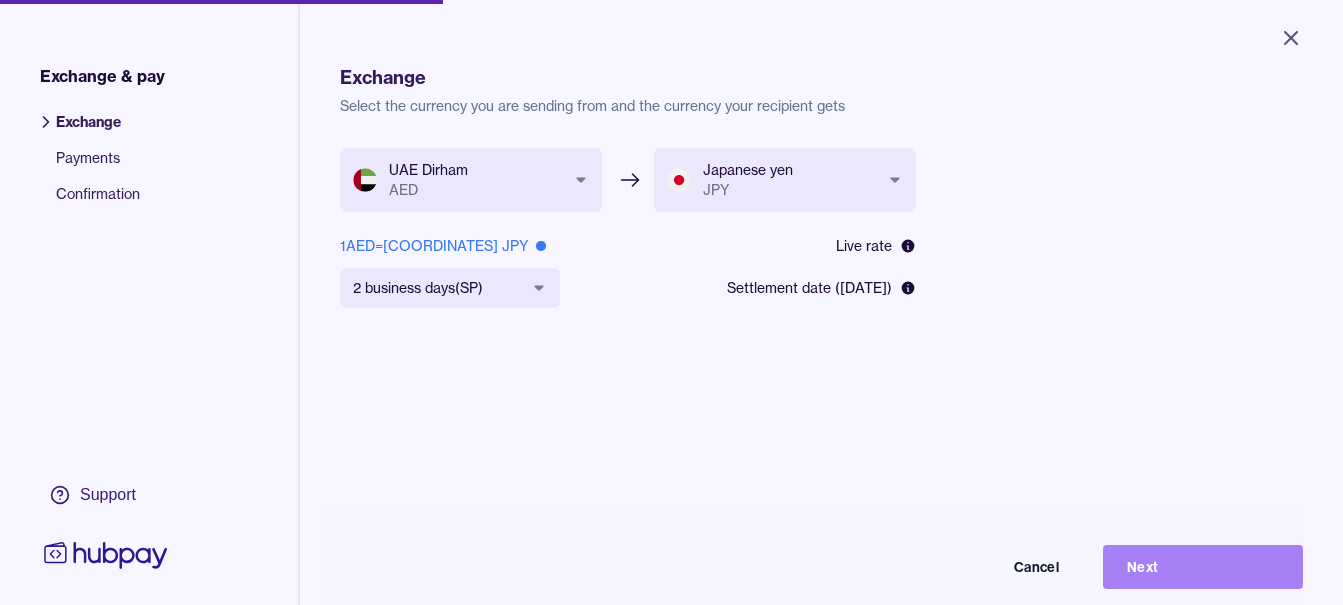 click on "Next" at bounding box center (1203, 567) 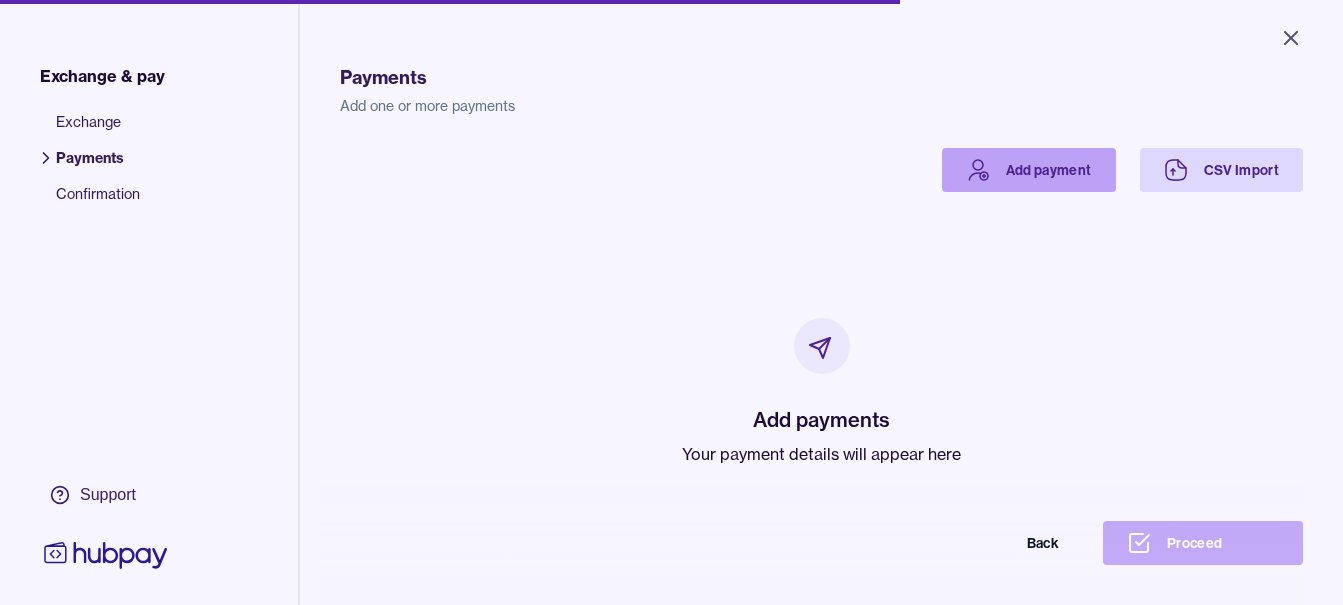 click on "Add payment" at bounding box center (1029, 170) 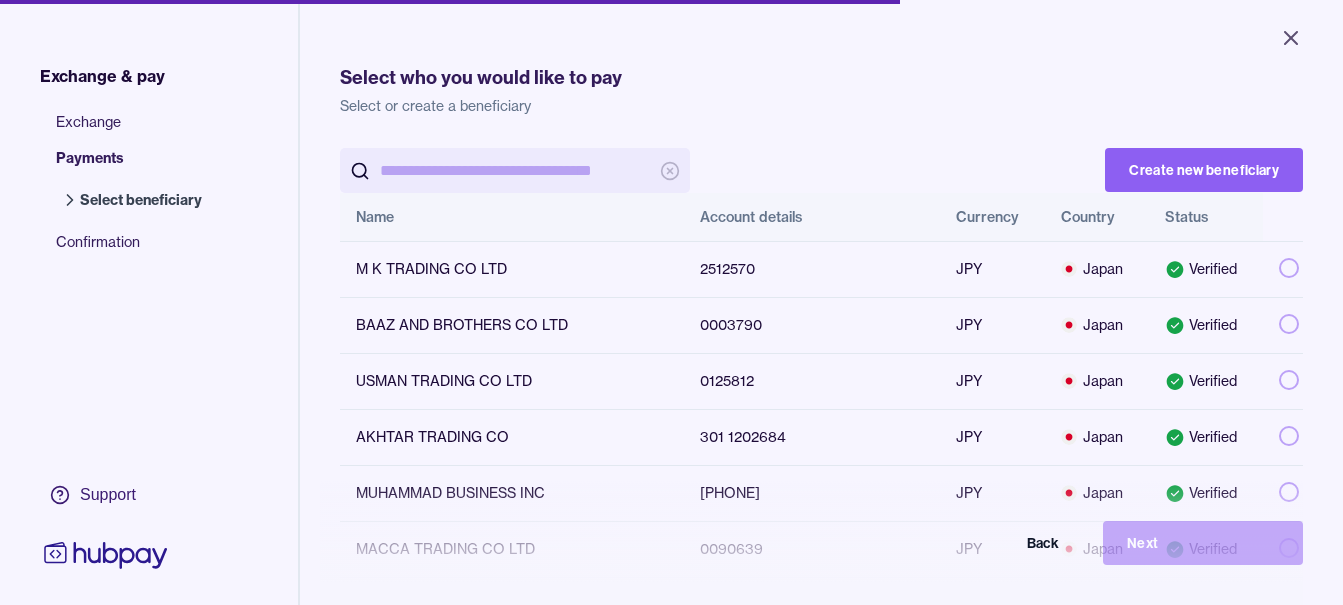 scroll, scrollTop: 0, scrollLeft: 0, axis: both 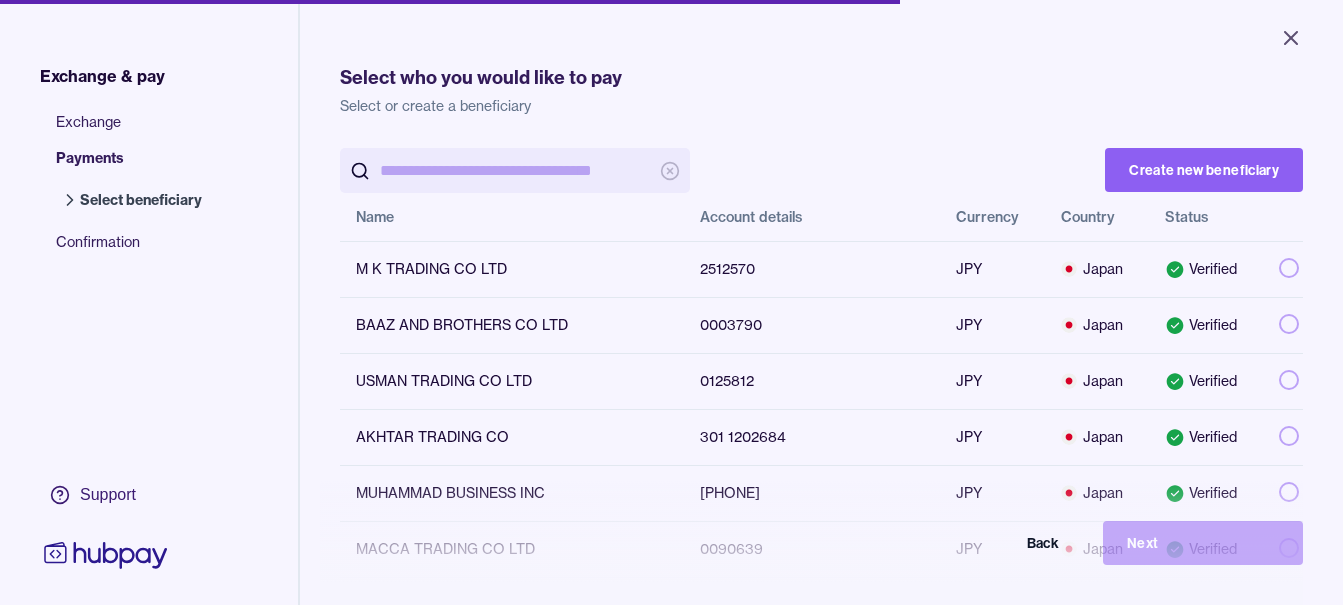 click at bounding box center (515, 170) 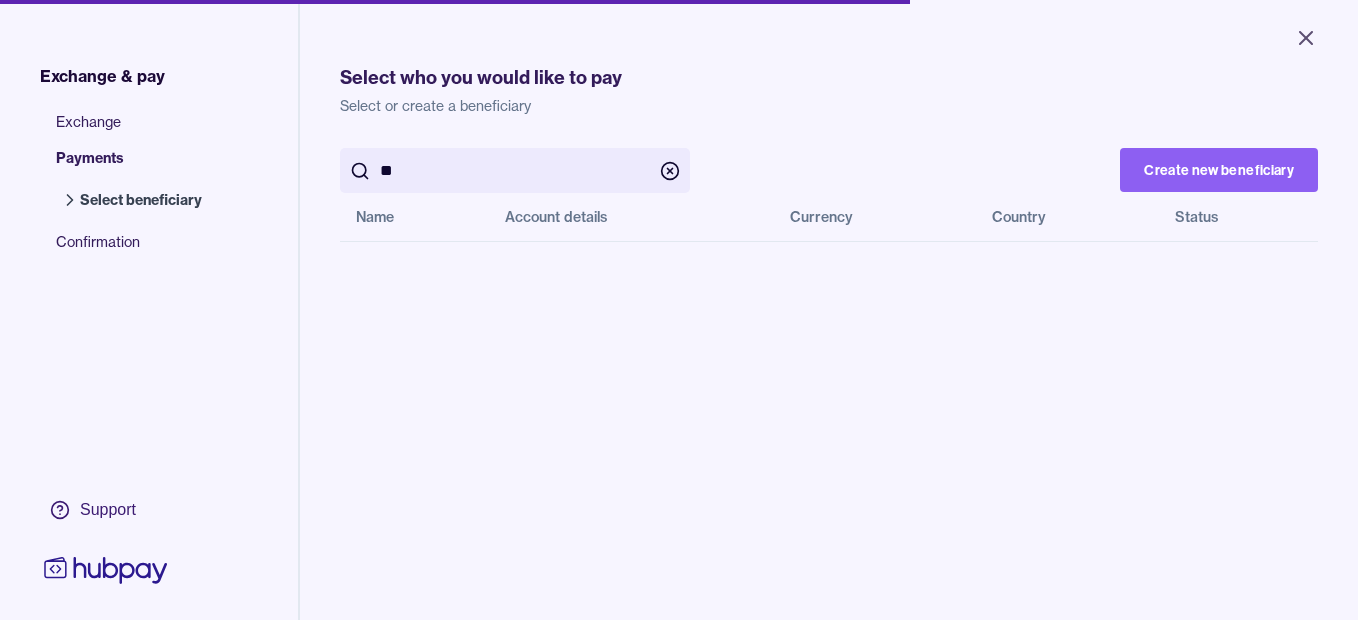 type on "*" 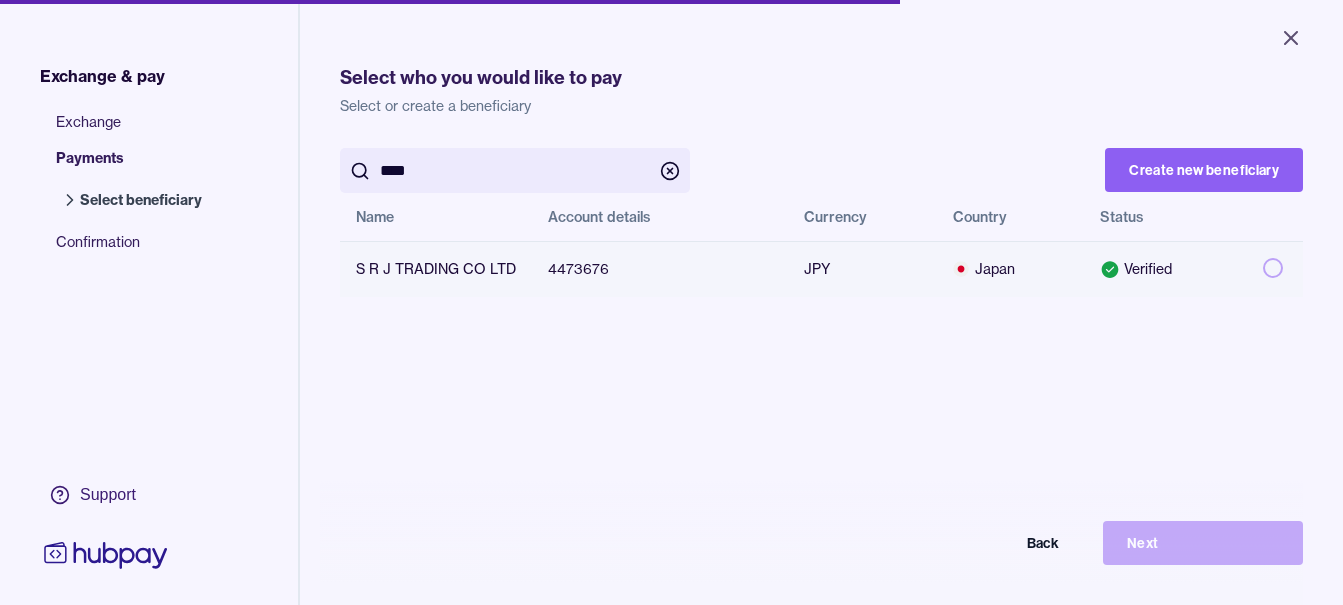 type on "***" 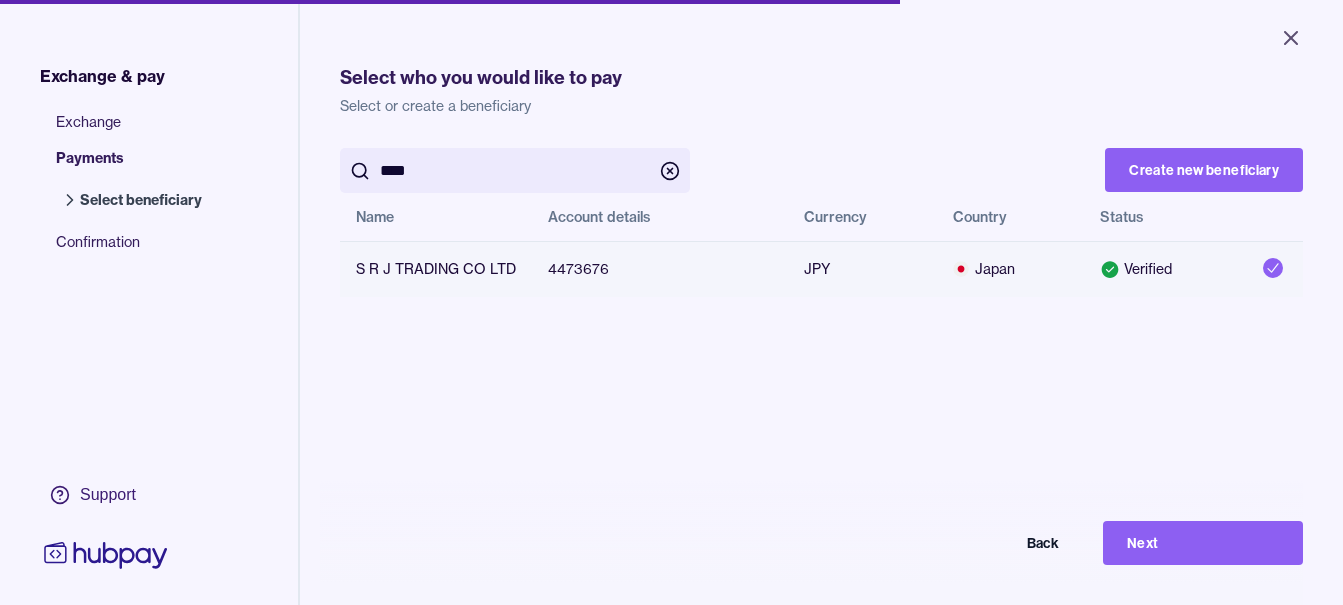 click on "Next" at bounding box center (1203, 543) 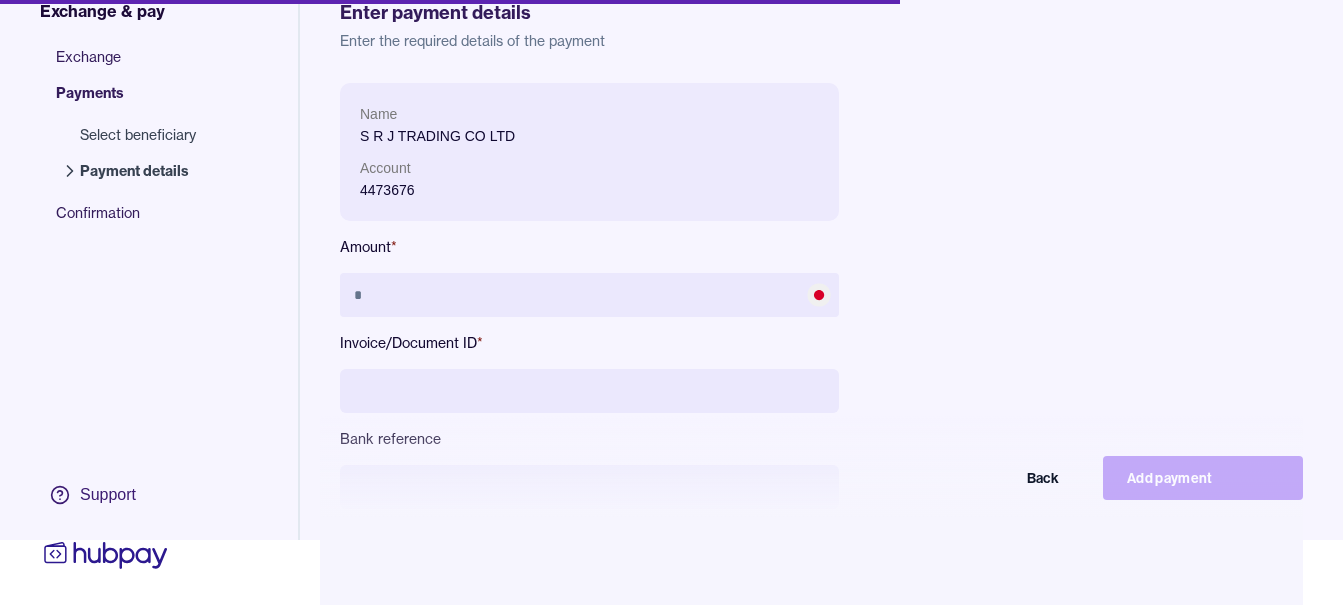 scroll, scrollTop: 95, scrollLeft: 0, axis: vertical 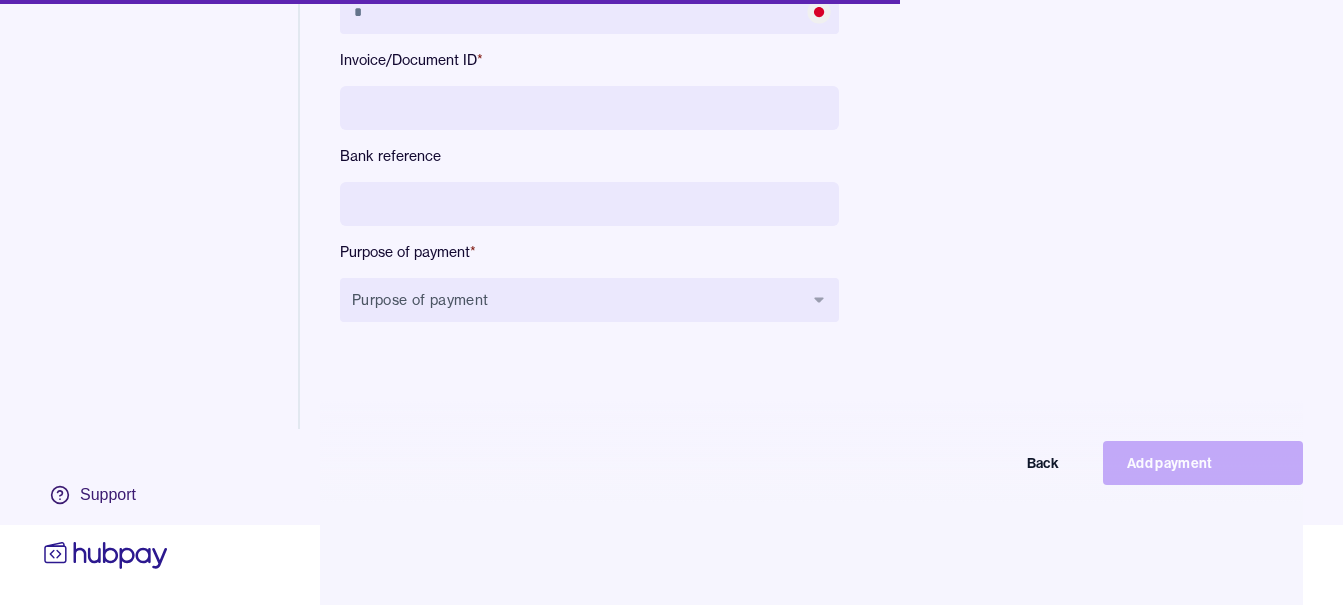 click on "Name S R J TRADING CO LTD Account 4473676 Amount  * Invoice/Document ID  * Bank reference Purpose of payment  * Purpose of payment Back Add payment" at bounding box center (589, 77) 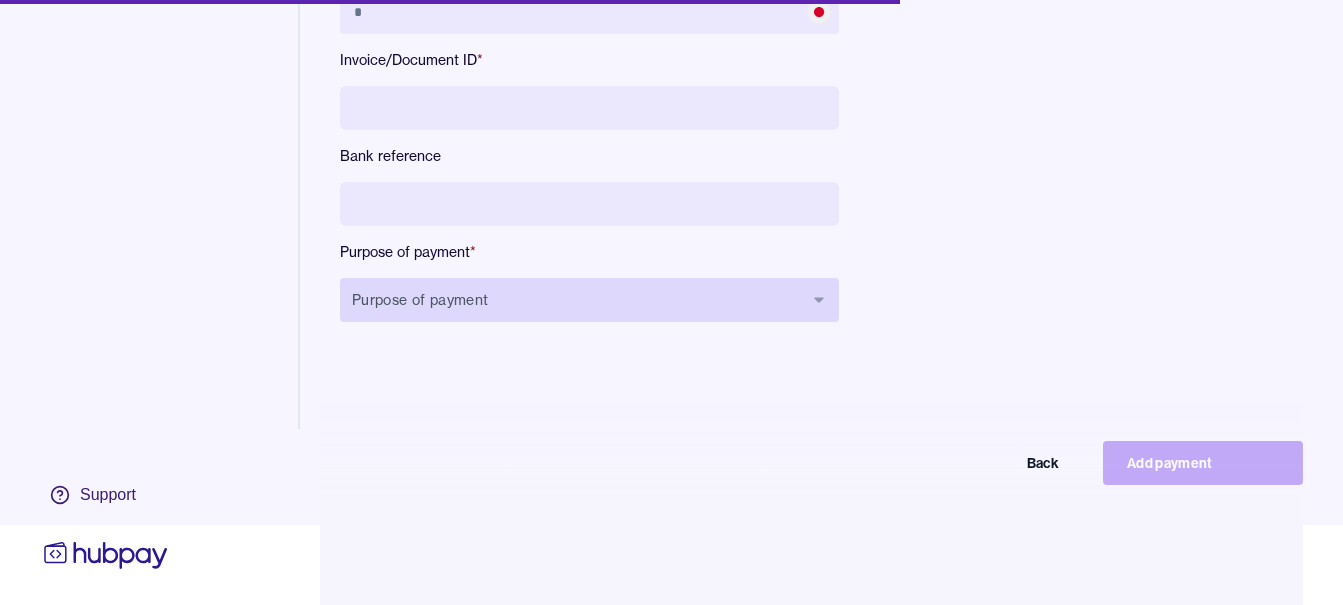 click on "Purpose of payment" at bounding box center [589, 300] 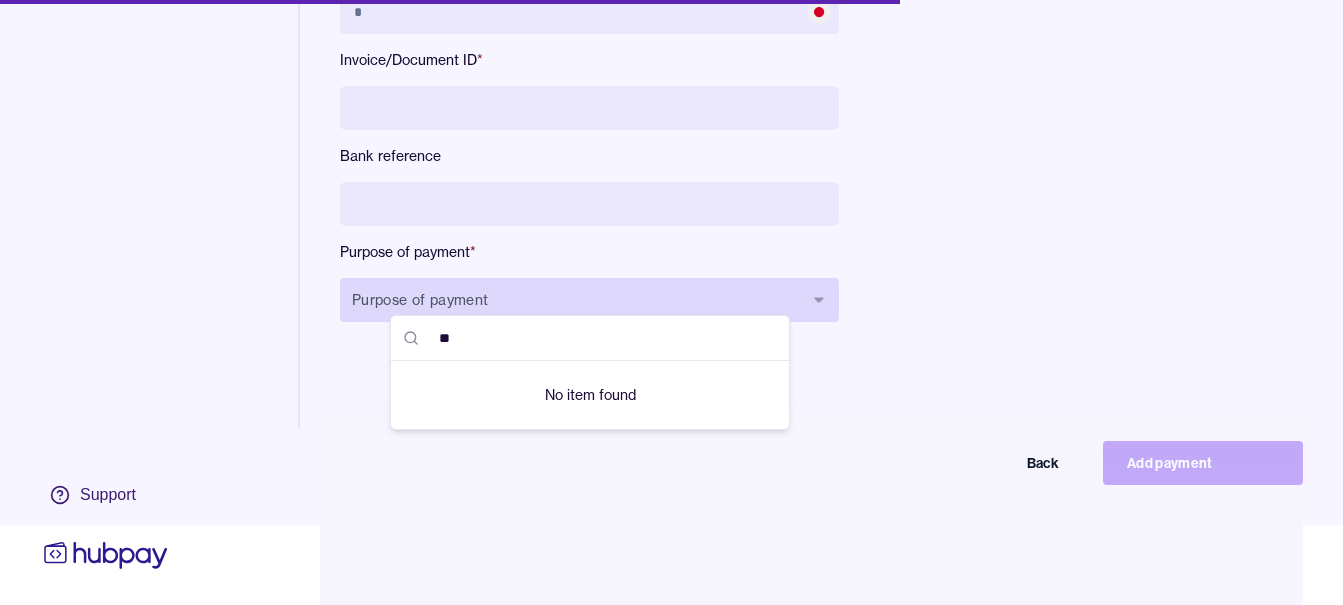 type on "*" 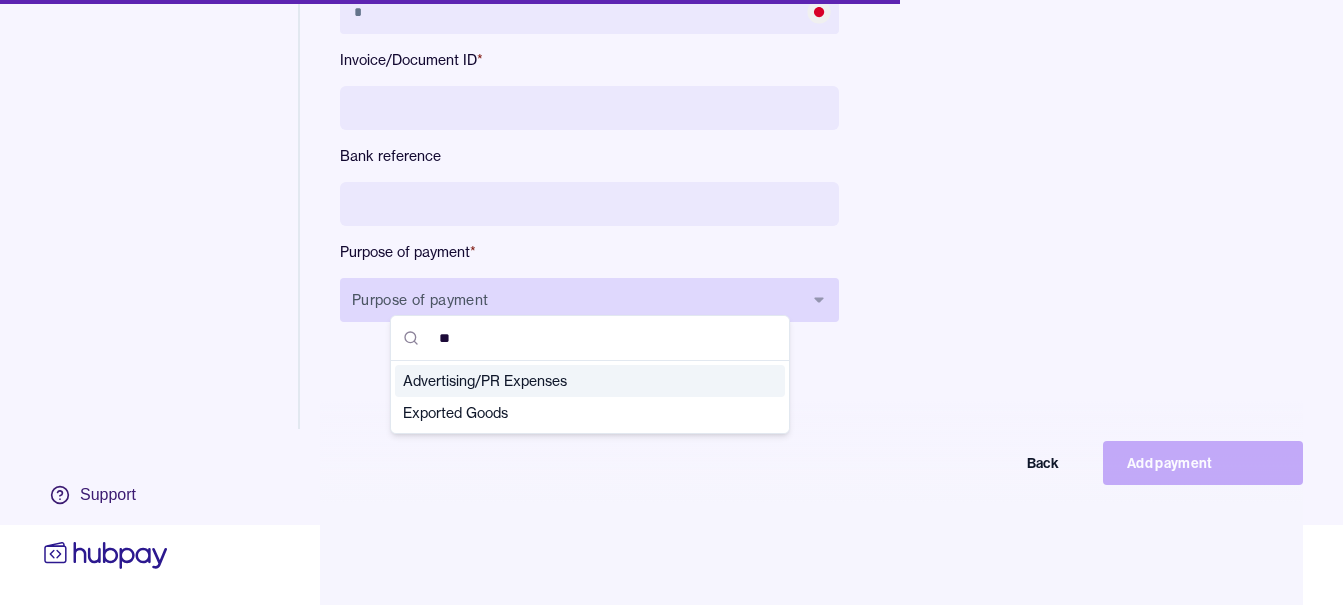 type on "***" 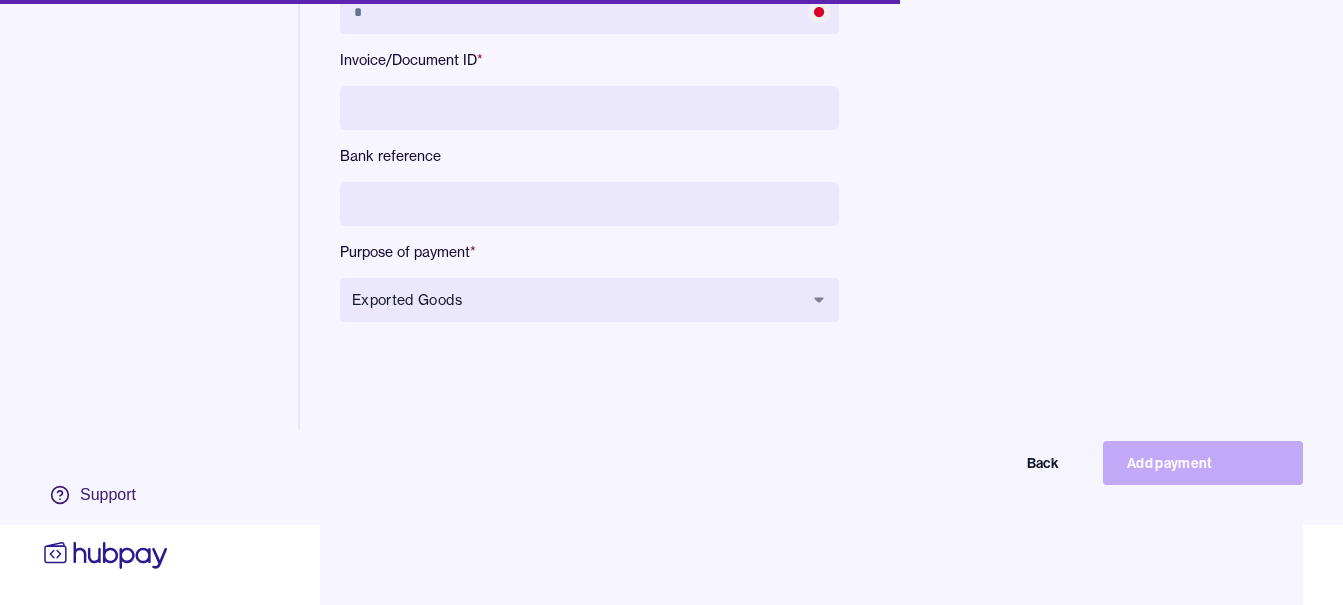 scroll, scrollTop: 0, scrollLeft: 0, axis: both 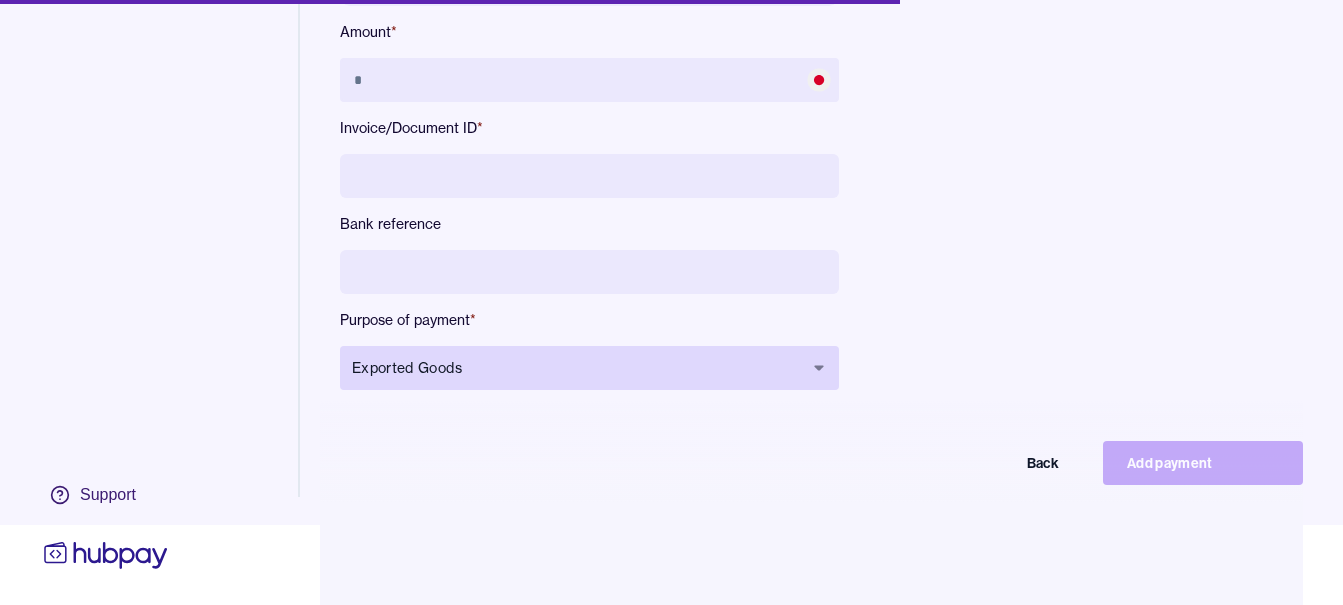 click on "Exported Goods" at bounding box center [577, 368] 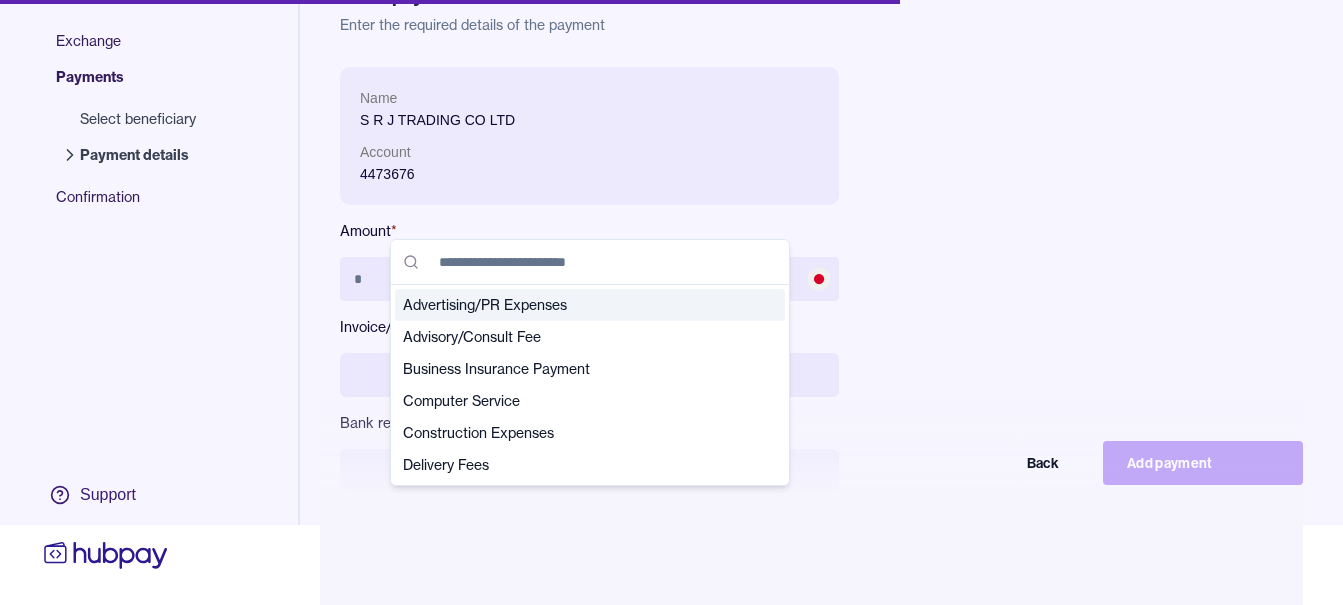 scroll, scrollTop: 0, scrollLeft: 0, axis: both 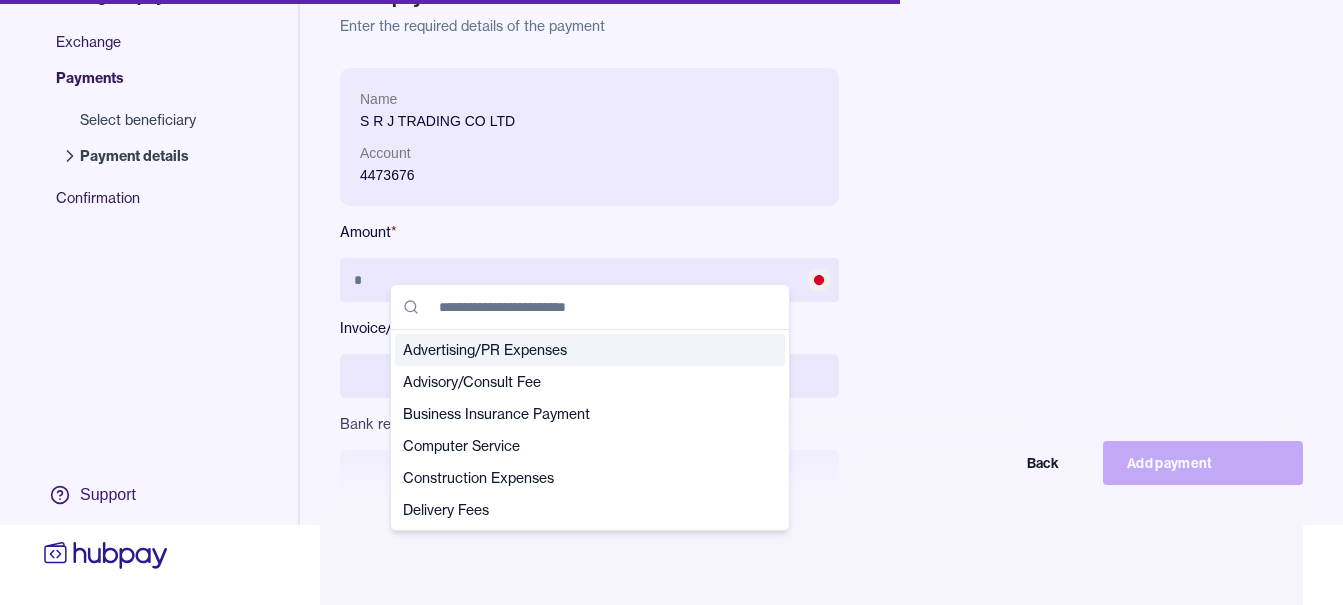 click on "Name S R J TRADING CO LTD Account 4473676 Amount  * Invoice/Document ID  * Bank reference Purpose of payment  * Exported Goods Advertising/PR Expenses Advisory/Consult Fee Business Insurance Payment Computer Service Construction Expenses Delivery Fees Dividend Payment Exported Goods Fund Investment Hotel Accommodation Influencer Payment Insurance Claims Loan Payment Maintenance Expense Office Expenses Other Fee Other Purposes Property Purchase Property Rental Reward Payment Royalty/Copyright Fee Salary Payment Service Charges Shares Investment Tax Payment Transportation Fee Travel Utility Bills Back Add payment" at bounding box center (589, 345) 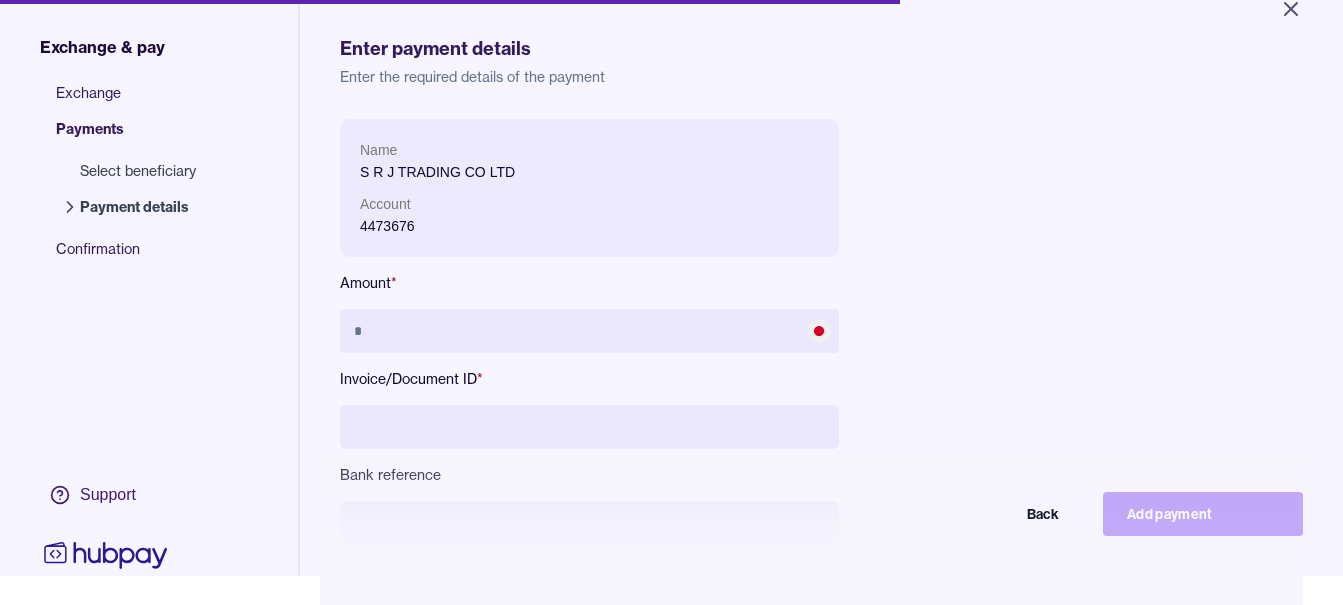 scroll, scrollTop: 0, scrollLeft: 0, axis: both 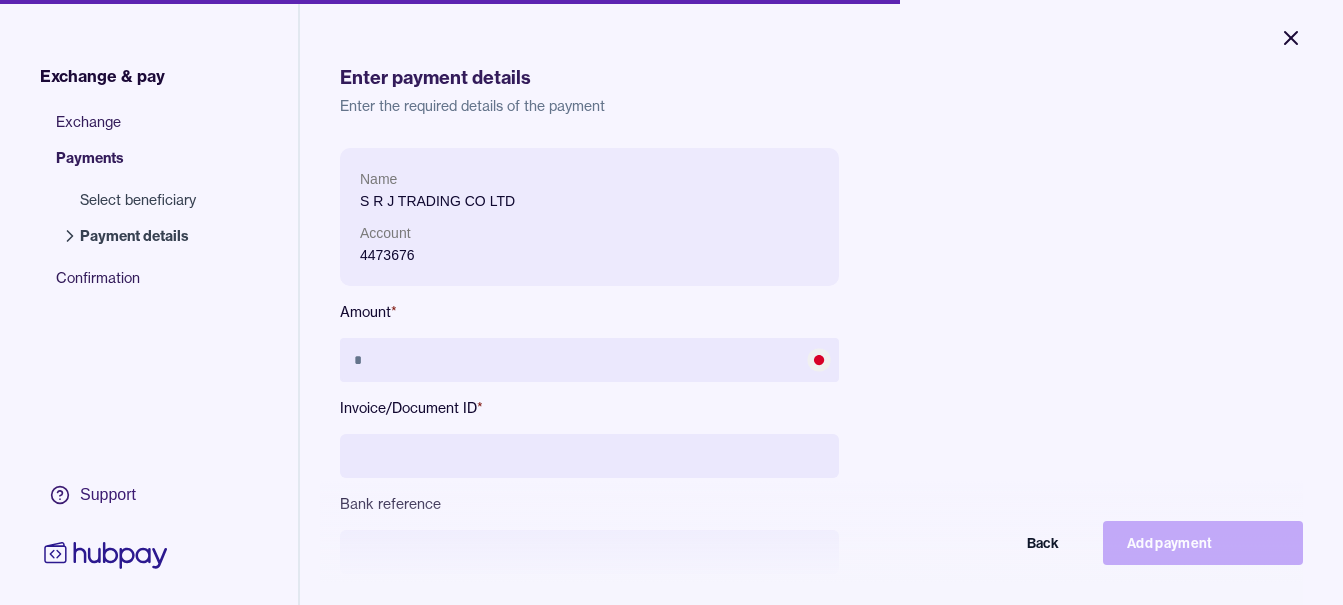 click on "Close" at bounding box center (1291, 38) 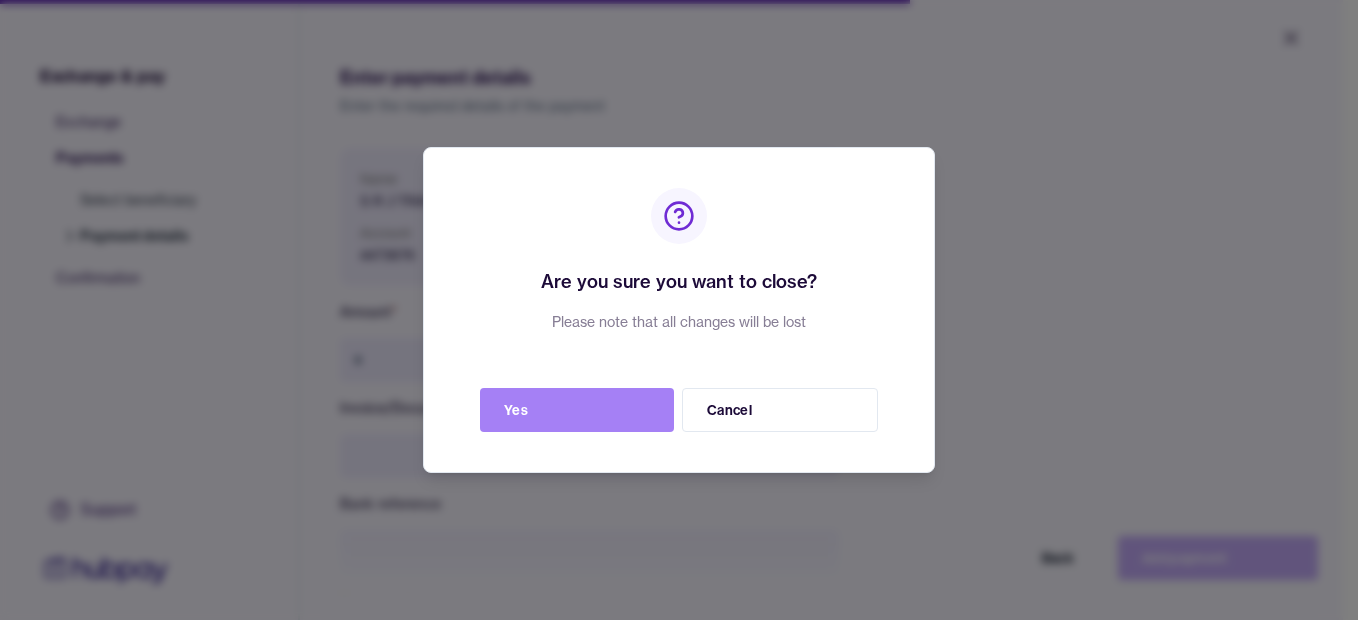 click on "Yes" at bounding box center [577, 410] 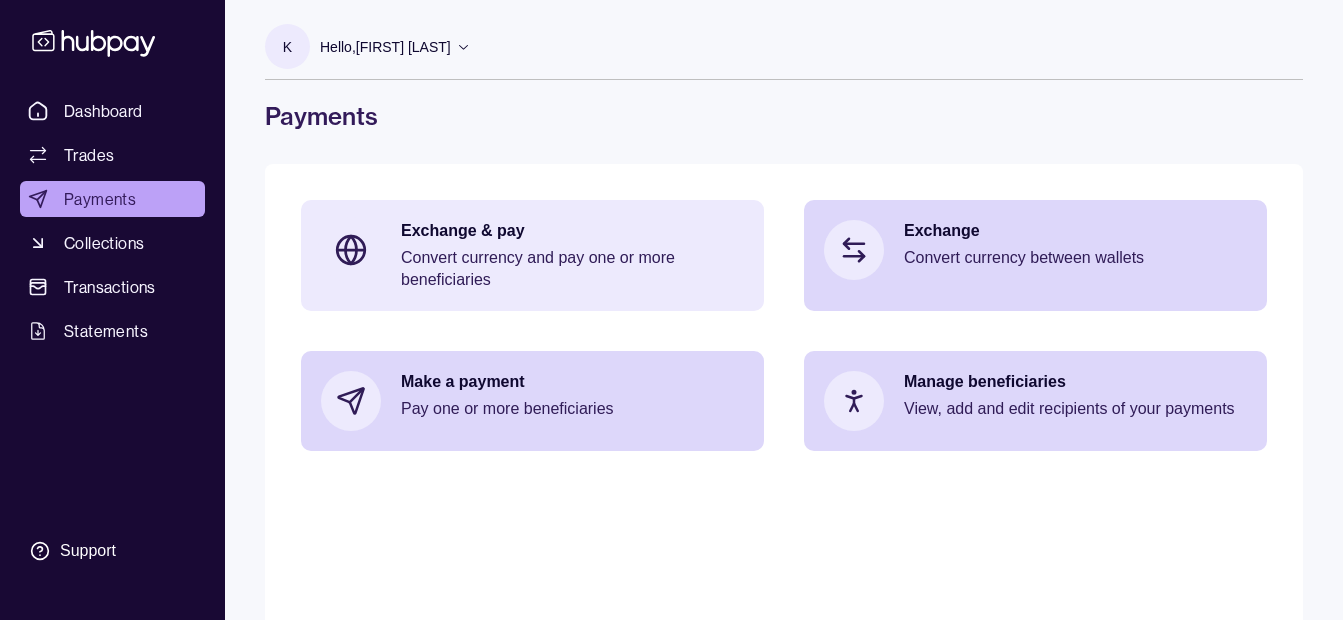 click on "Convert currency and pay one or more beneficiaries" at bounding box center [572, 269] 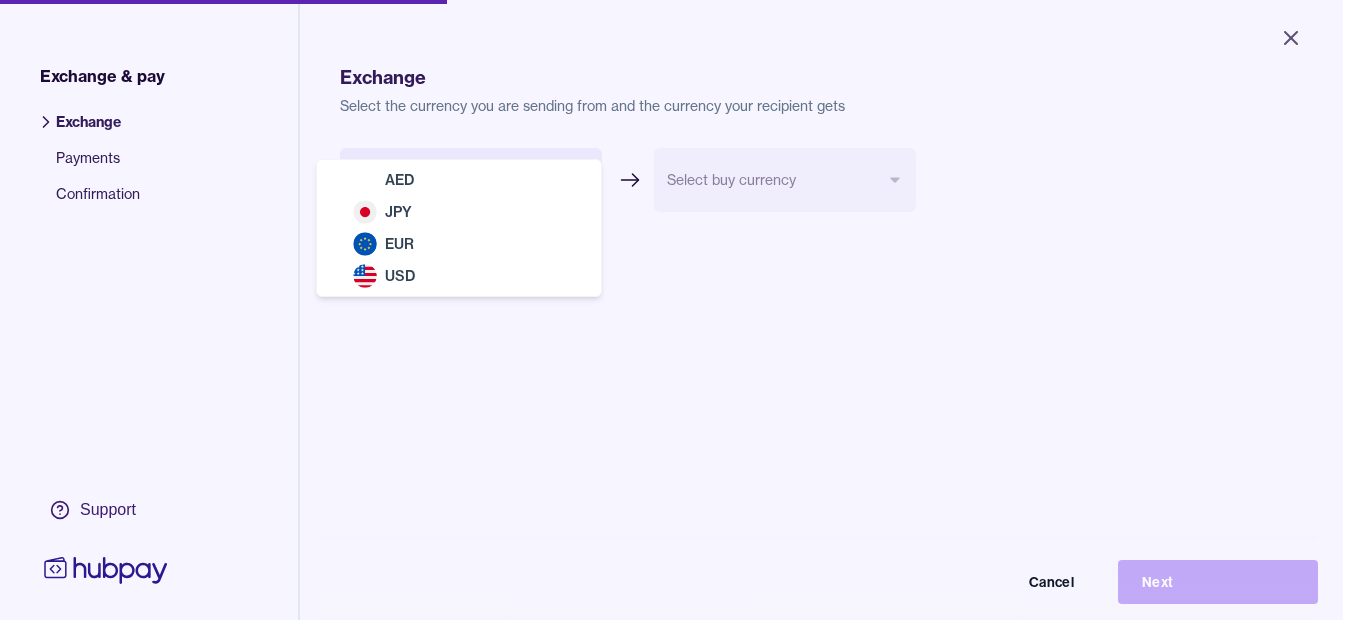 click on "Close Exchange & pay Exchange Payments Confirmation Support Exchange Select the currency you are sending from and the currency your recipient gets Select sell currency *** *** *** *** Select buy currency Cancel Next Exchange & pay | Hubpay AED JPY EUR USD" at bounding box center (671, 310) 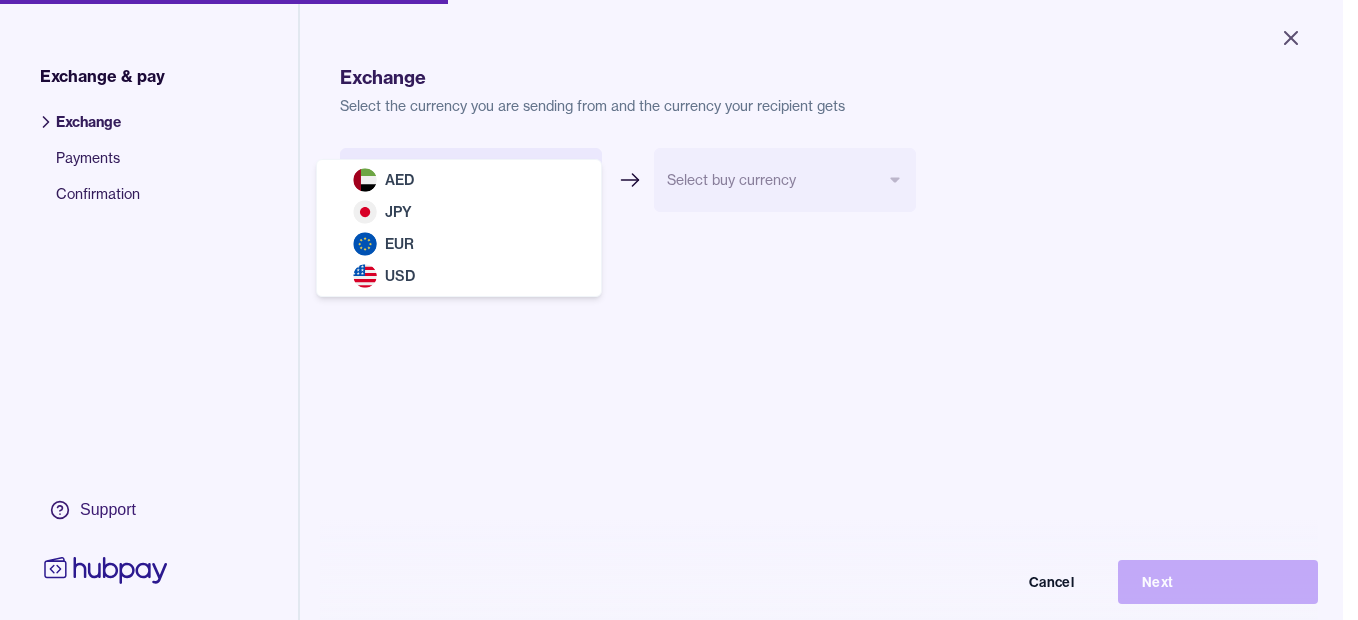 select on "***" 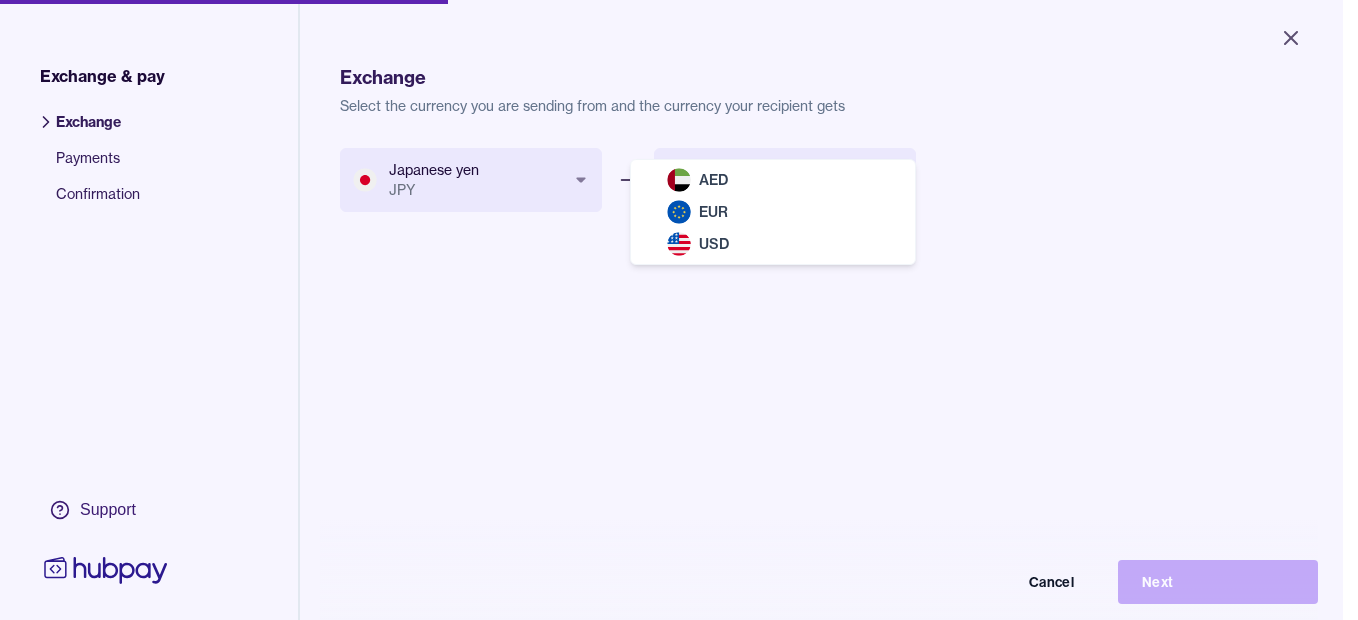 click on "Close Exchange & pay Exchange Payments Confirmation Support Exchange Select the currency you are sending from and the currency your recipient gets Japanese yen JPY *** *** *** *** Select buy currency *** *** *** Cancel Next Exchange & pay | Hubpay AED EUR USD" at bounding box center (671, 310) 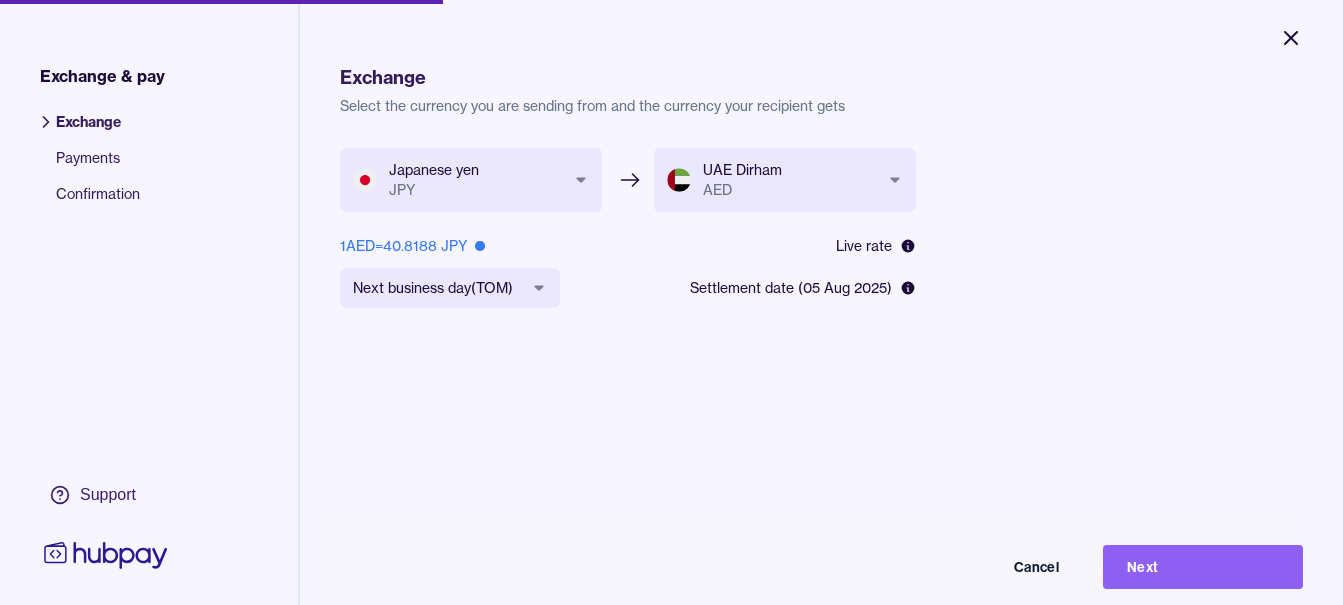 click 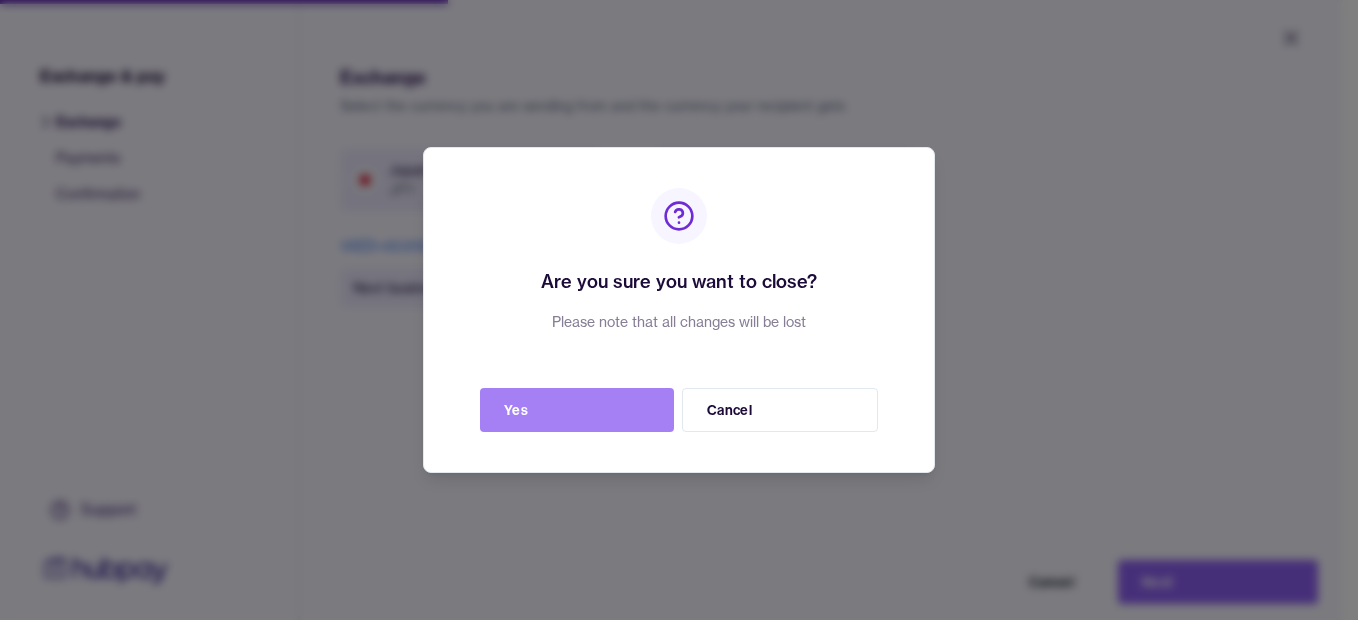 click on "Yes" at bounding box center (577, 410) 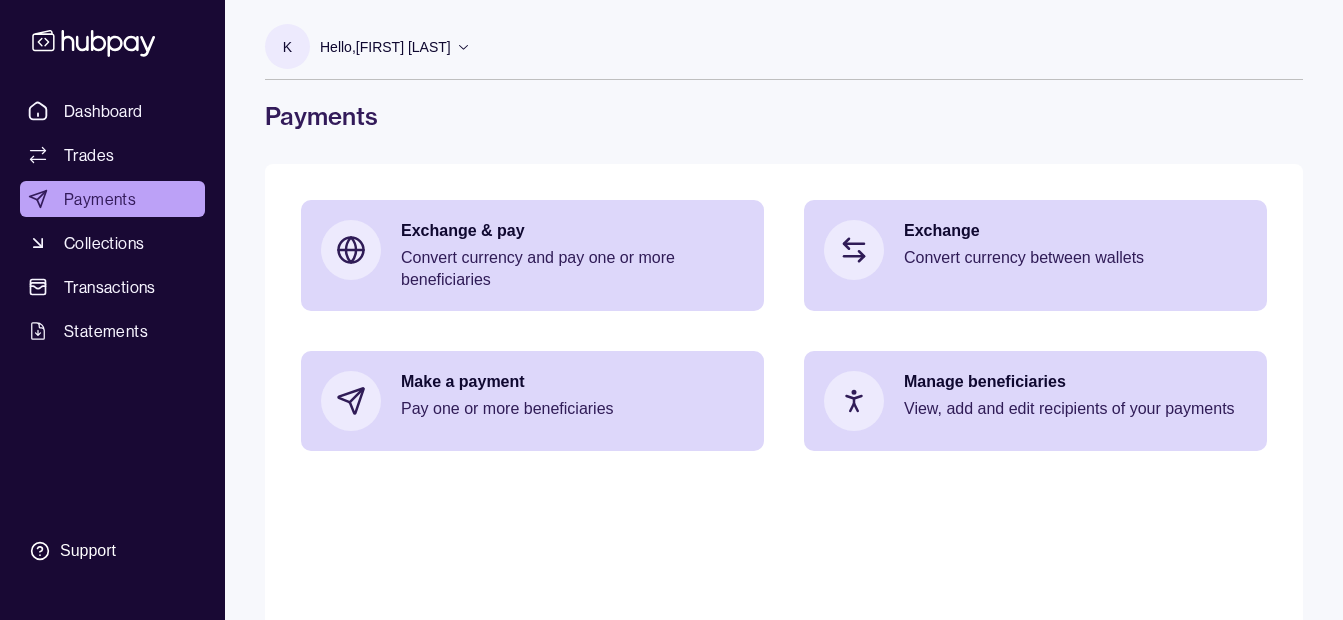 click on "Hello, [FIRST] [LAST] [LAST]" at bounding box center (385, 47) 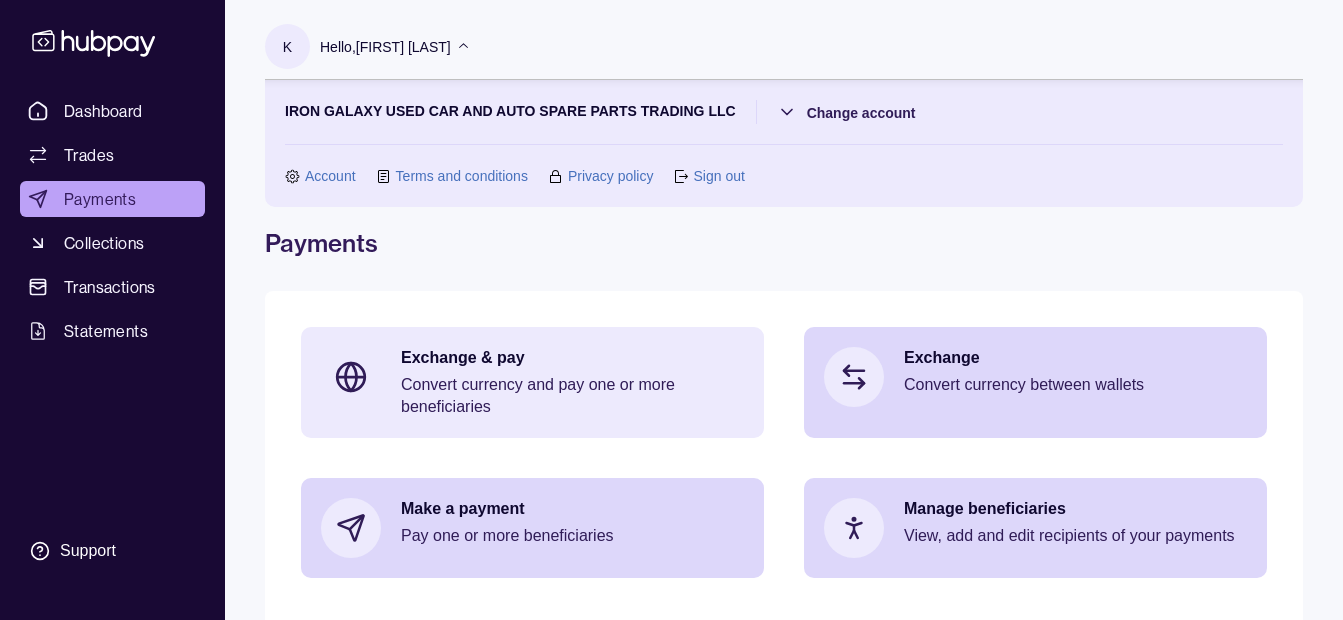 click on "Convert currency and pay one or more beneficiaries" at bounding box center (572, 396) 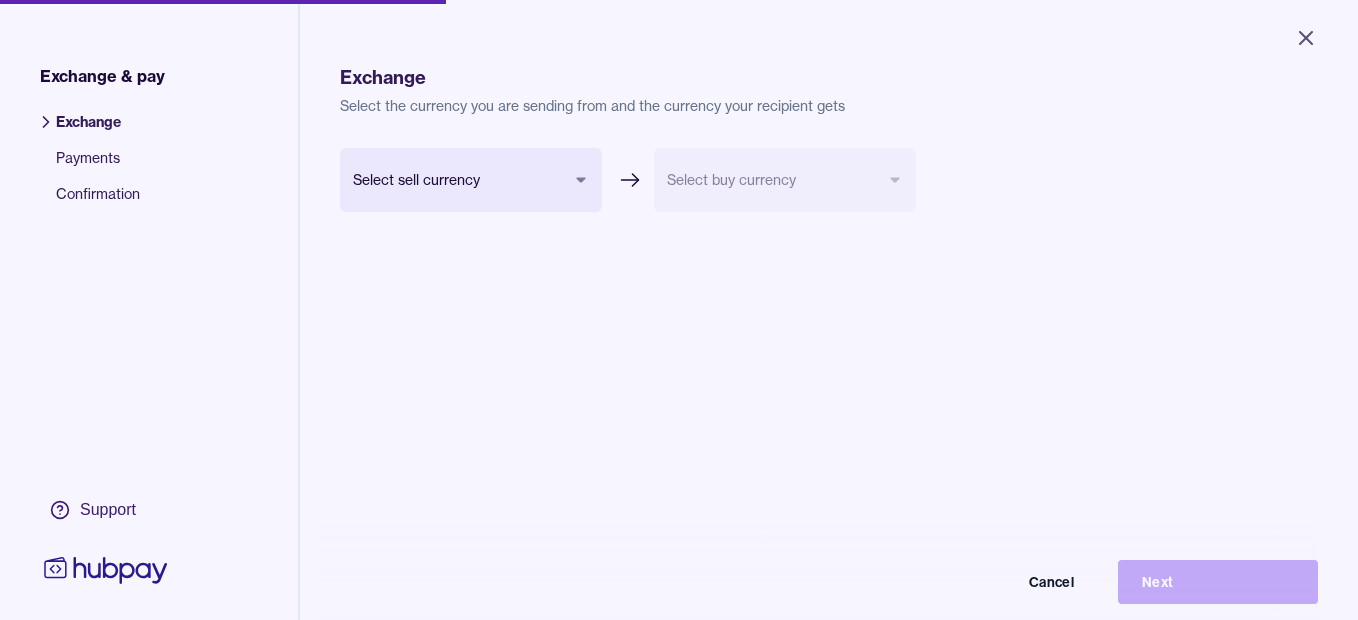 click on "Close Exchange & pay Exchange Payments Confirmation Support Exchange Select the currency you are sending from and the currency your recipient gets Select sell currency *** *** *** *** Select buy currency Cancel Next Exchange & pay | Hubpay" at bounding box center [679, 310] 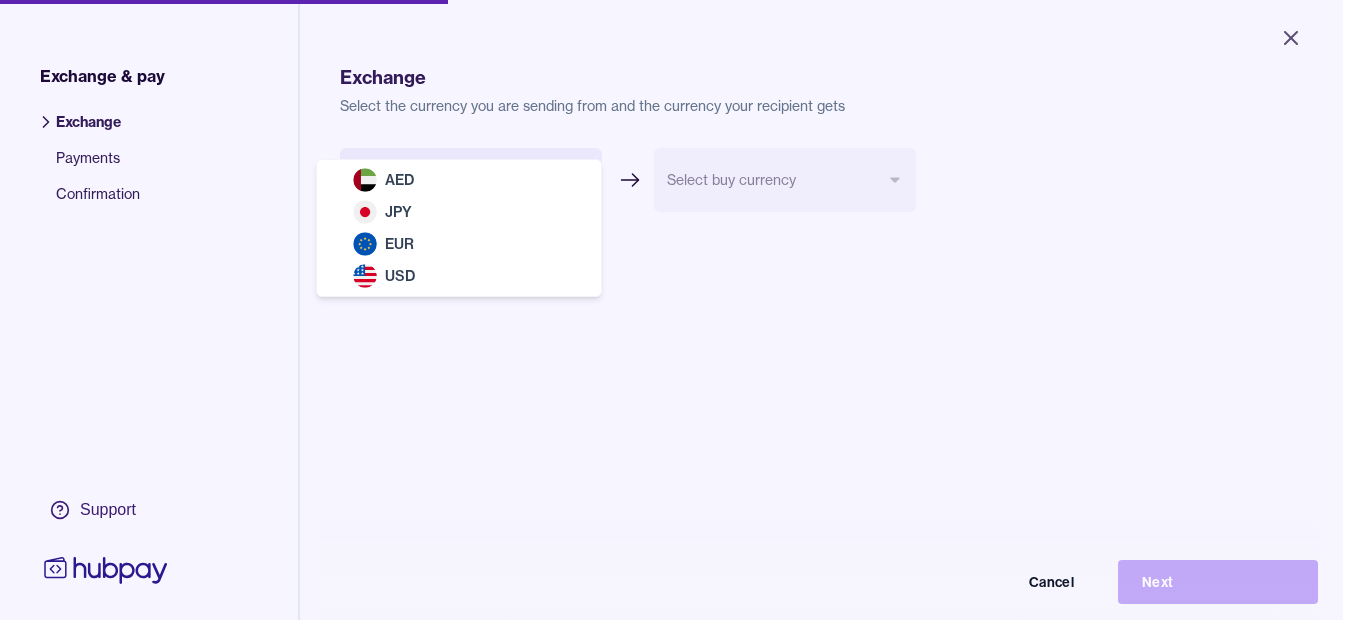 select on "***" 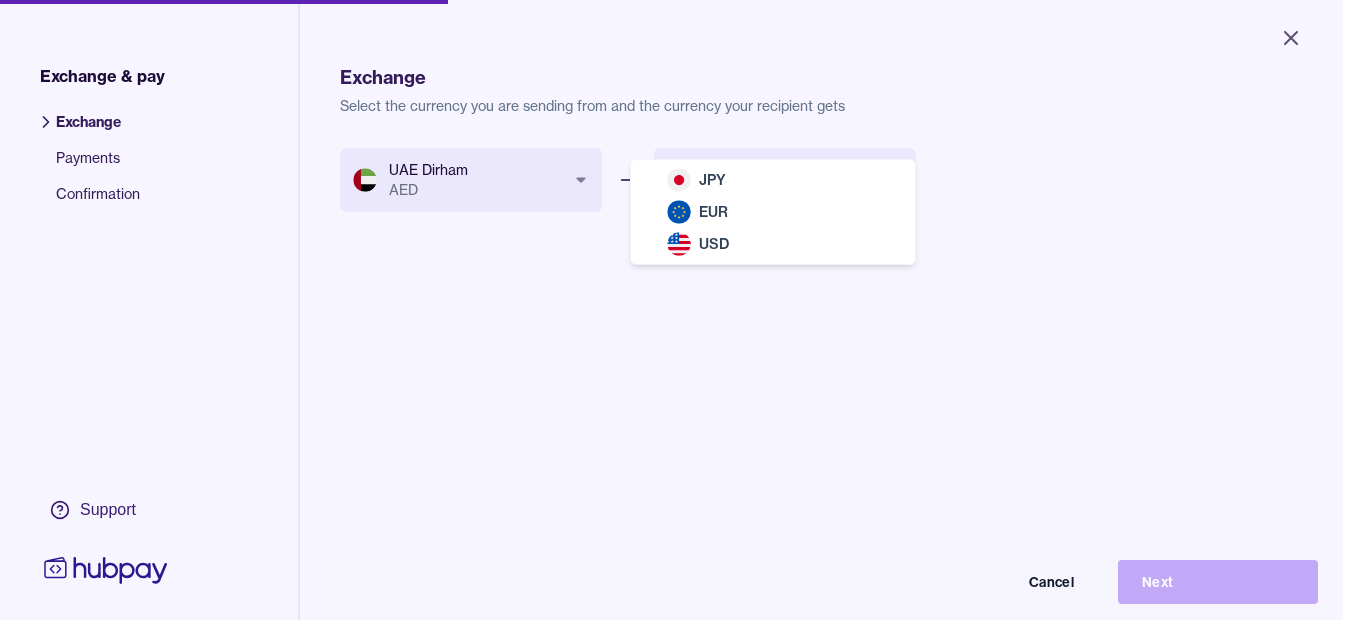click on "Close Exchange & pay Exchange Payments Confirmation Support Exchange Select the currency you are sending from and the currency your recipient gets UAE Dirham AED *** *** *** *** Select buy currency *** *** *** Cancel Next Exchange & pay | Hubpay JPY EUR USD" at bounding box center [671, 310] 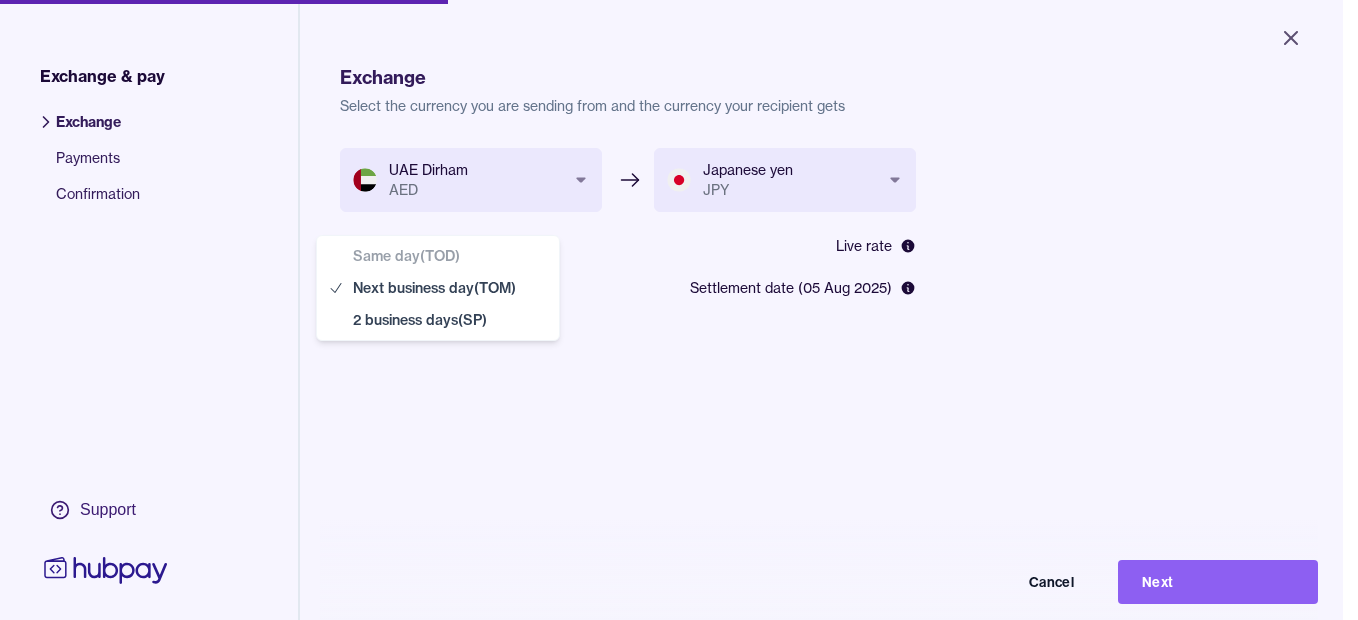 click on "**********" at bounding box center [671, 310] 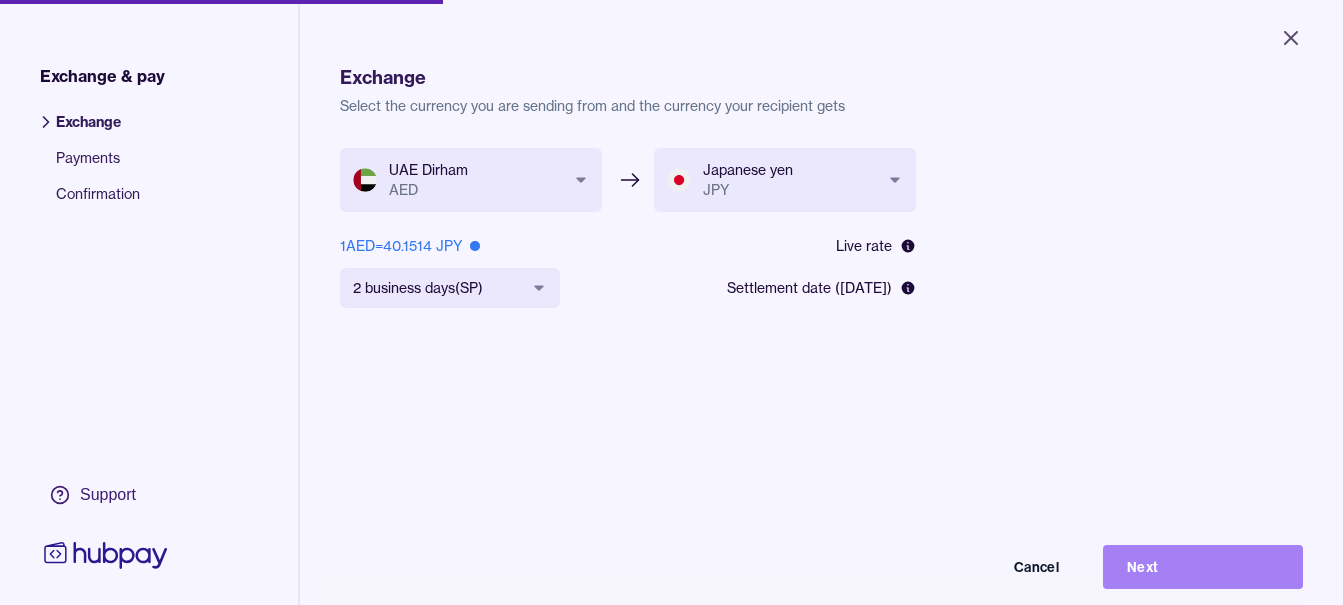 click on "Next" at bounding box center (1203, 567) 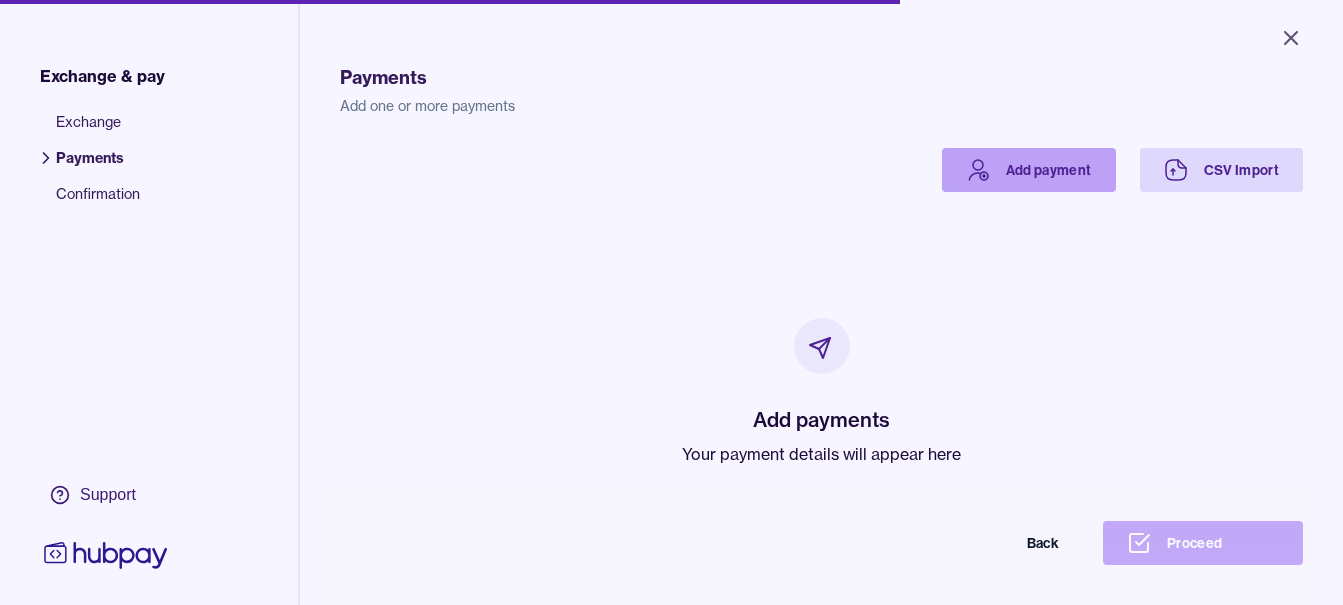 click on "Add payment" at bounding box center [1029, 170] 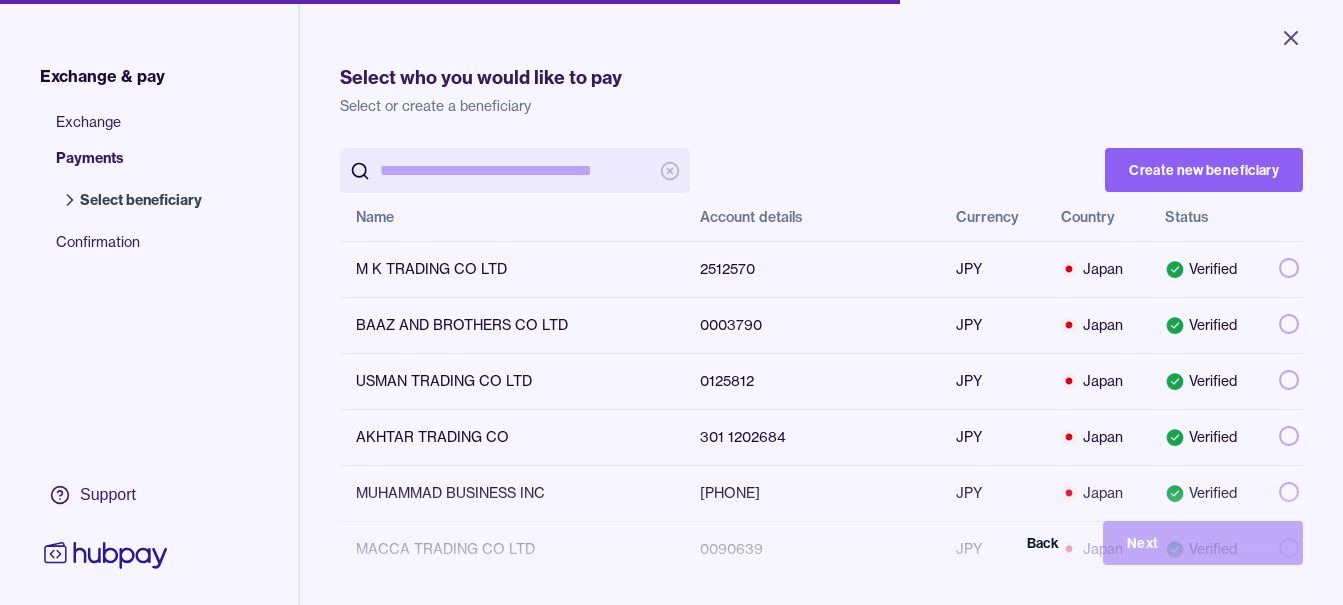 scroll, scrollTop: 0, scrollLeft: 0, axis: both 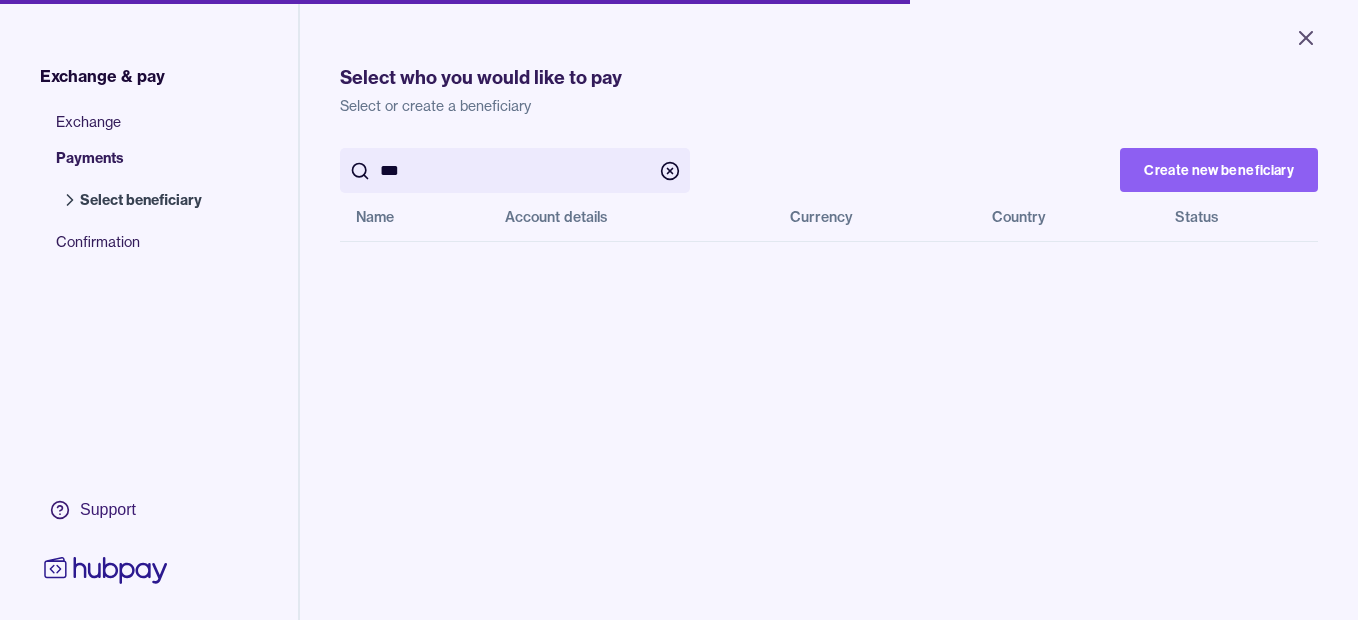 drag, startPoint x: 516, startPoint y: 167, endPoint x: 165, endPoint y: 154, distance: 351.24066 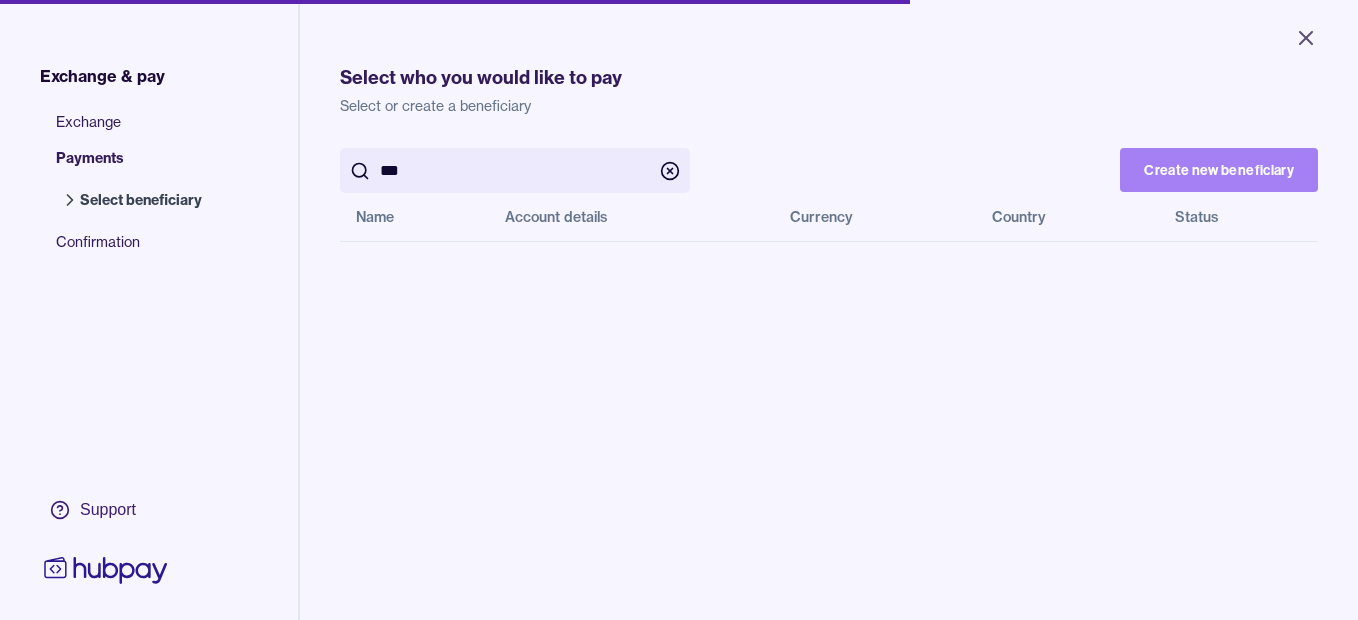 type on "***" 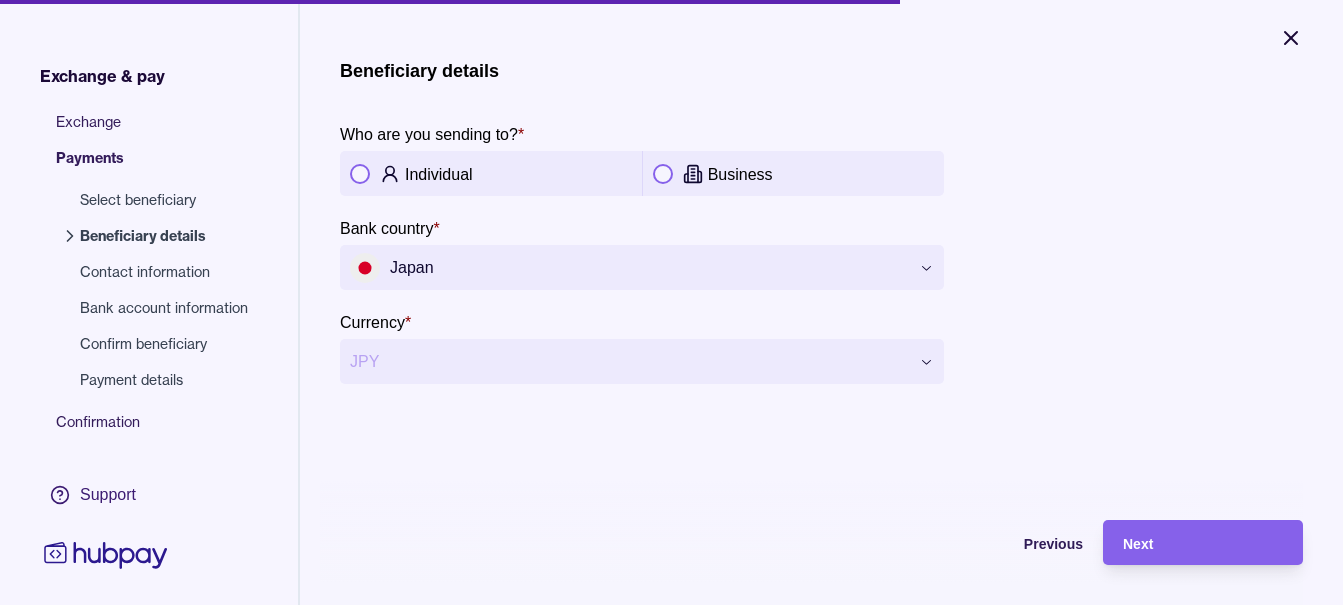 click 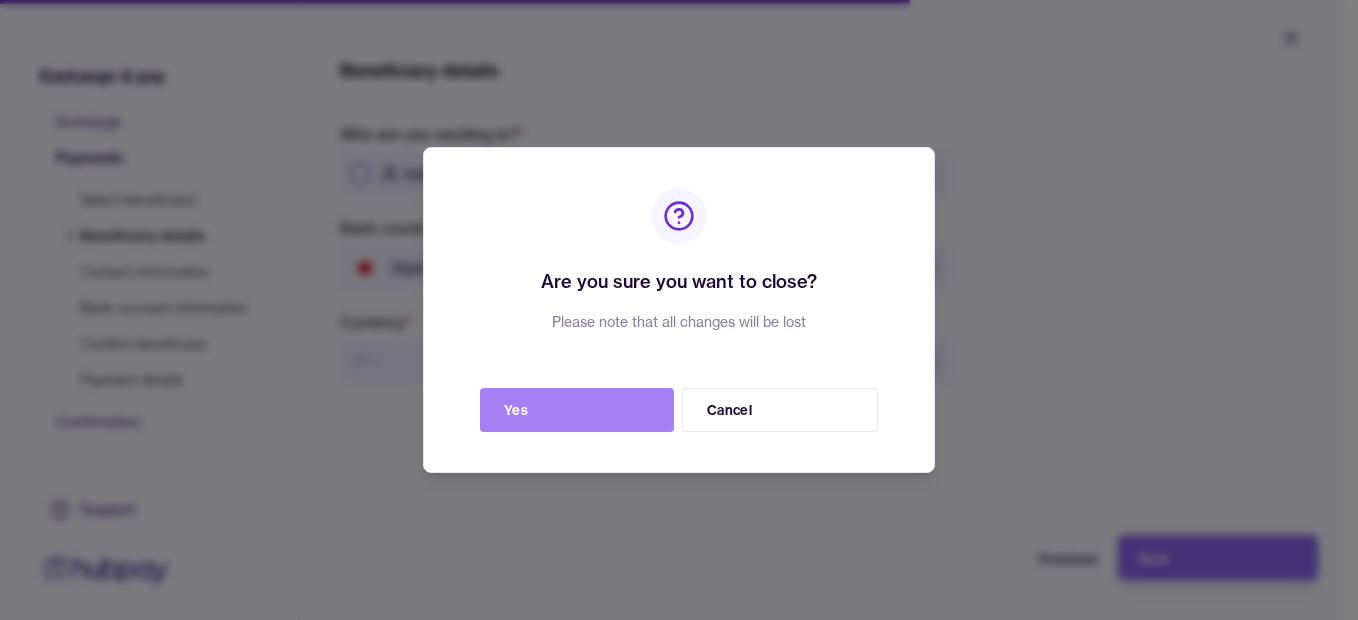 click on "Yes" at bounding box center [577, 410] 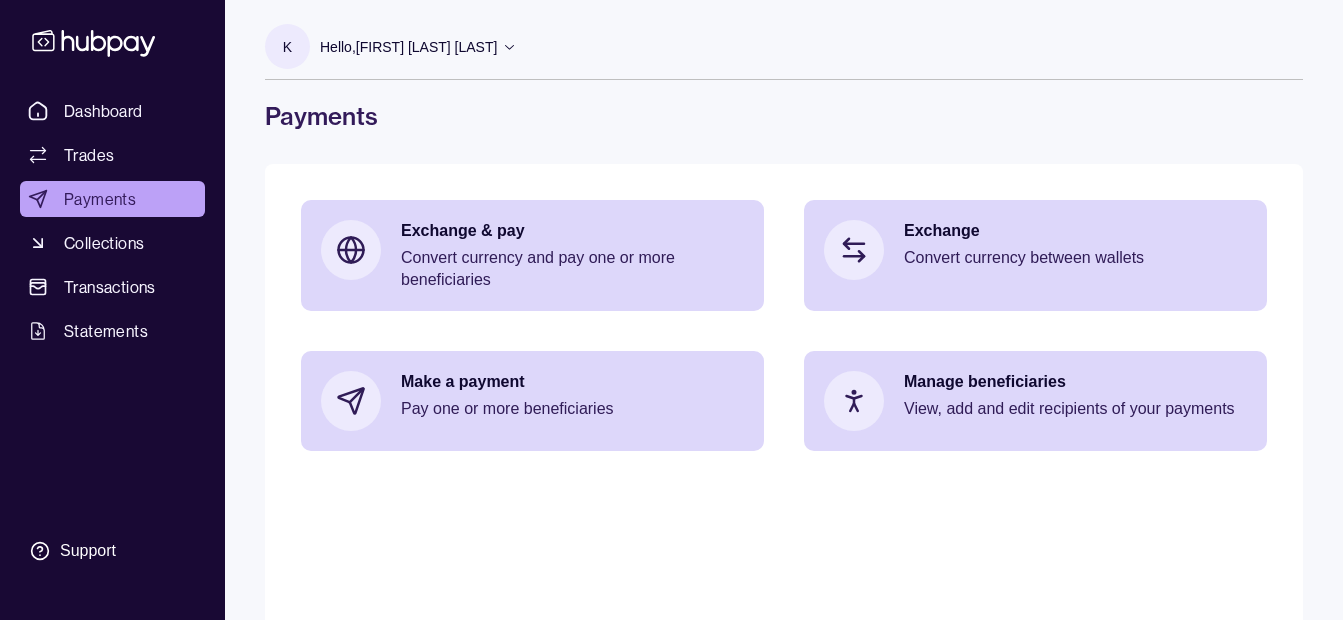 click on "Hello, [FIRST] [LAST] [LAST]" at bounding box center (408, 47) 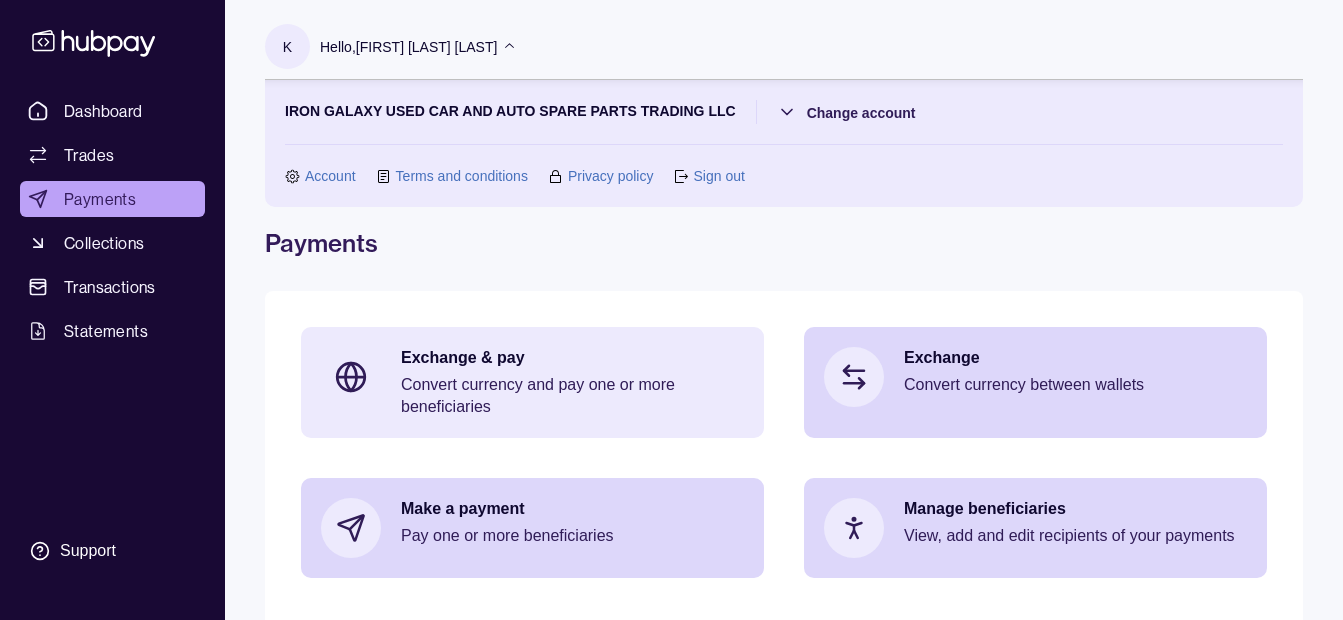 click on "Convert currency and pay one or more beneficiaries" at bounding box center (572, 396) 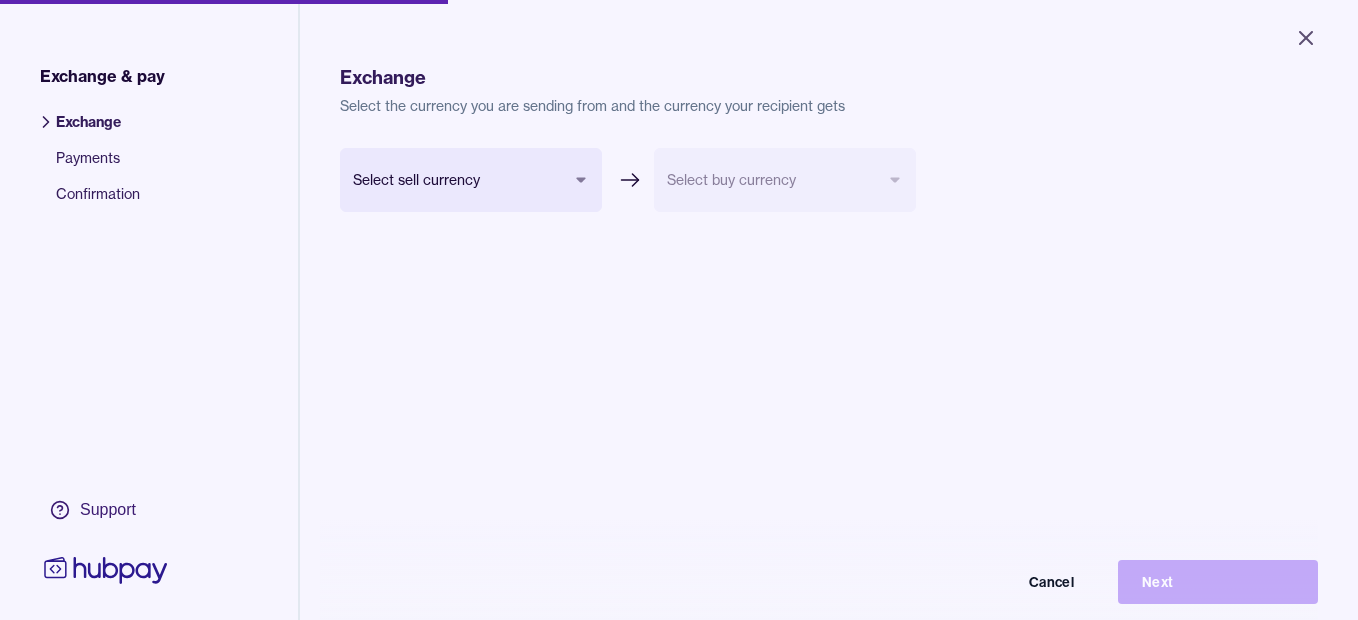 click on "Close Exchange & pay Exchange Payments Confirmation Support Exchange Select the currency you are sending from and the currency your recipient gets Select sell currency *** *** *** *** Select buy currency Cancel Next Exchange & pay | Hubpay" at bounding box center (679, 310) 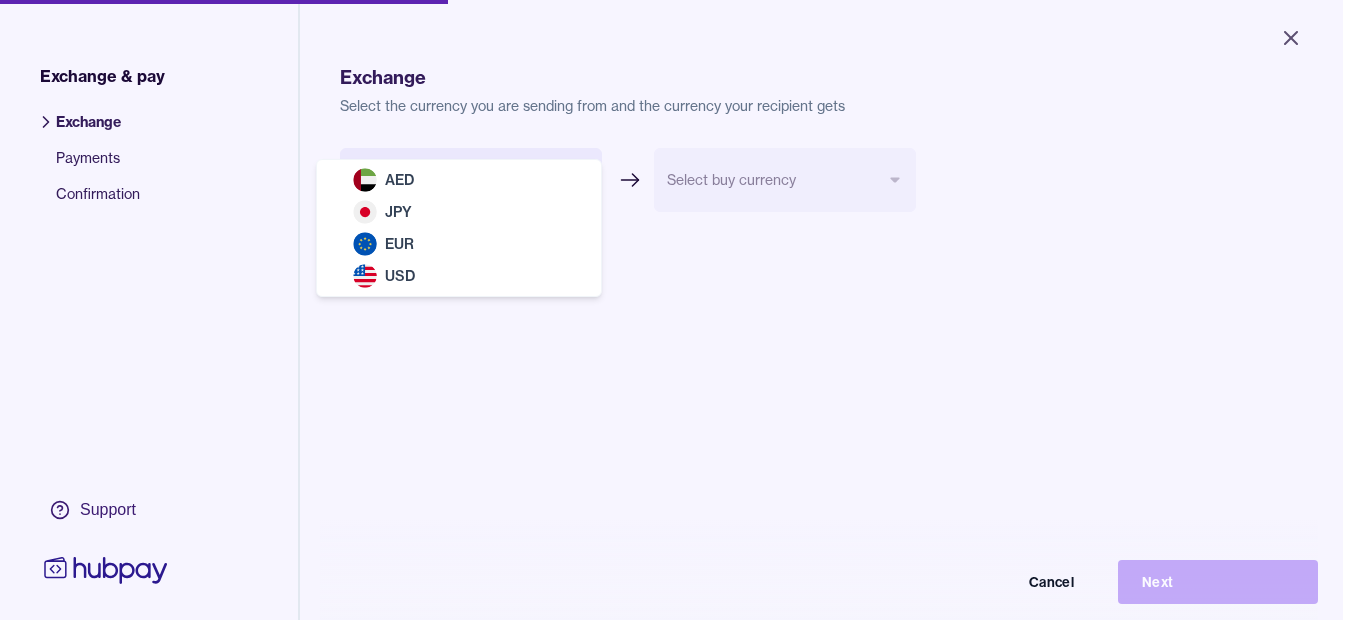 select on "***" 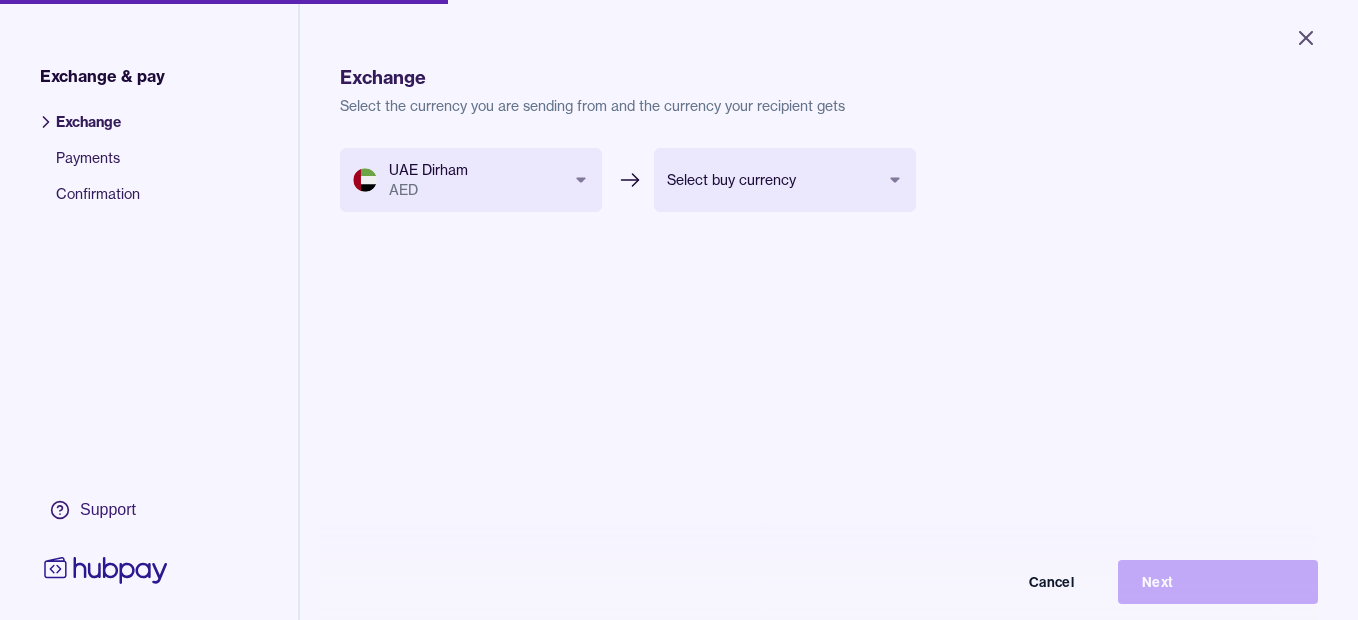 click on "Close Exchange & pay Exchange Payments Confirmation Support Exchange Select the currency you are sending from and the currency your recipient gets UAE Dirham AED *** *** *** *** Select buy currency *** *** *** Cancel Next Exchange & pay | Hubpay" at bounding box center (679, 310) 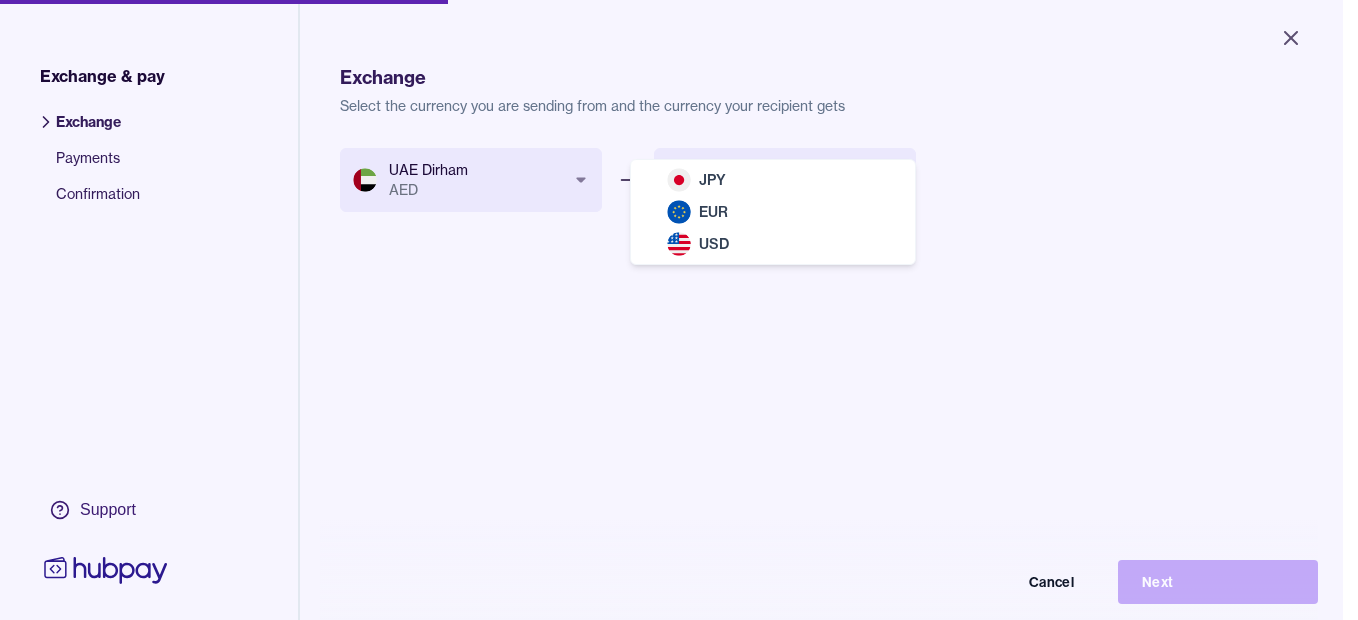 select on "***" 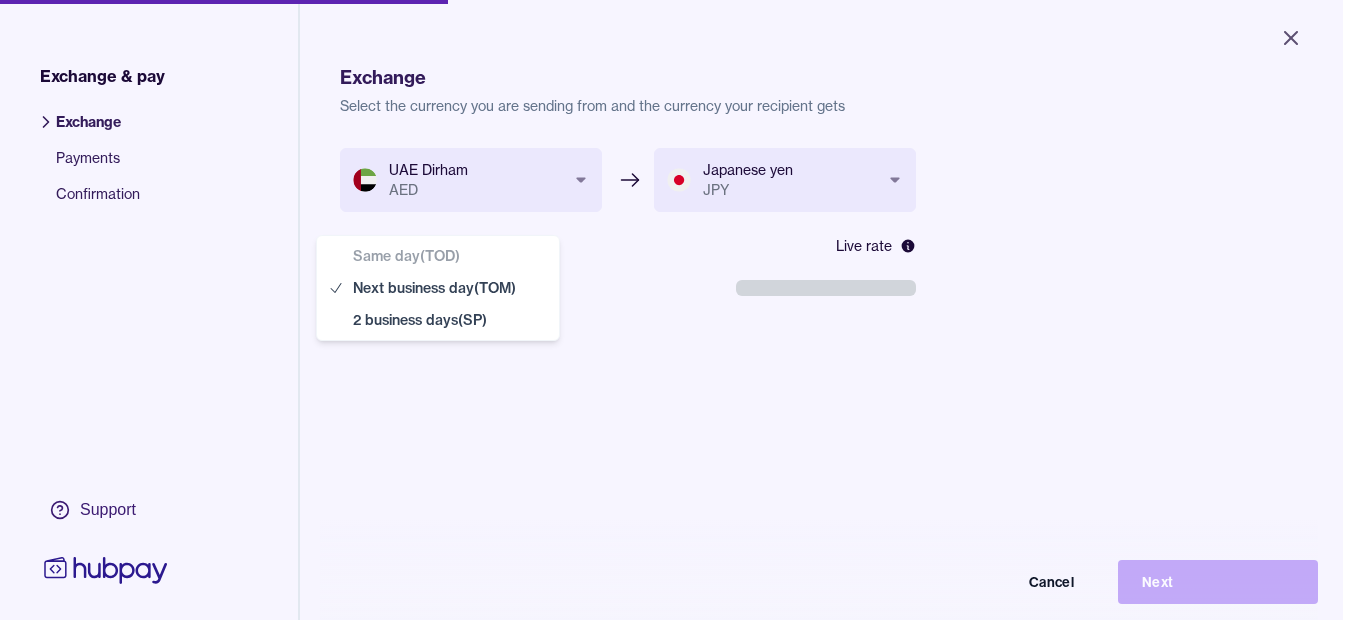 click on "**********" at bounding box center (671, 310) 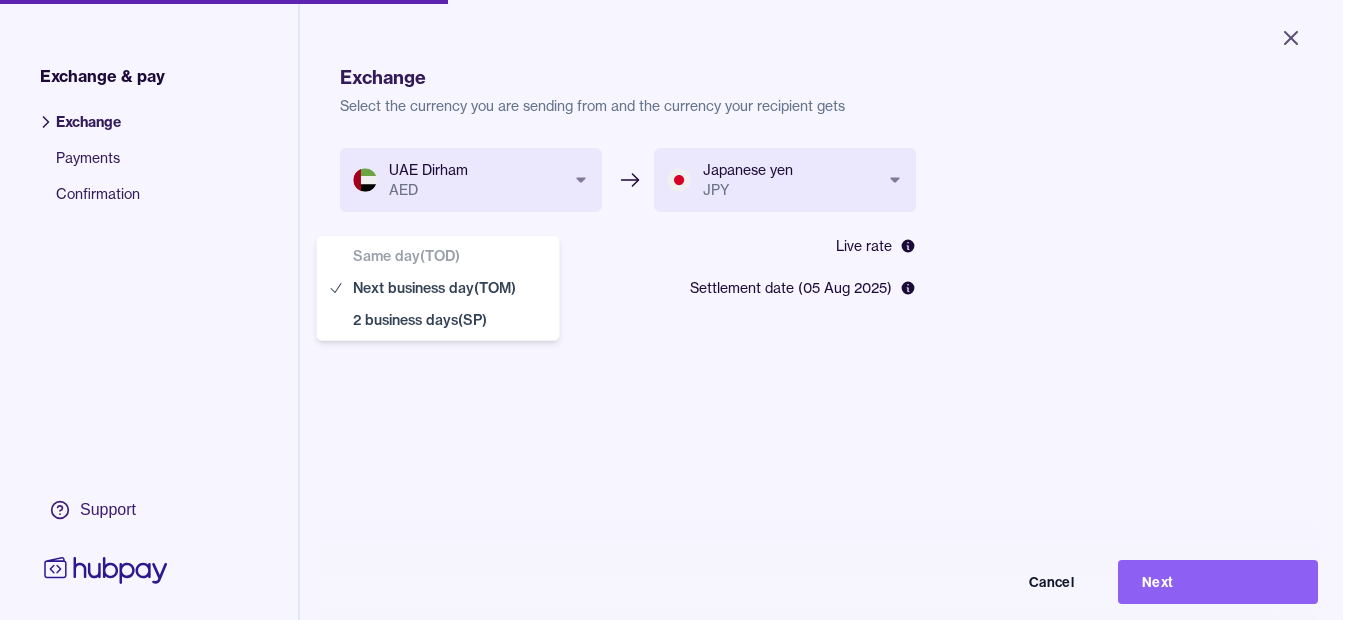 select on "**" 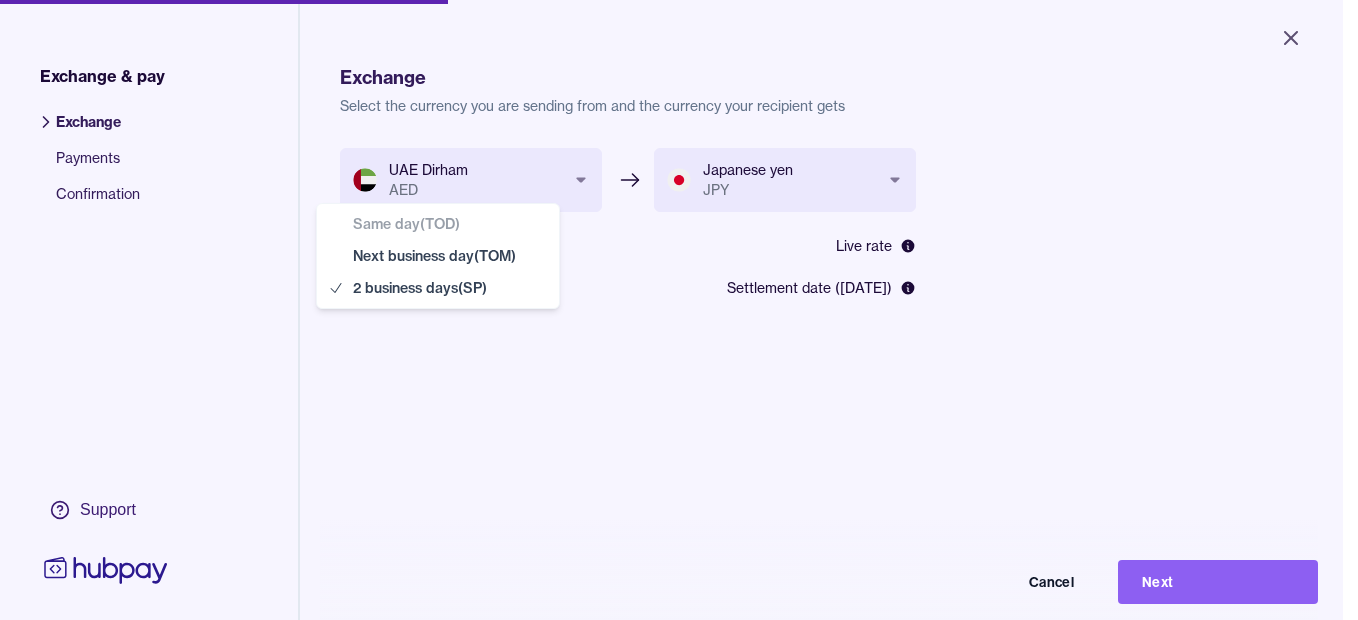 click on "**********" at bounding box center [671, 310] 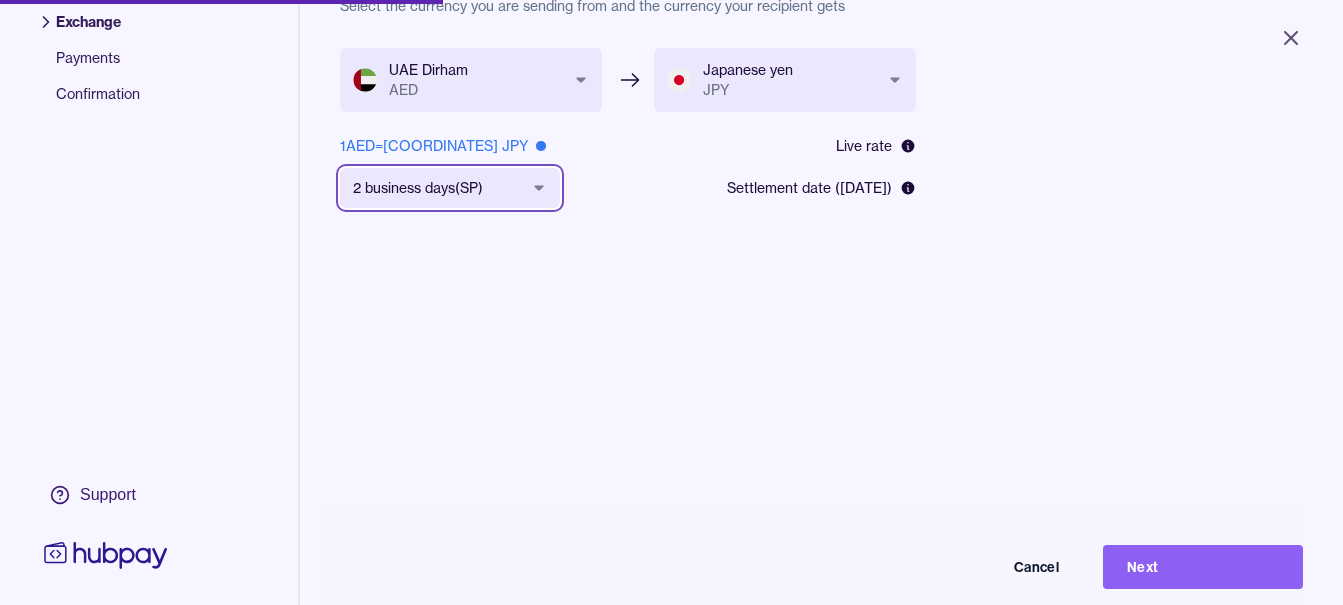 scroll, scrollTop: 268, scrollLeft: 0, axis: vertical 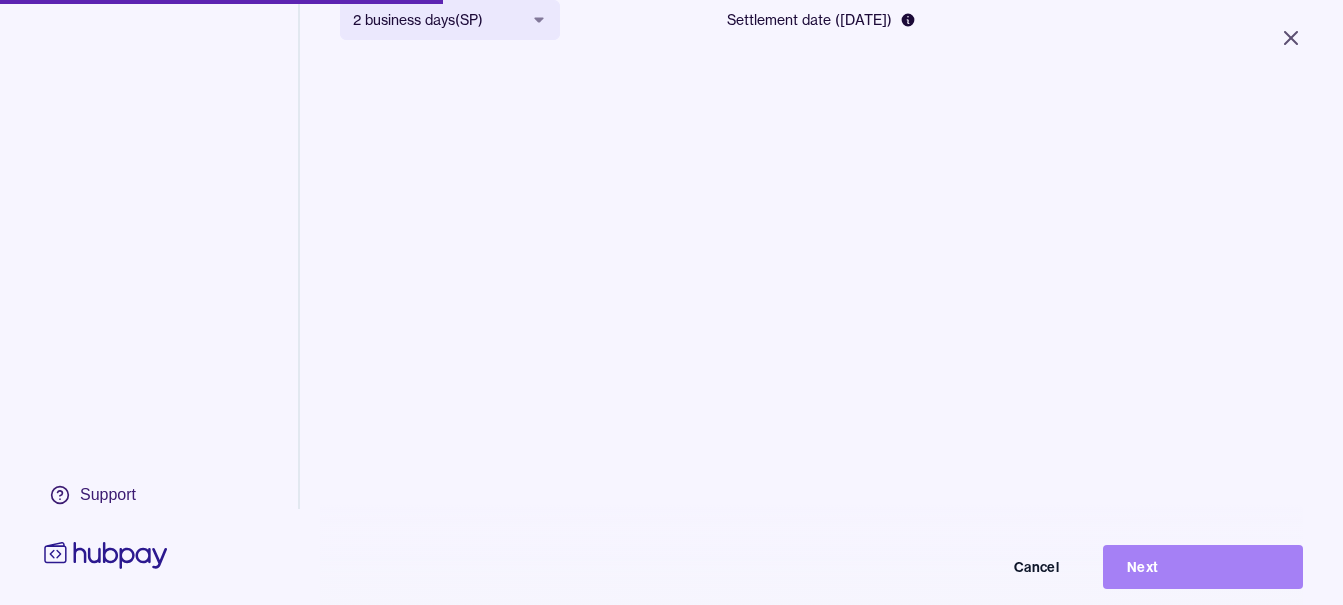 click on "Next" at bounding box center (1203, 567) 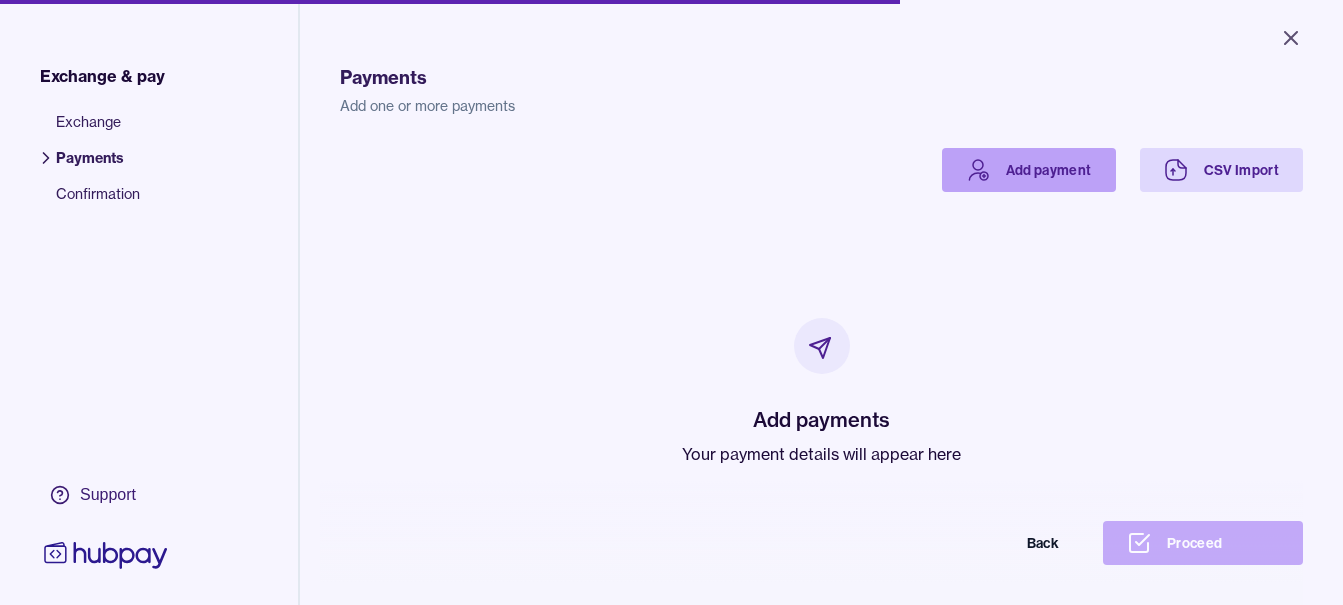click on "Add payment" at bounding box center [1029, 170] 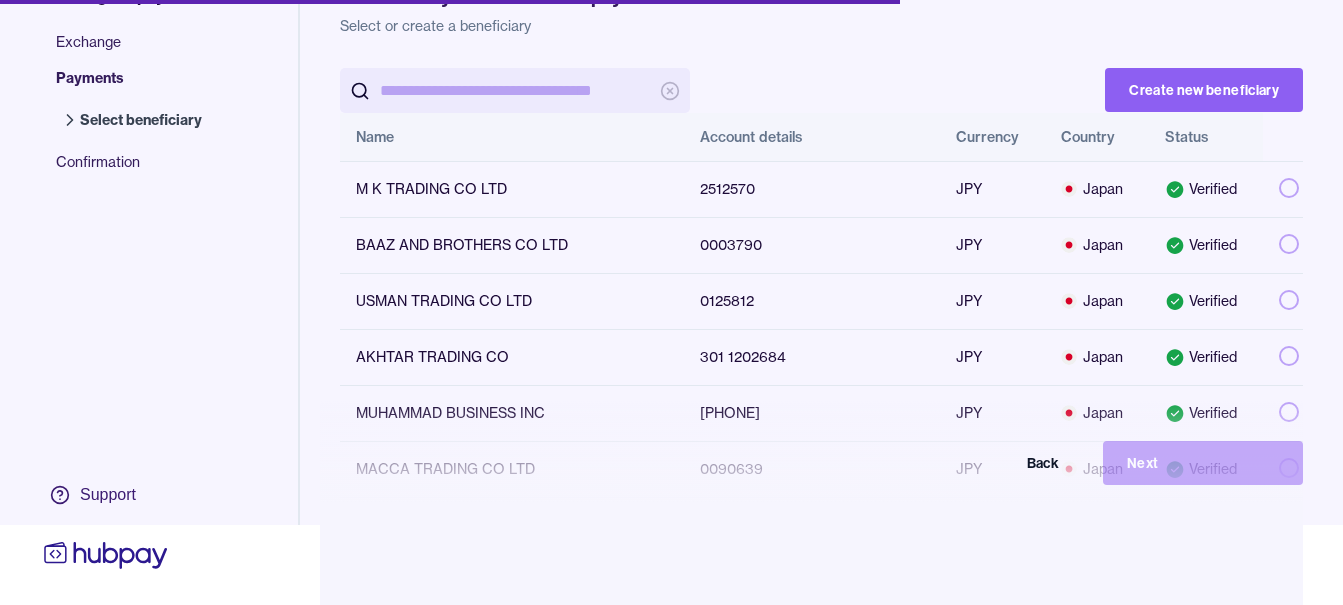 scroll, scrollTop: 95, scrollLeft: 0, axis: vertical 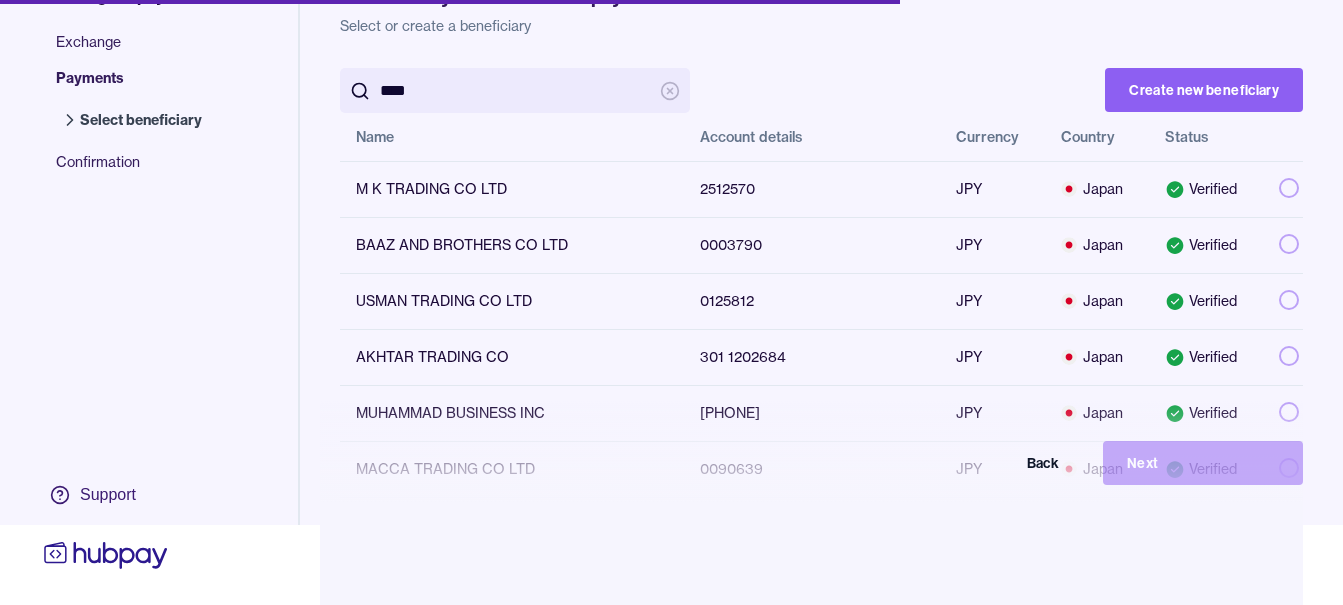 click at bounding box center [515, 90] 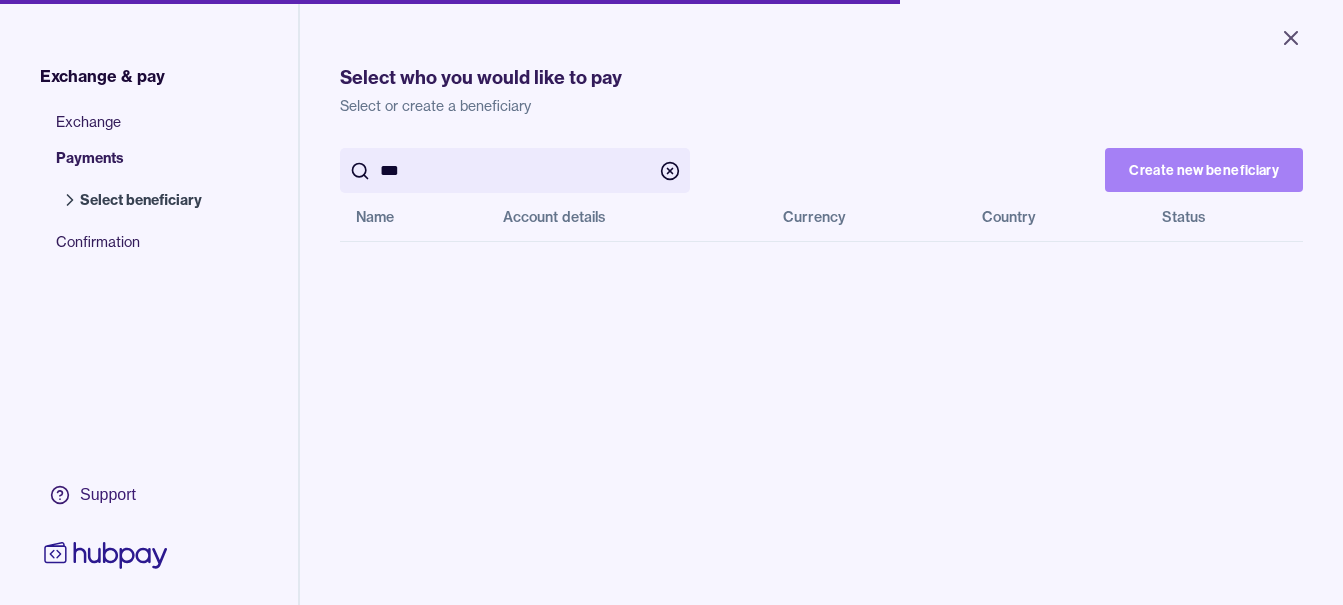 scroll, scrollTop: 0, scrollLeft: 0, axis: both 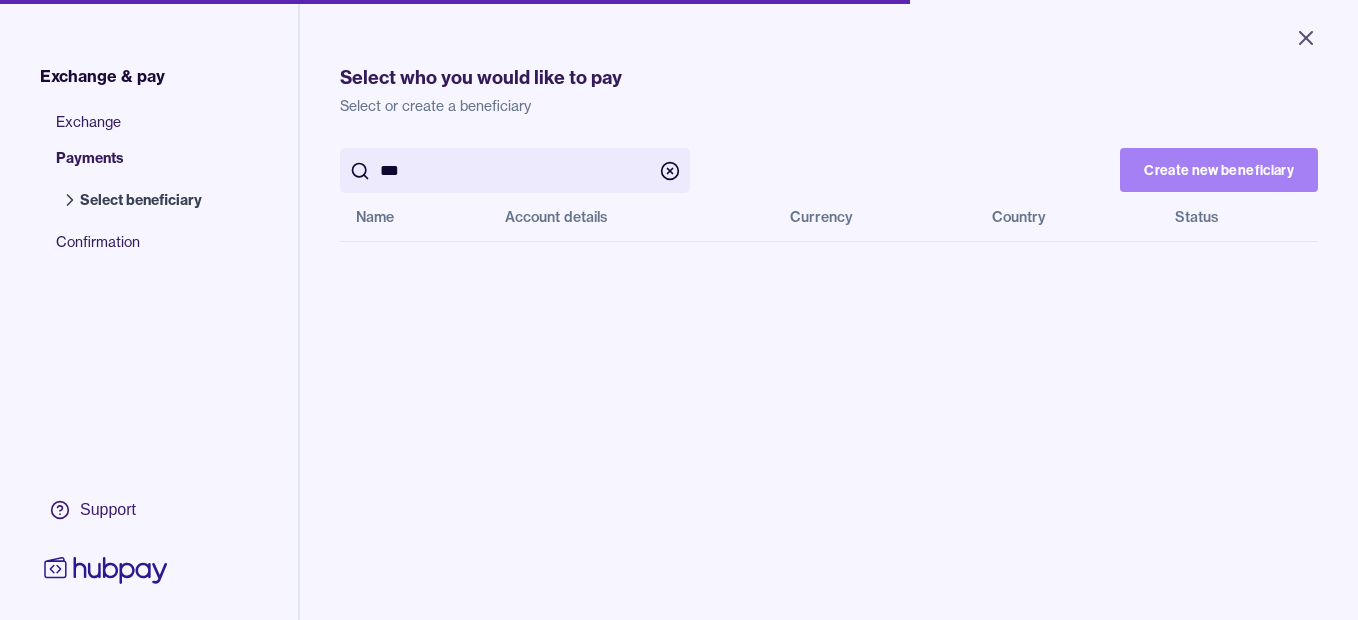 type on "***" 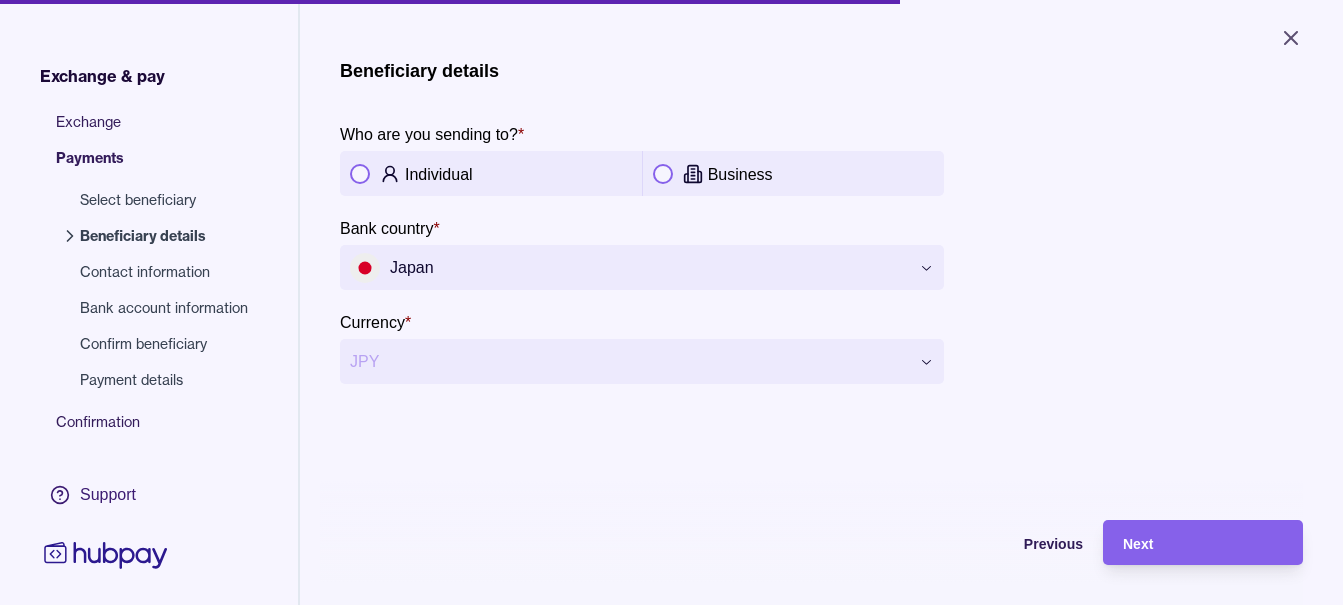 click on "Business" at bounding box center [740, 174] 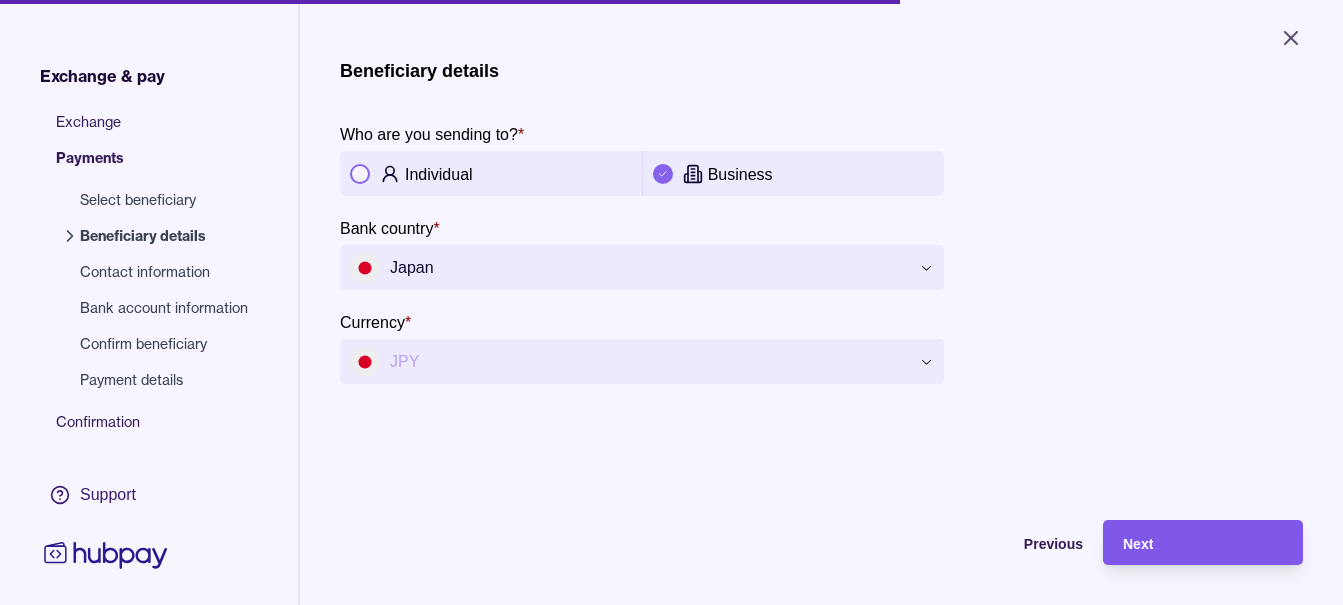 click on "Next" at bounding box center (1138, 544) 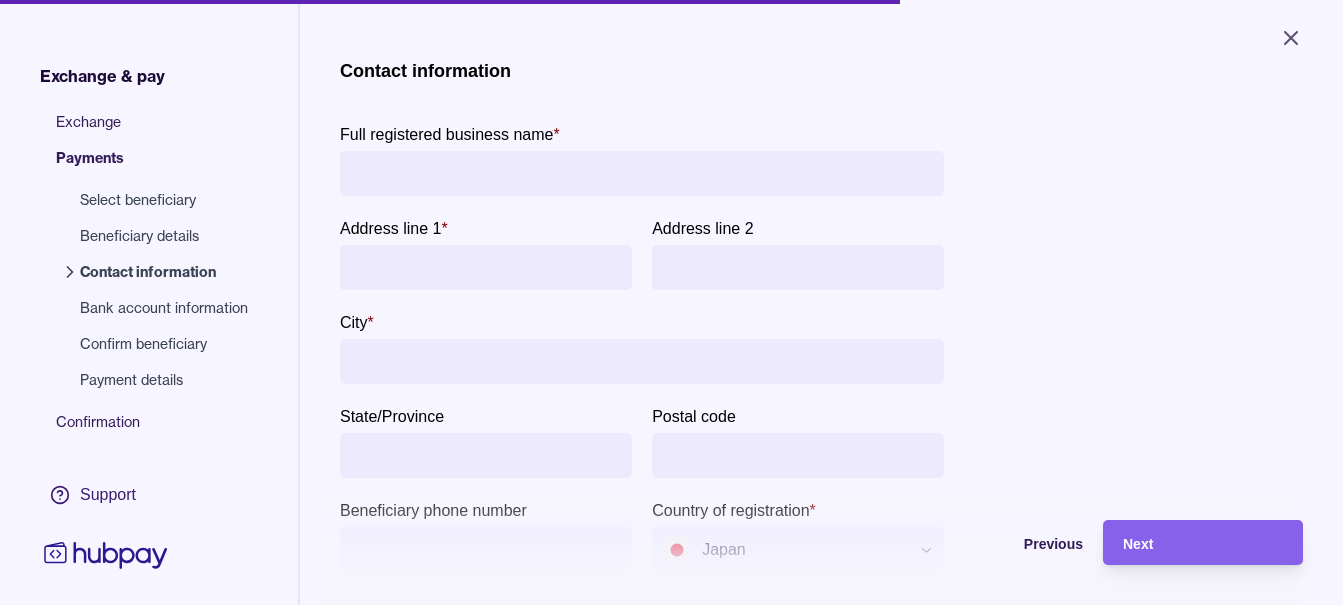 click on "Full registered business name  *" at bounding box center (642, 173) 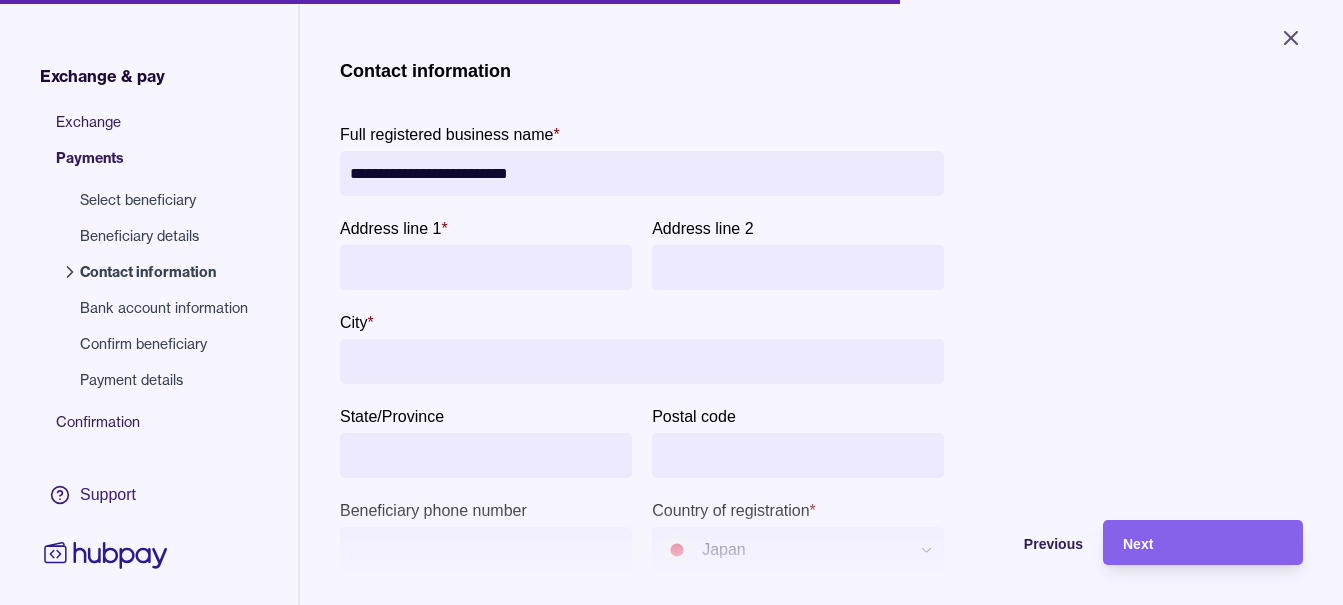 type on "**********" 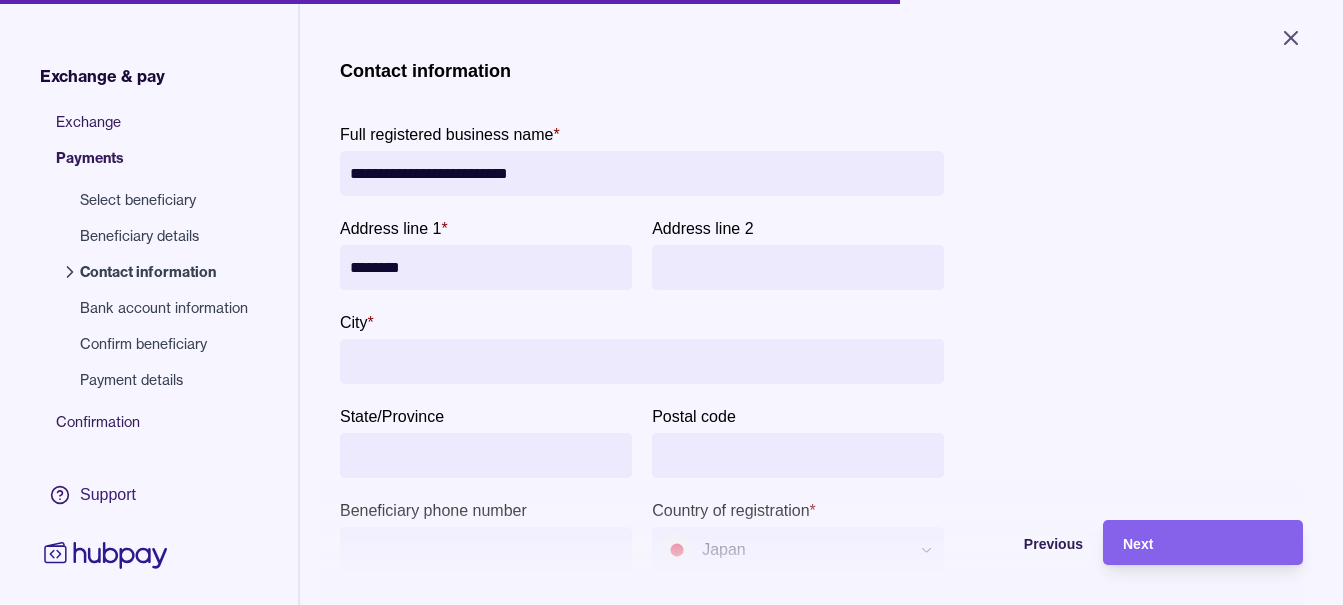 click on "********" at bounding box center (486, 267) 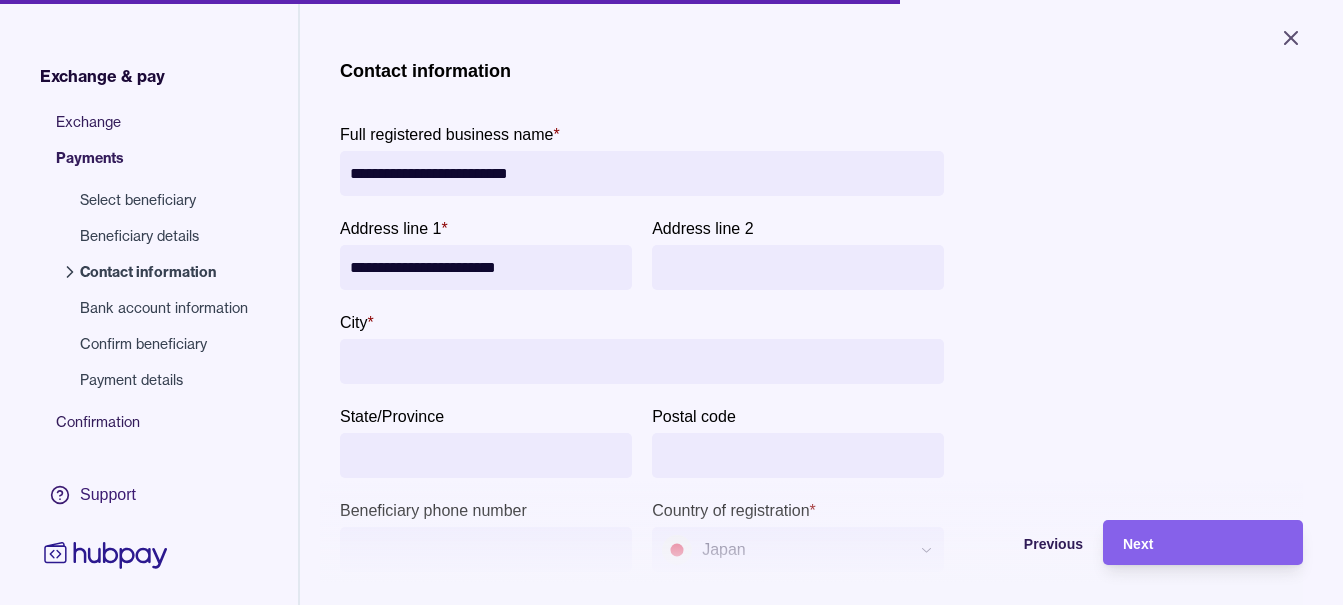 type on "**********" 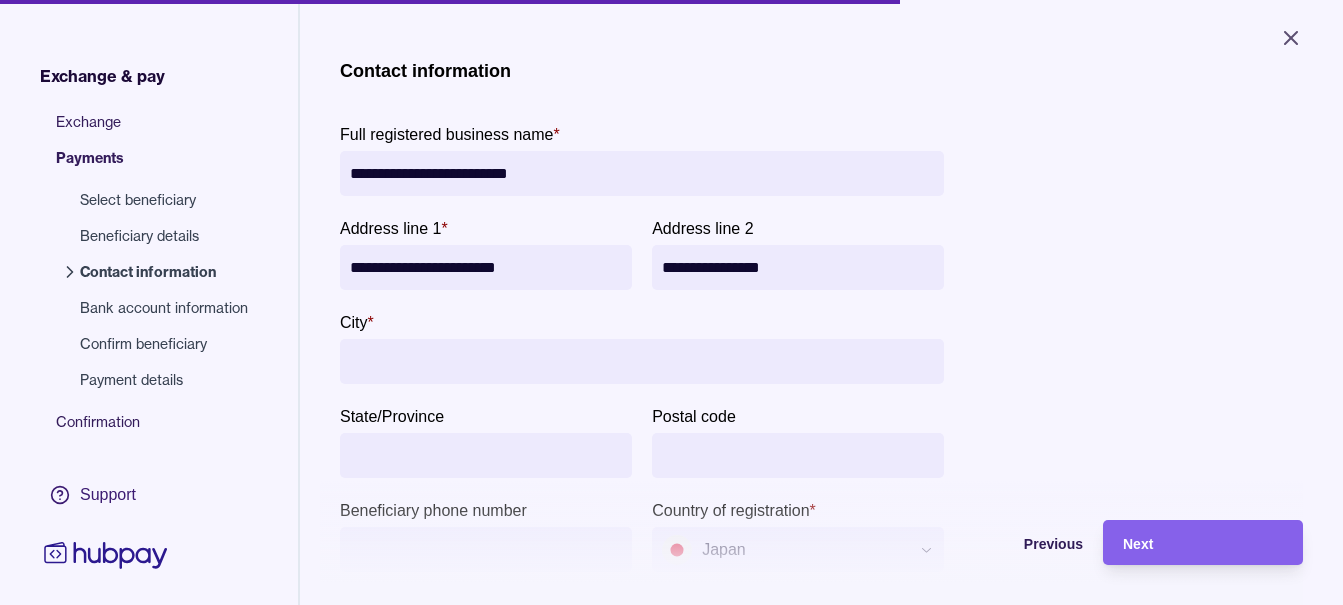 type on "**********" 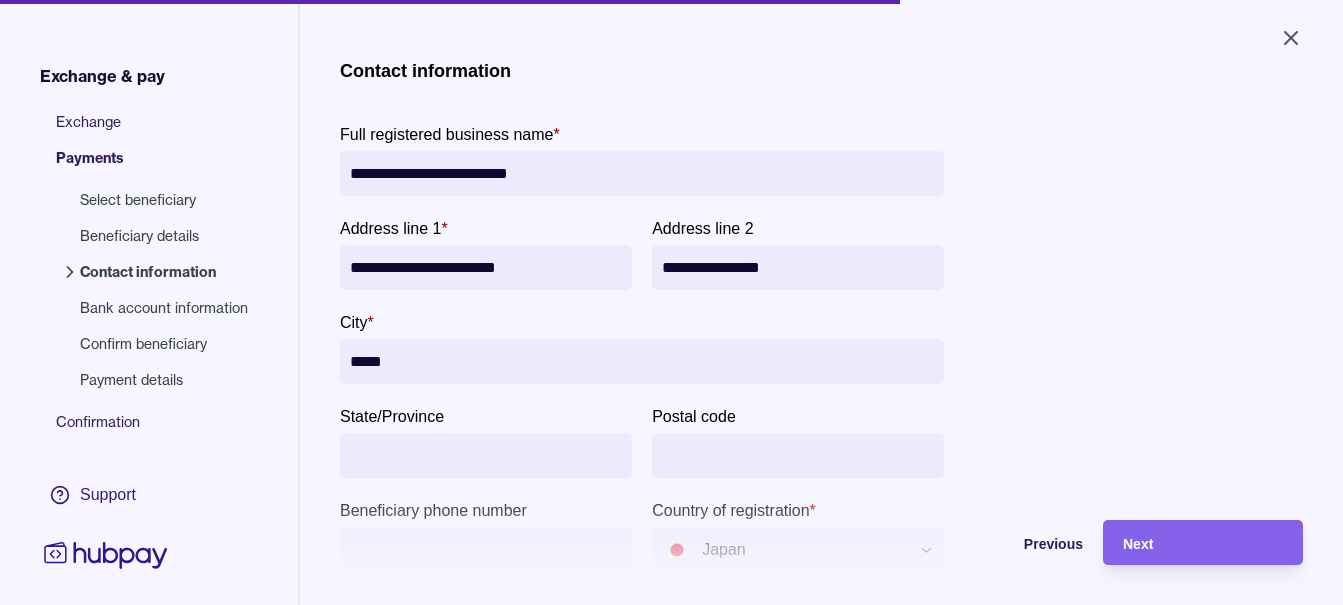 type on "*****" 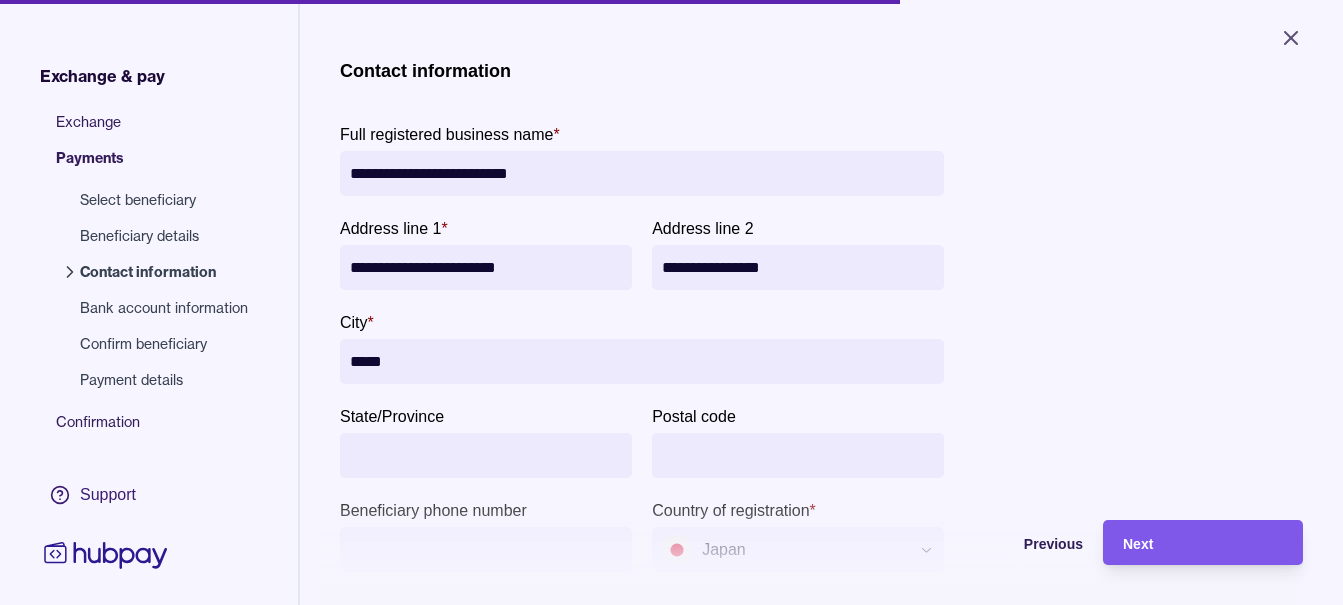 drag, startPoint x: 1219, startPoint y: 552, endPoint x: 1188, endPoint y: 560, distance: 32.01562 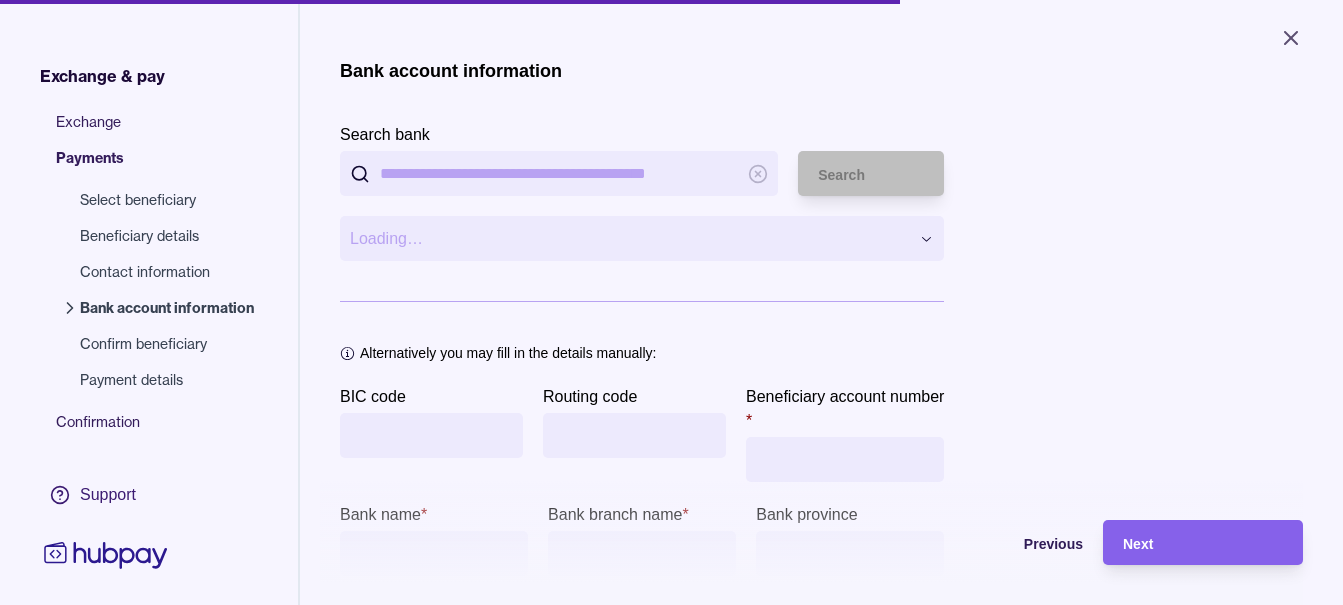 click on "**********" at bounding box center (642, 506) 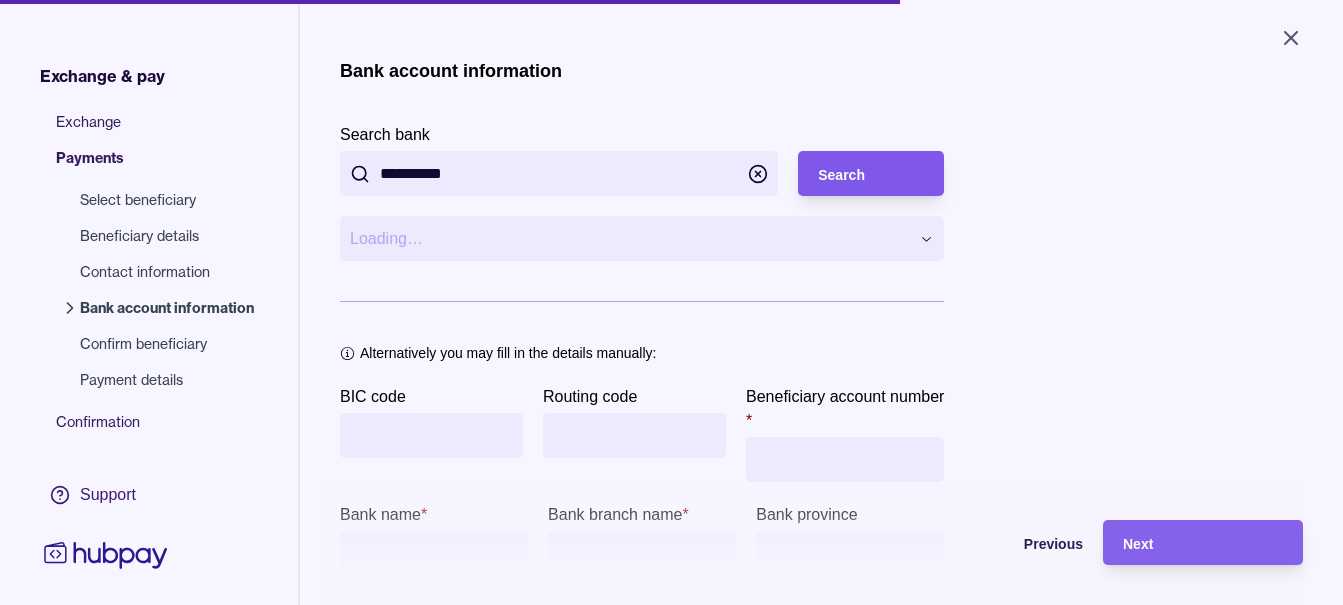 type on "**********" 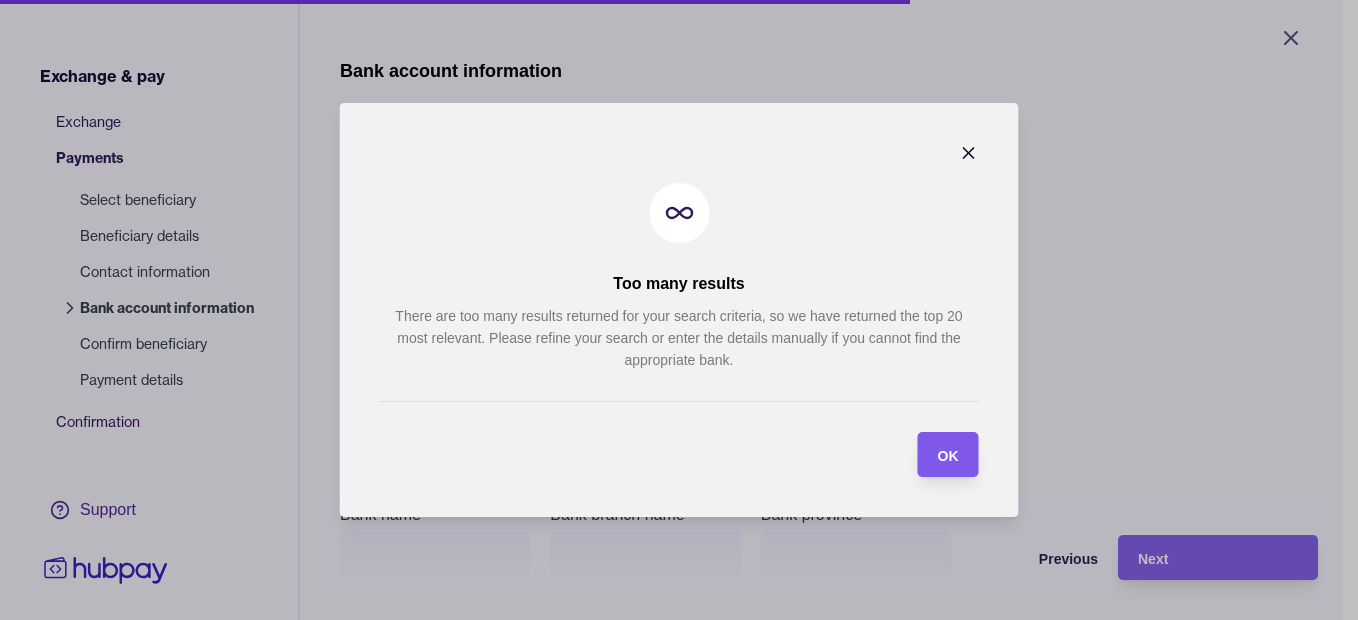 click on "OK" at bounding box center [933, 454] 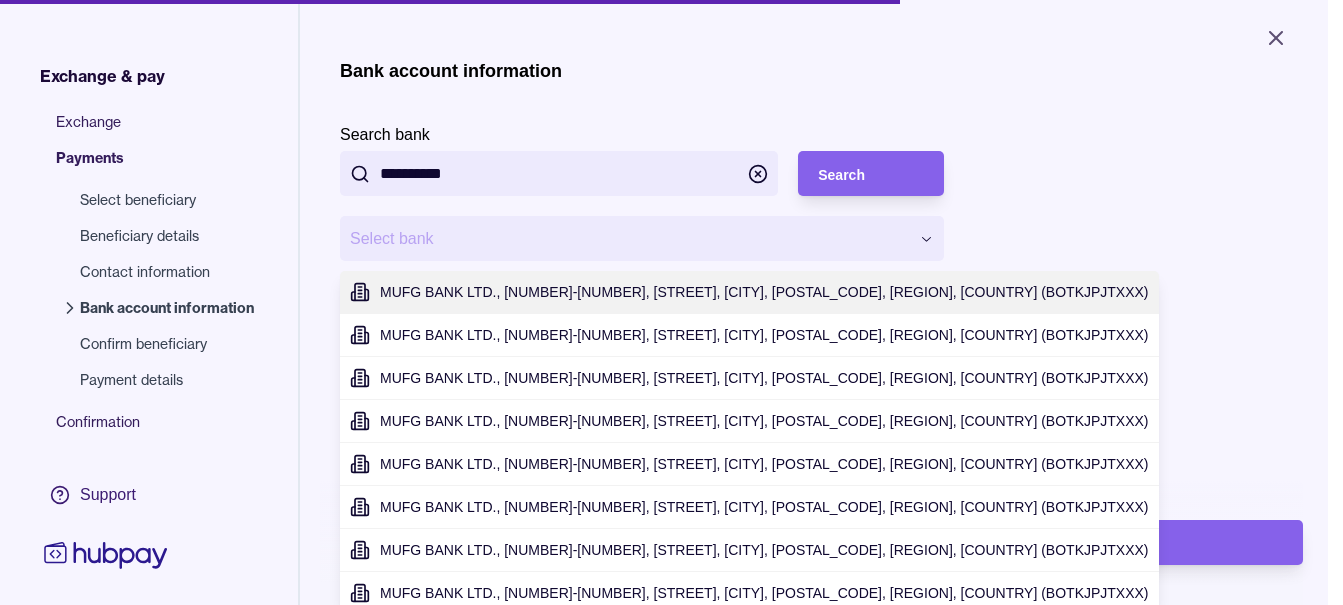click on "**********" at bounding box center (671, 302) 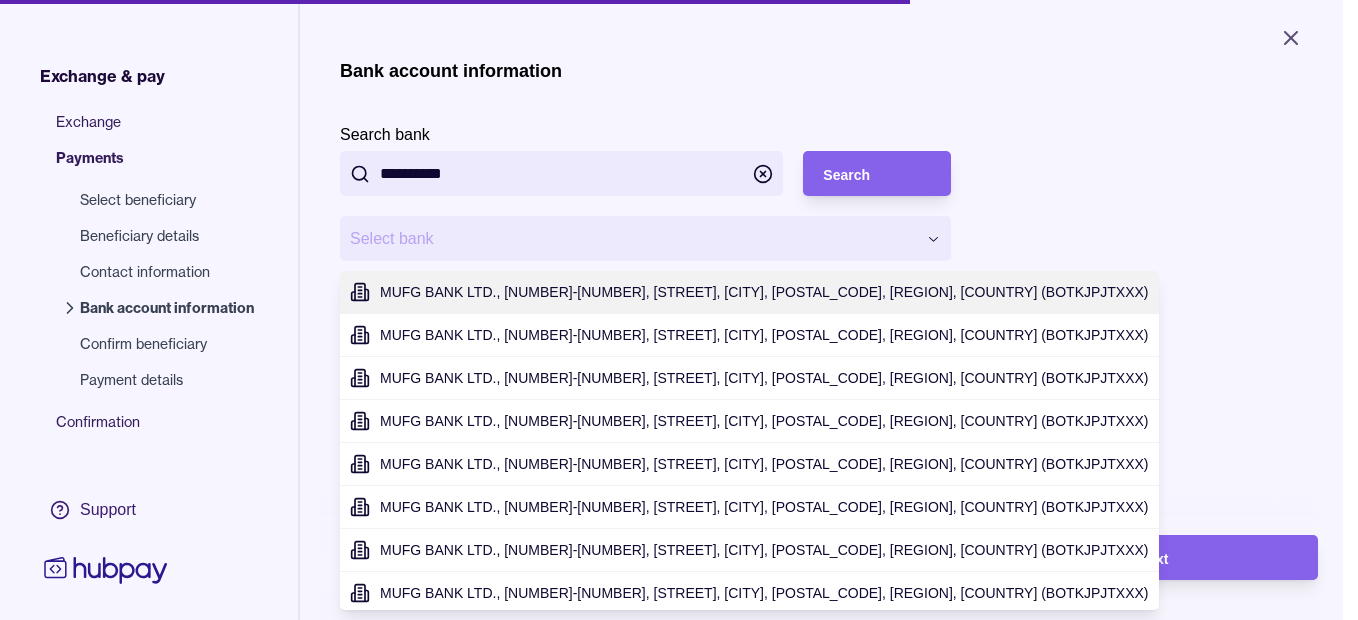 type on "**********" 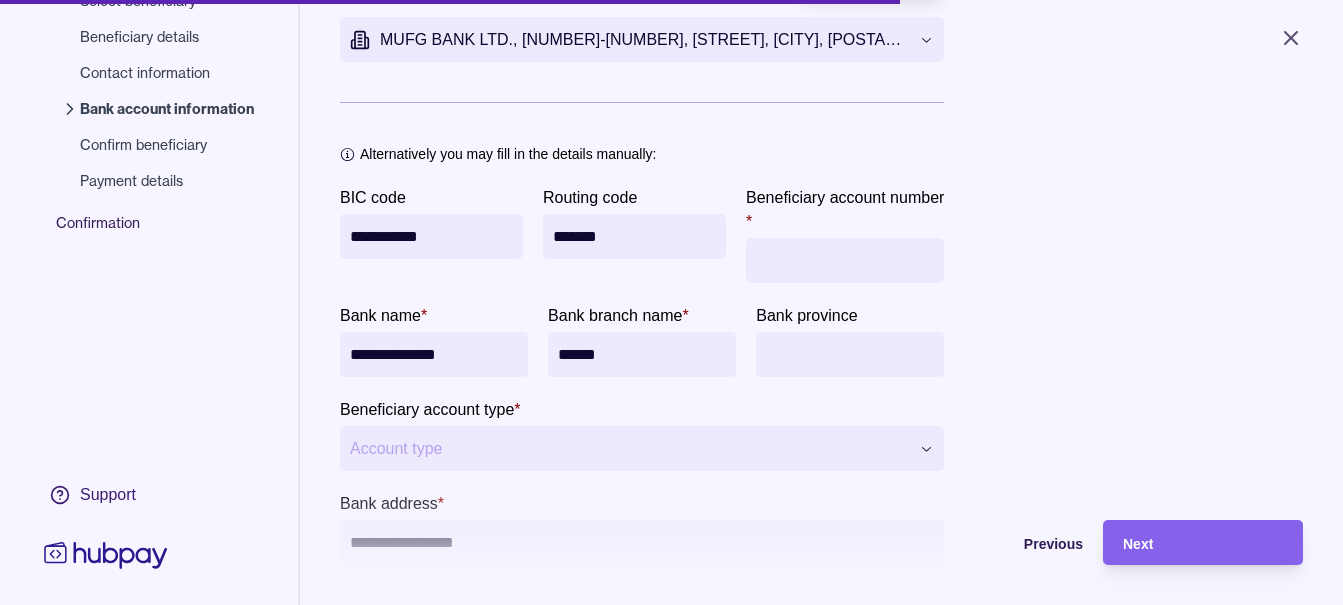 scroll, scrollTop: 200, scrollLeft: 0, axis: vertical 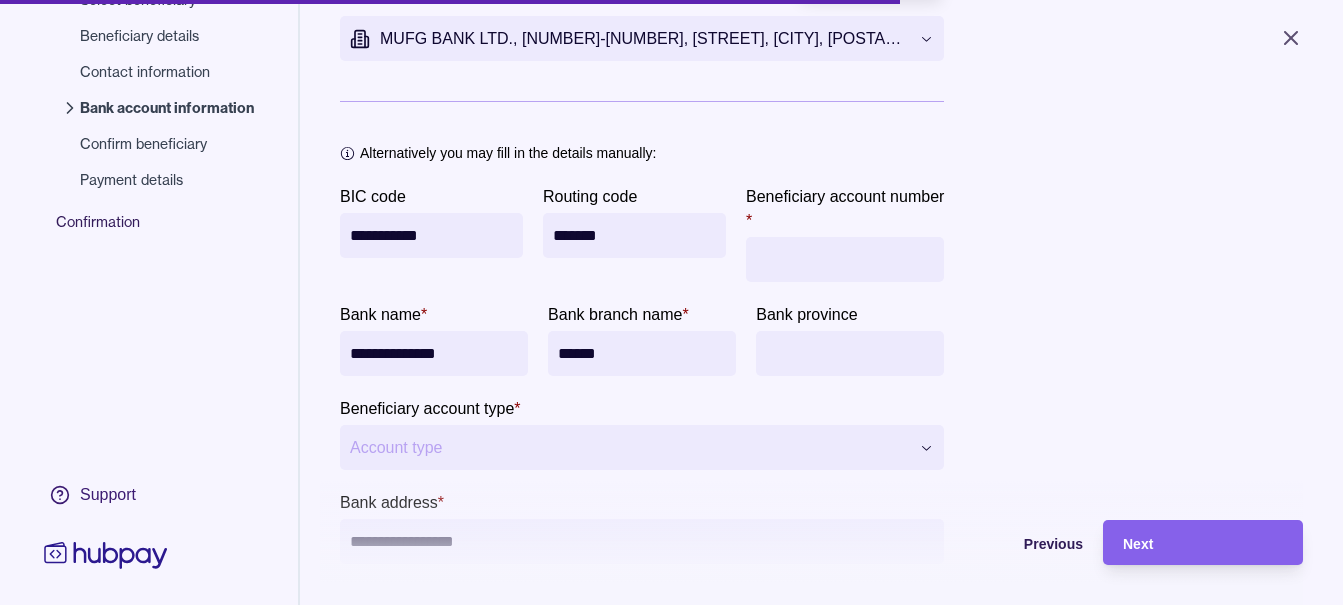 drag, startPoint x: 753, startPoint y: 237, endPoint x: 507, endPoint y: 232, distance: 246.05081 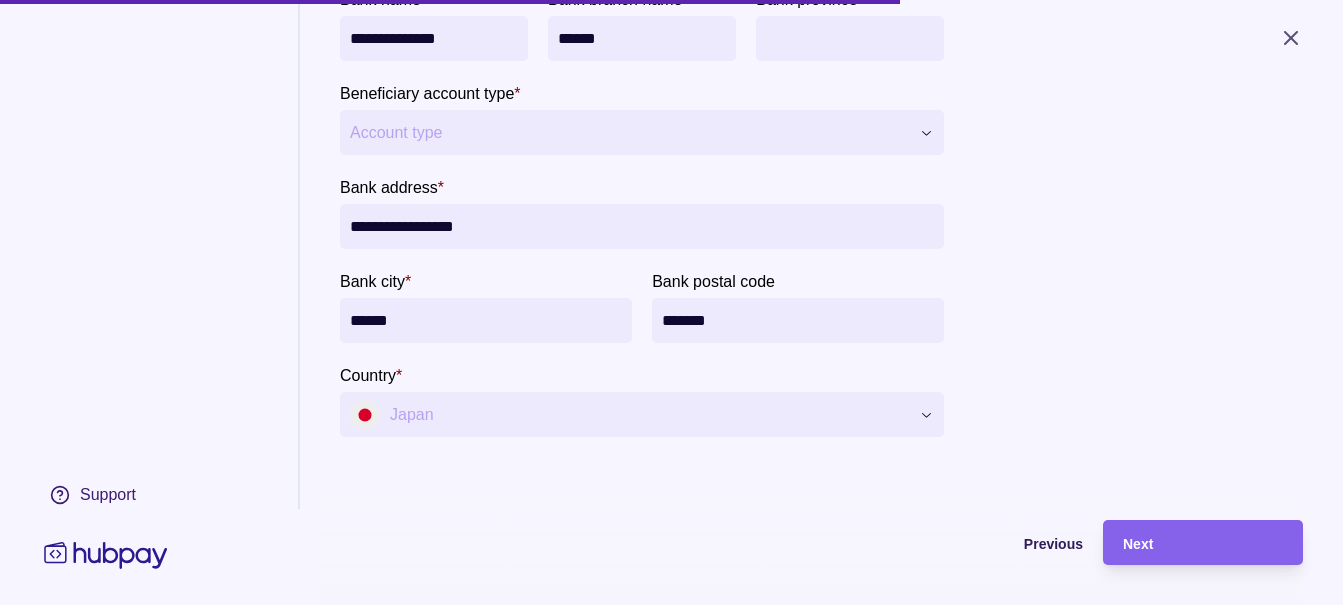 scroll, scrollTop: 570, scrollLeft: 0, axis: vertical 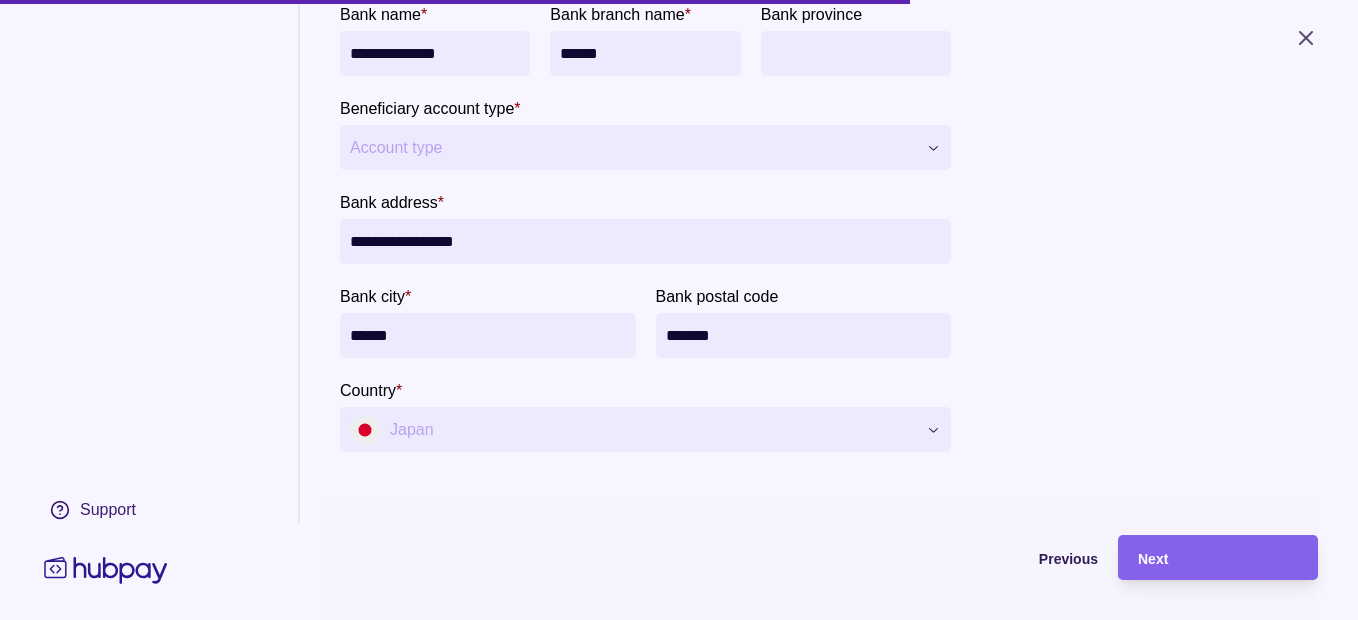 click on "**********" at bounding box center (679, 310) 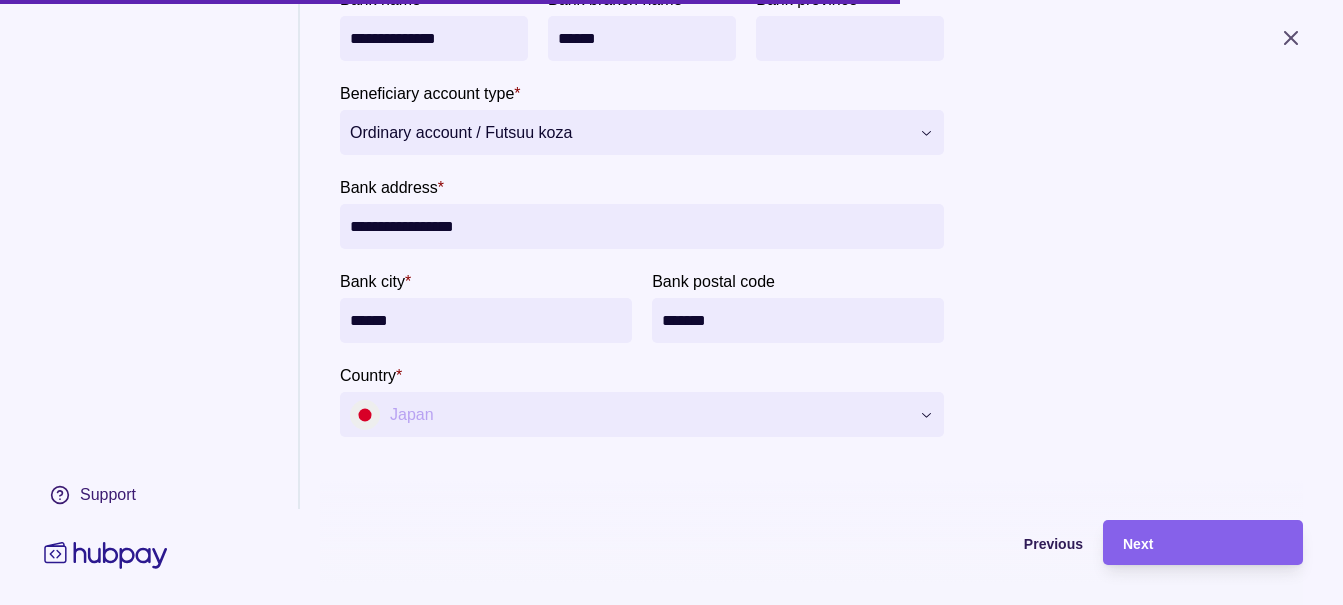 click on "Bank province" at bounding box center [850, 38] 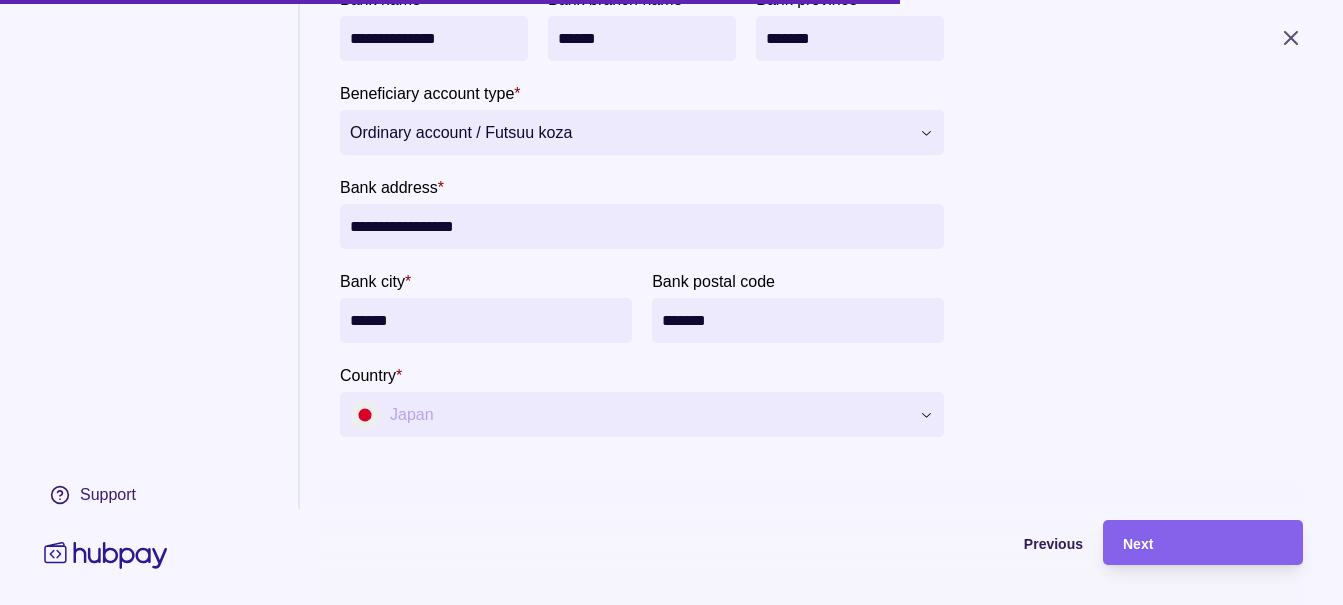 type on "*******" 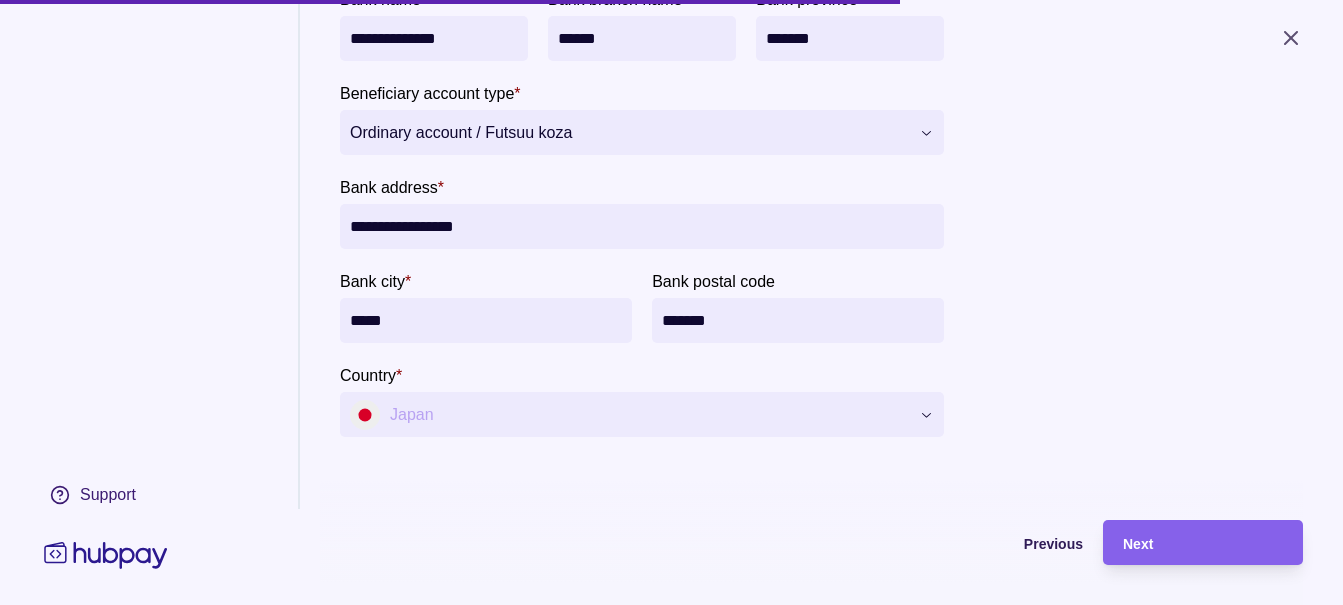type on "*****" 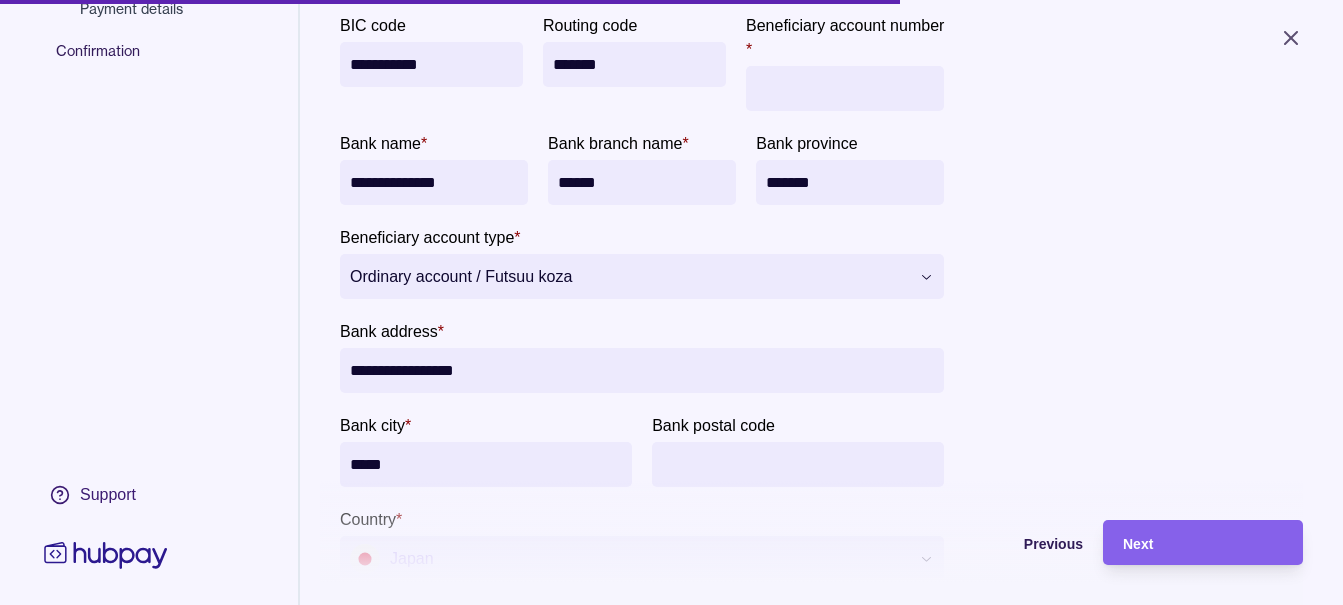 scroll, scrollTop: 370, scrollLeft: 0, axis: vertical 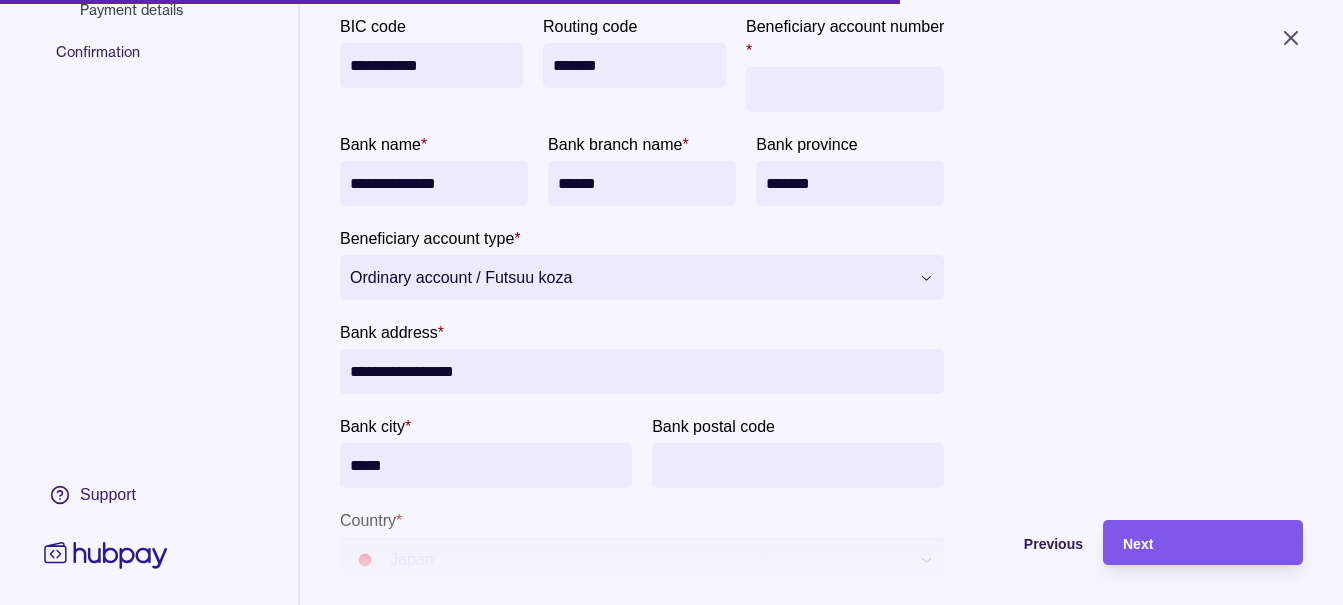 type 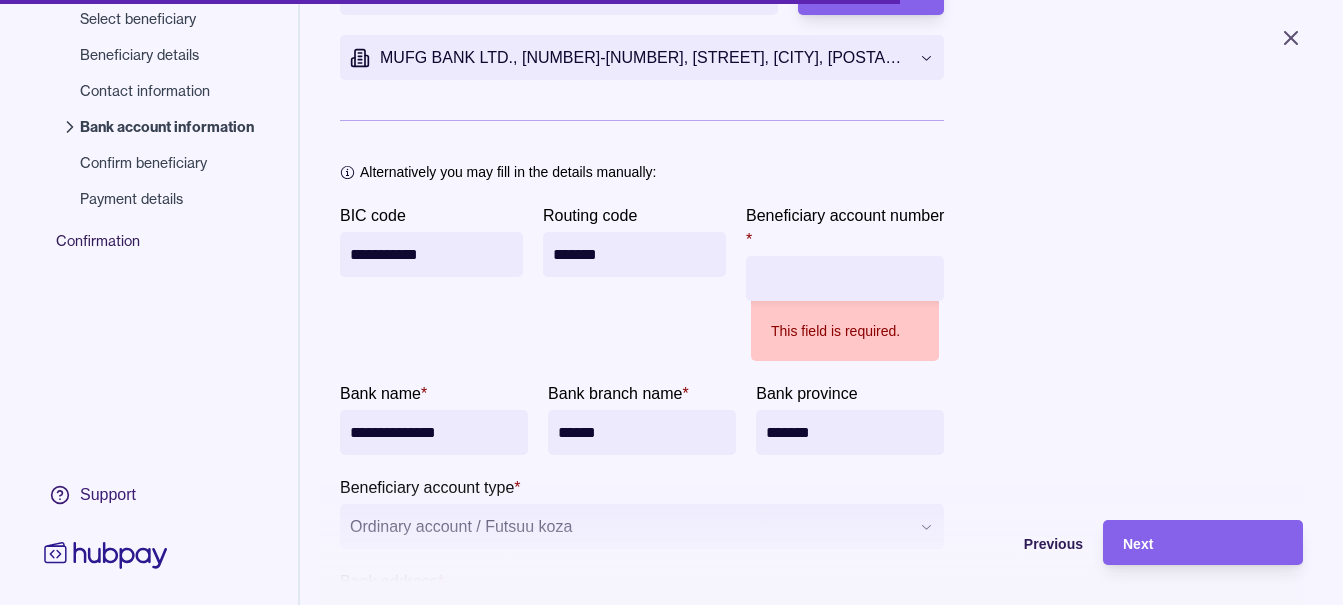 scroll, scrollTop: 170, scrollLeft: 0, axis: vertical 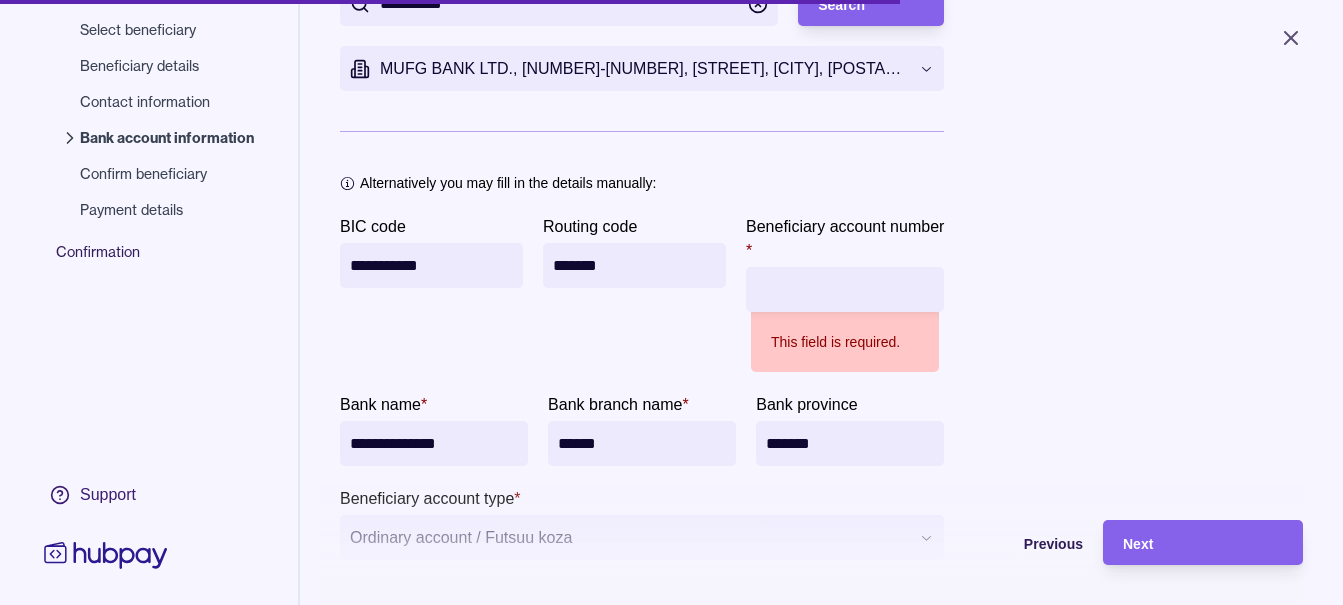 click on "Beneficiary account number  *" at bounding box center [845, 289] 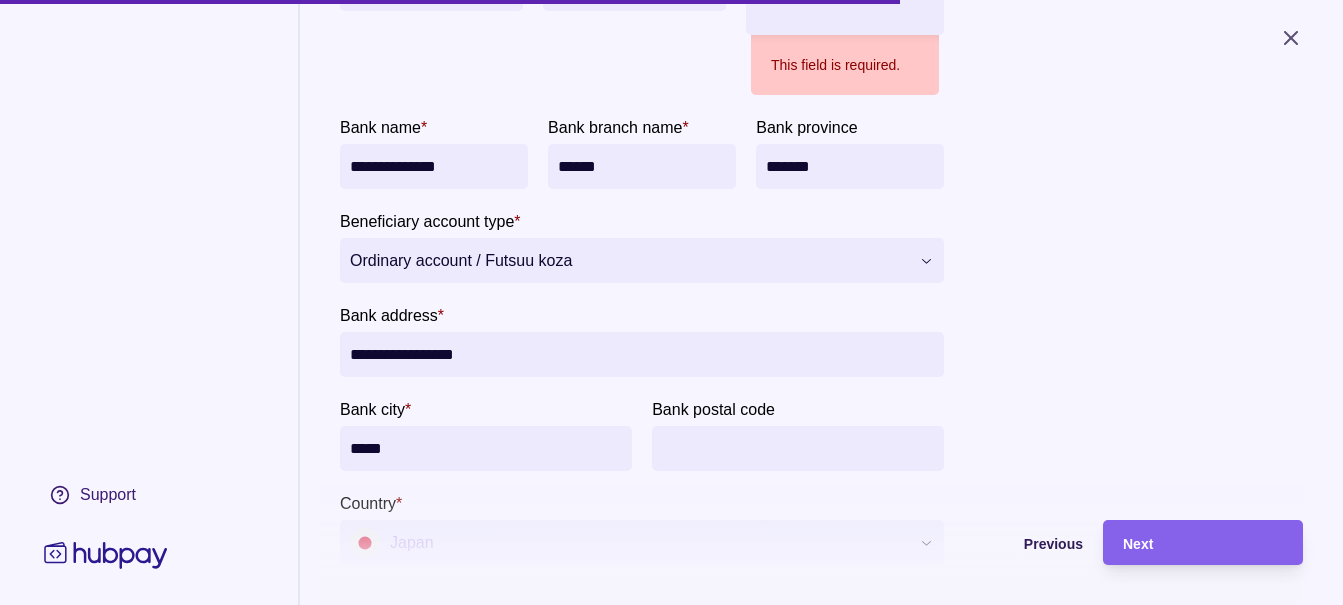 scroll, scrollTop: 470, scrollLeft: 0, axis: vertical 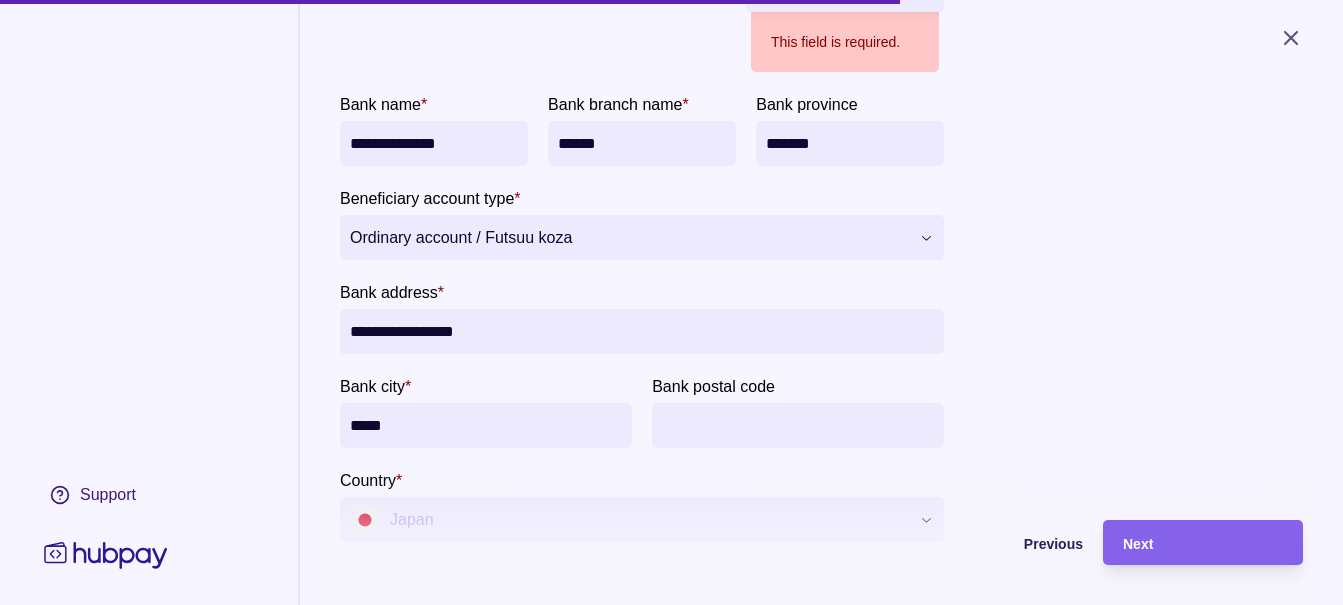 drag, startPoint x: 471, startPoint y: 315, endPoint x: 199, endPoint y: 265, distance: 276.5574 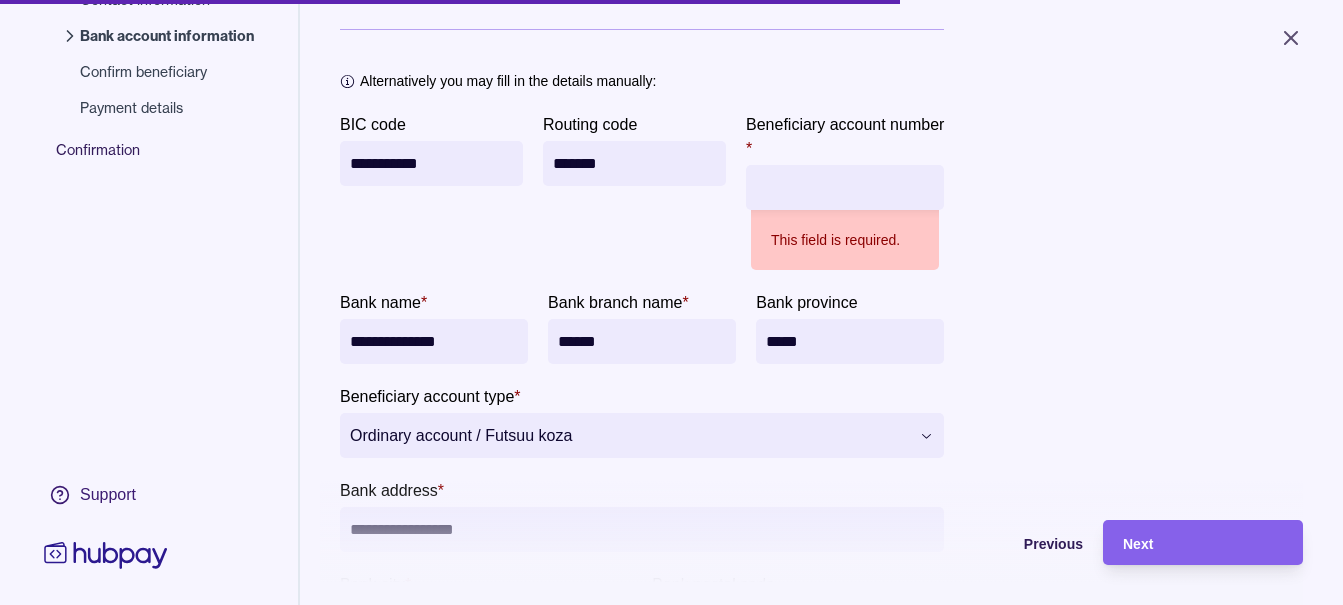 scroll, scrollTop: 270, scrollLeft: 0, axis: vertical 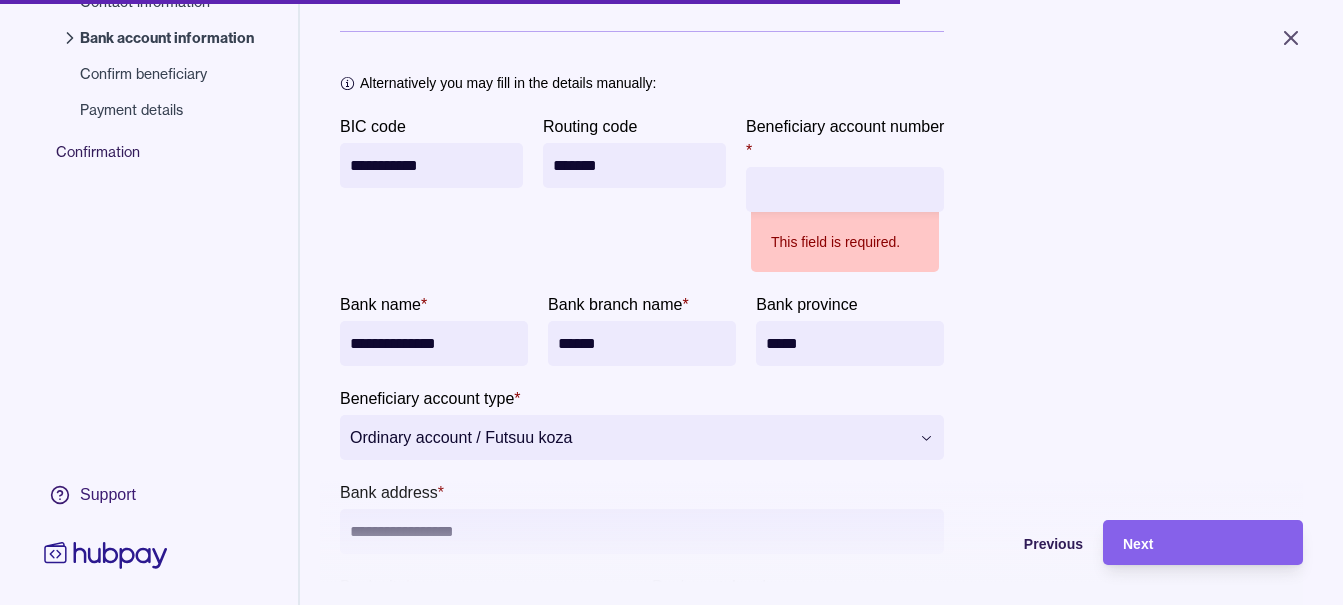 type on "*****" 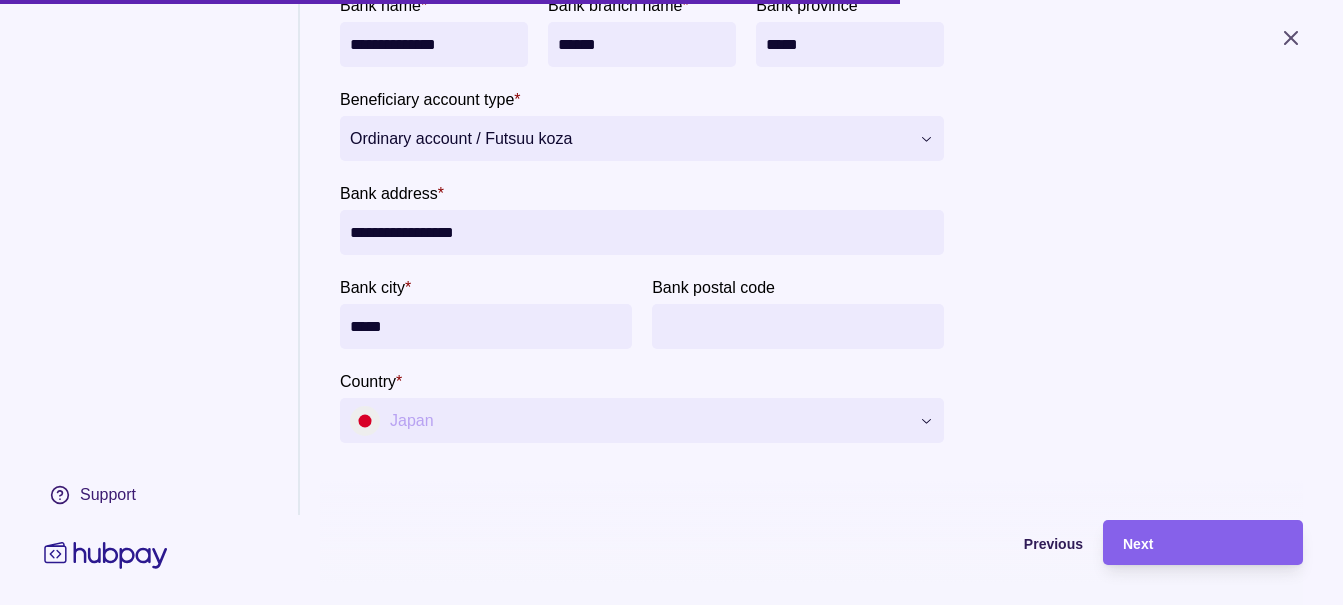scroll, scrollTop: 570, scrollLeft: 0, axis: vertical 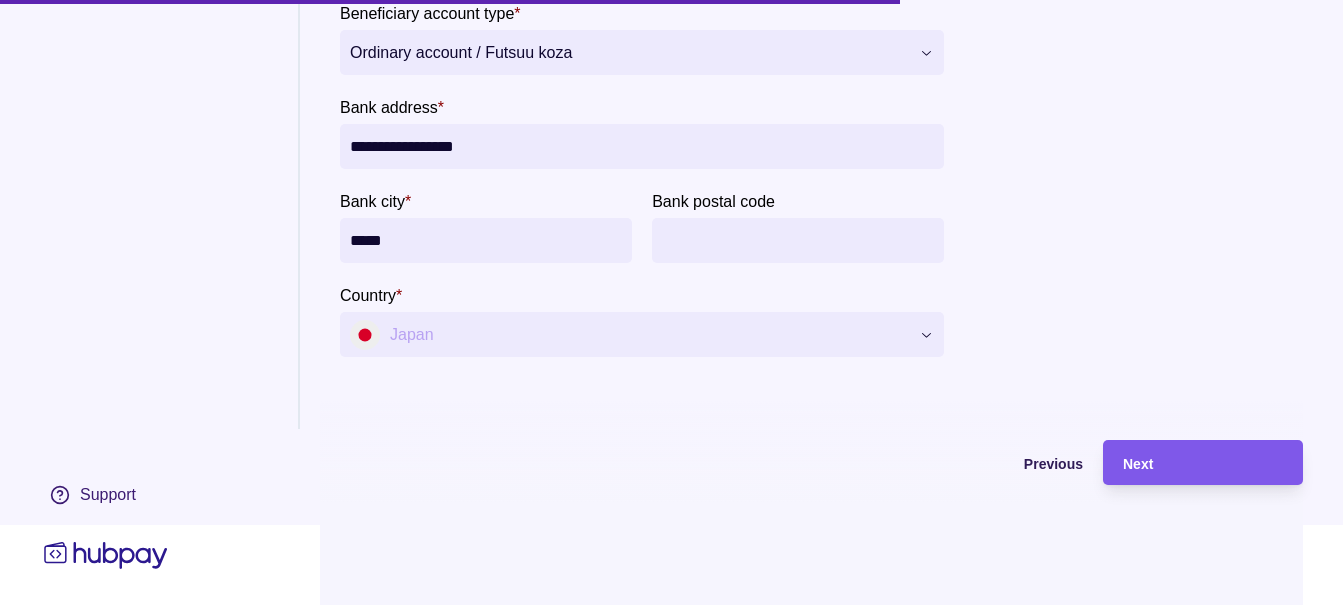 type on "*******" 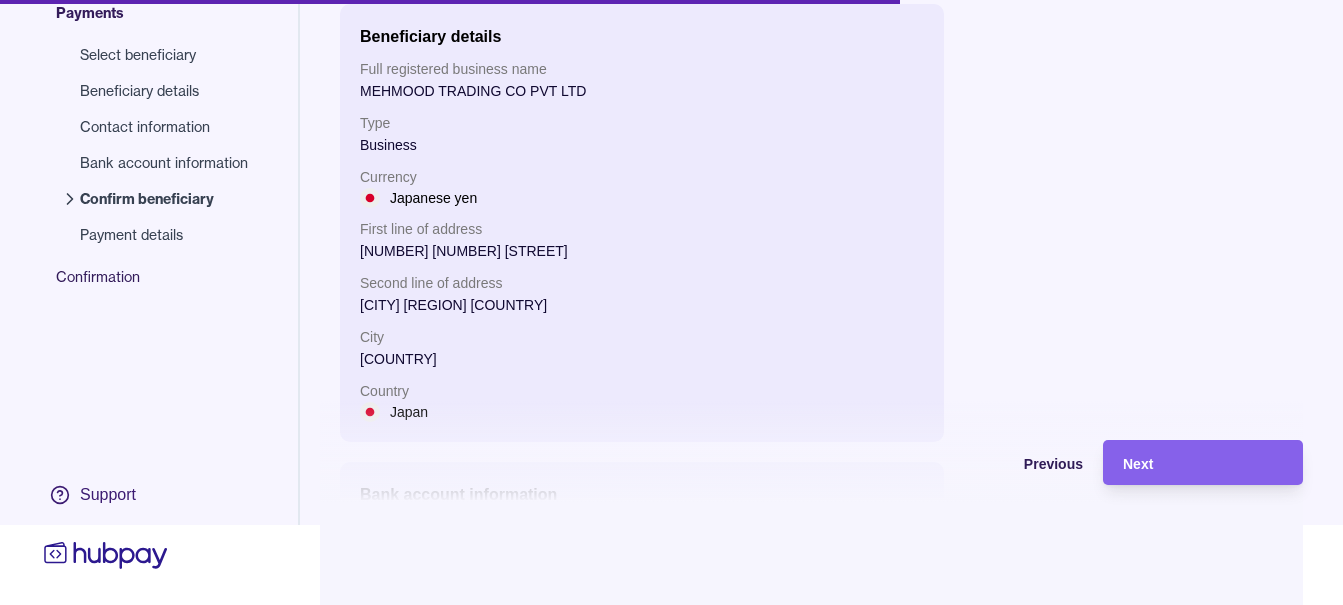 scroll, scrollTop: 0, scrollLeft: 0, axis: both 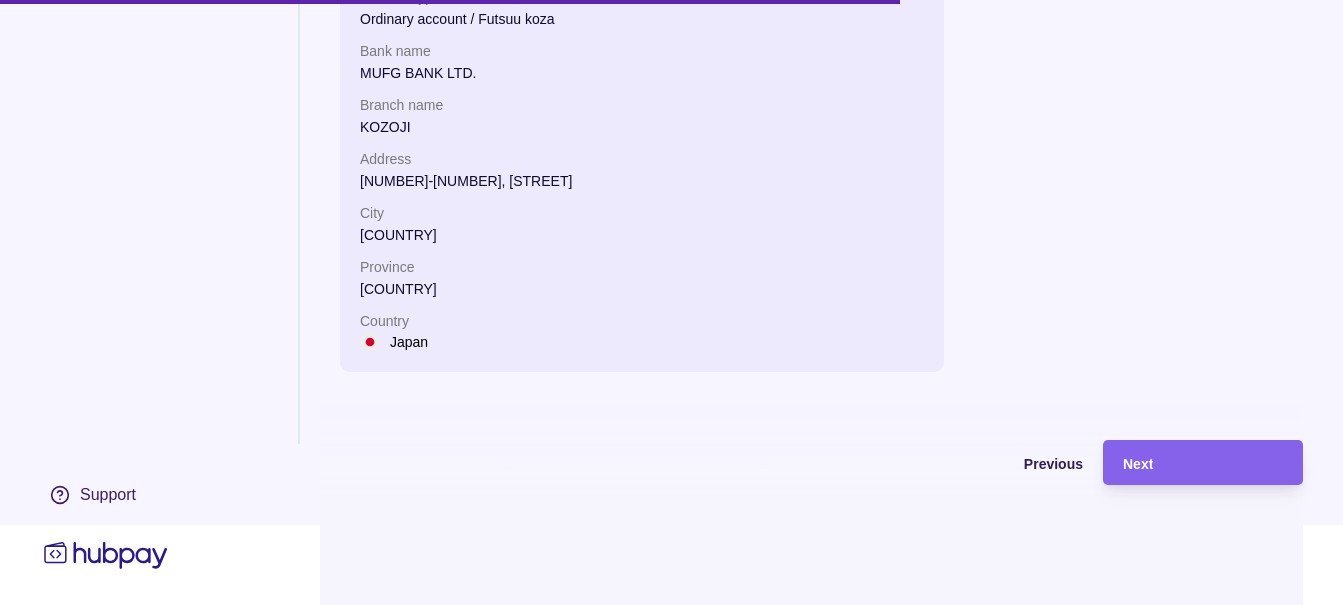 click on "Exchange & pay Exchange Payments Select beneficiary Beneficiary details Contact information Bank account information Confirm beneficiary Payment details Confirmation Support Confirm beneficiary Review the beneficiary information below and proceed. Beneficiary details Full registered business name MEHMOOD TRADING CO PVT LTD Type Business Currency Japanese yen First line of address [NUMBER] [NUMBER] [STREET] Second line of address [CITY] [REGION] [COUNTRY] City [COUNTRY] Country Japan Bank account information Account number [NUMBER] Branch code BOTKJPJTXXX Bank code [NUMBER] Account type Ordinary account / Futsuu koza Bank name MUFG BANK LTD. Branch name KOZOJI Address [NUMBER]-[NUMBER], [STREET] City [COUNTRY] Province [REGION] Country Japan Previous Next" at bounding box center (671, 222) 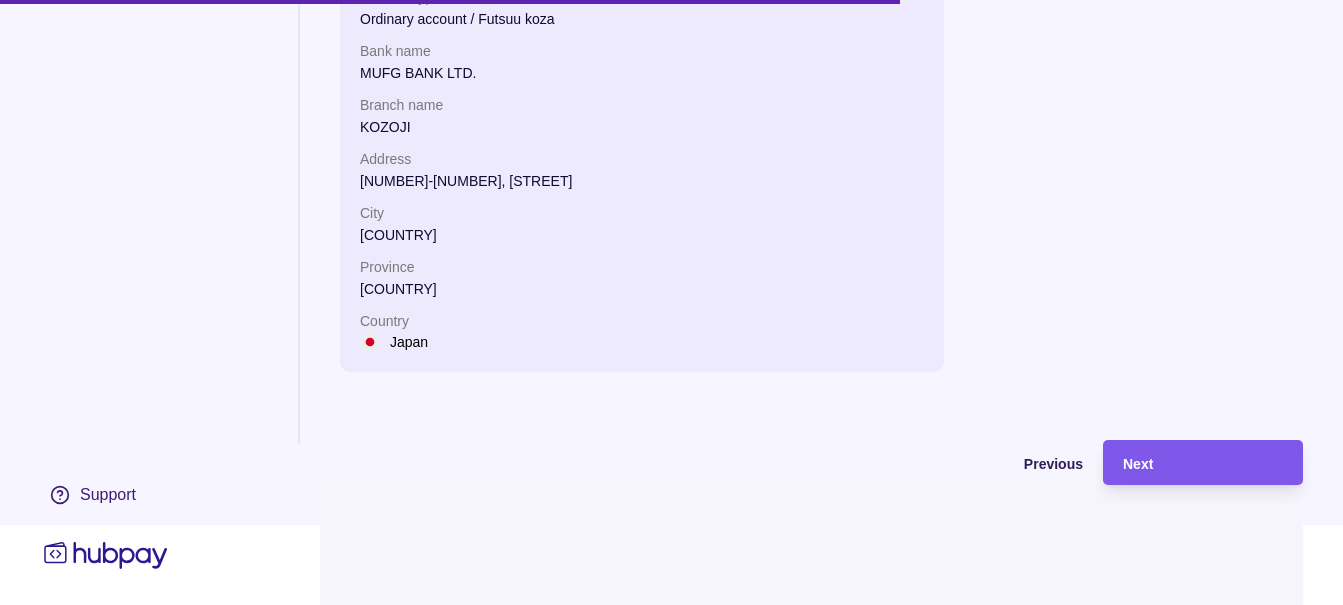 click on "Next" at bounding box center (1203, 463) 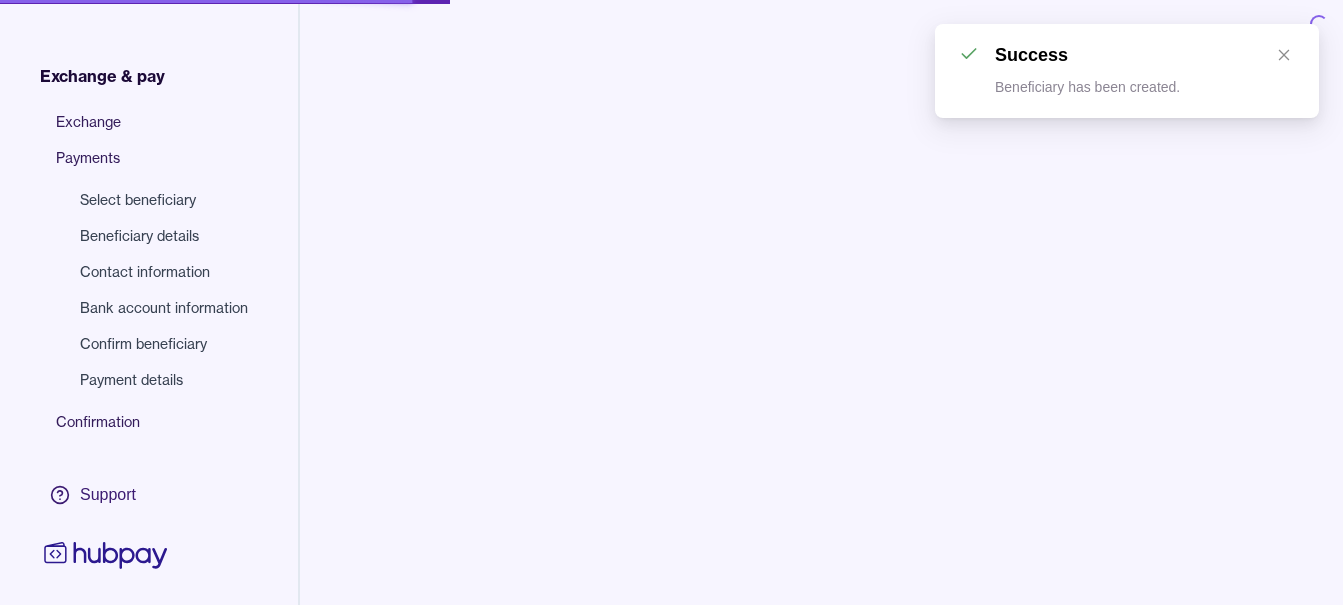 scroll, scrollTop: 0, scrollLeft: 0, axis: both 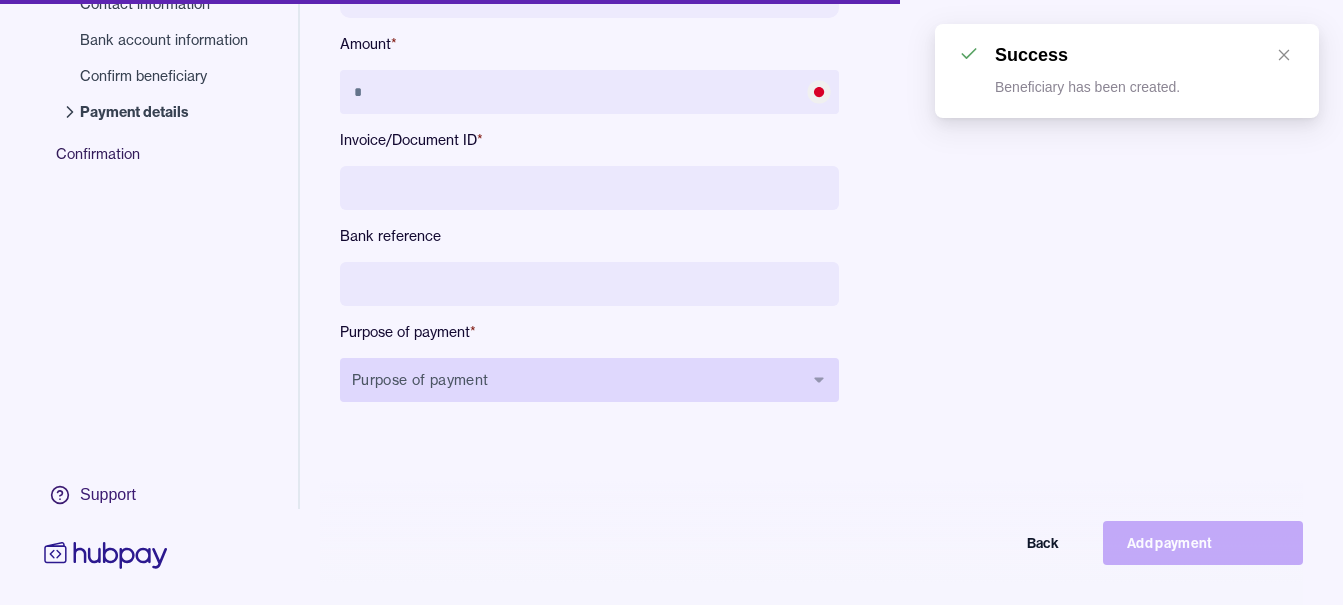 click on "Purpose of payment" at bounding box center (589, 380) 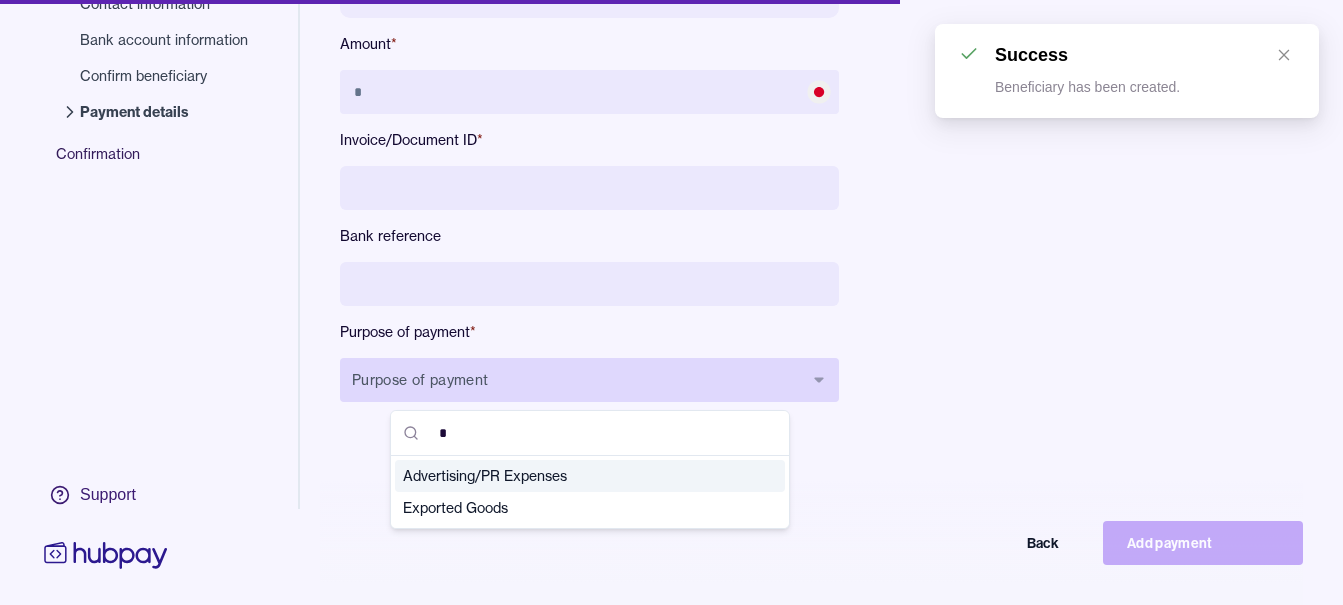 type on "**" 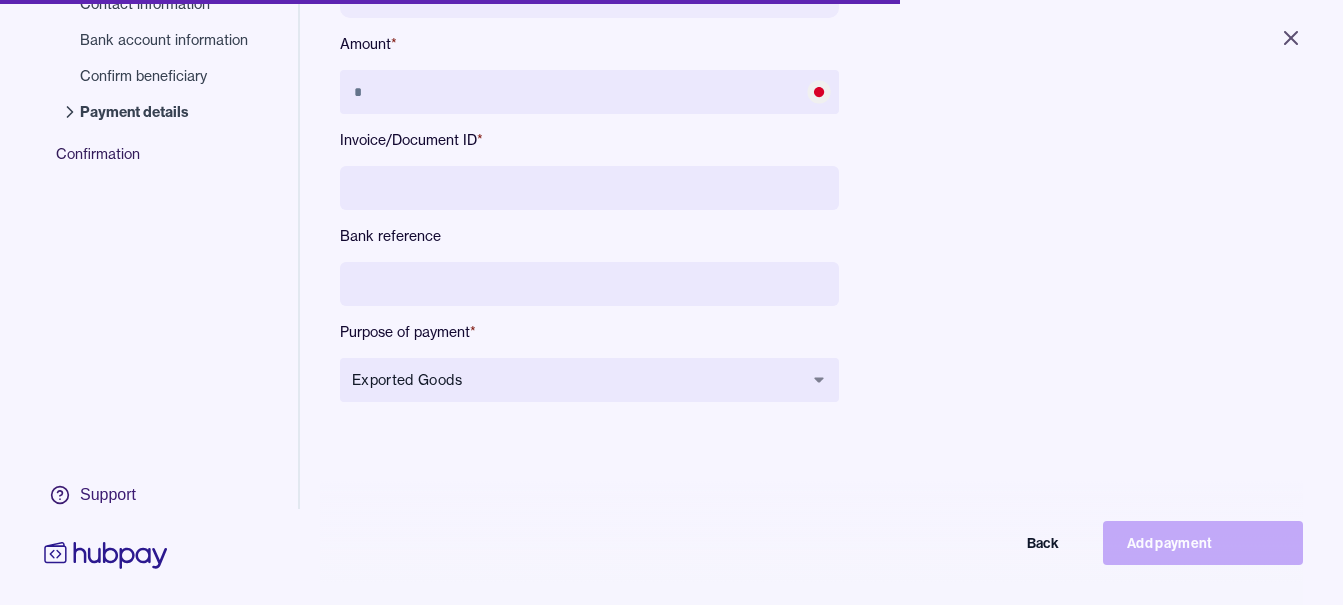 click at bounding box center [589, 284] 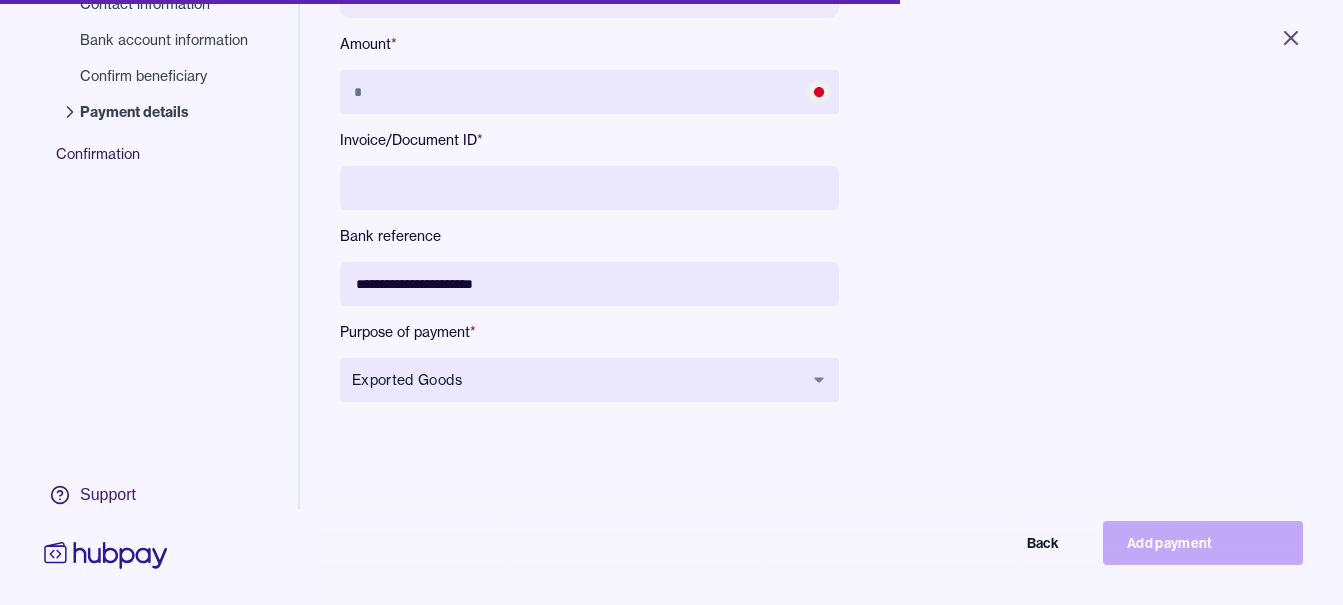 type on "**********" 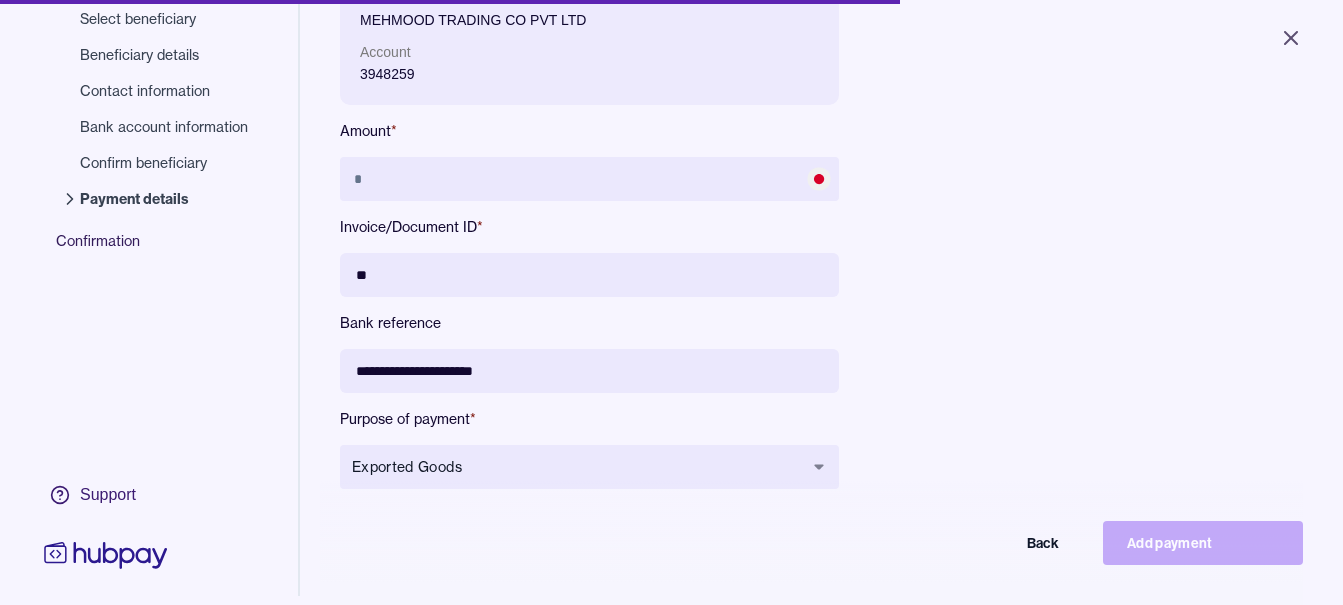 scroll, scrollTop: 68, scrollLeft: 0, axis: vertical 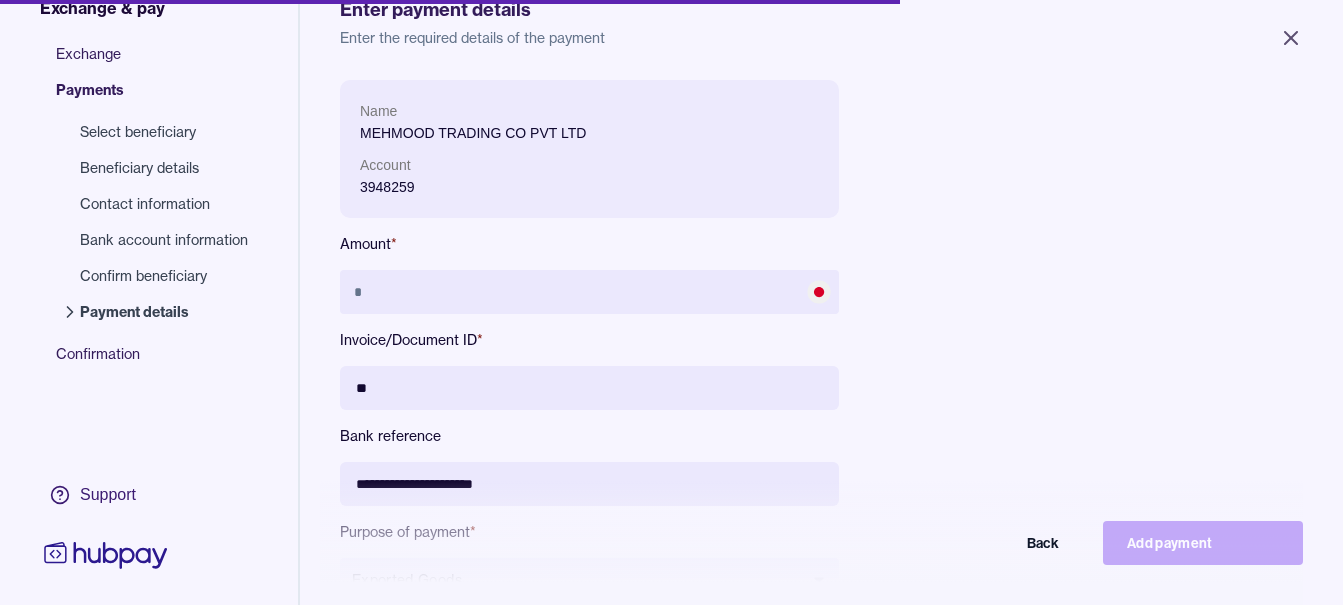 type on "**" 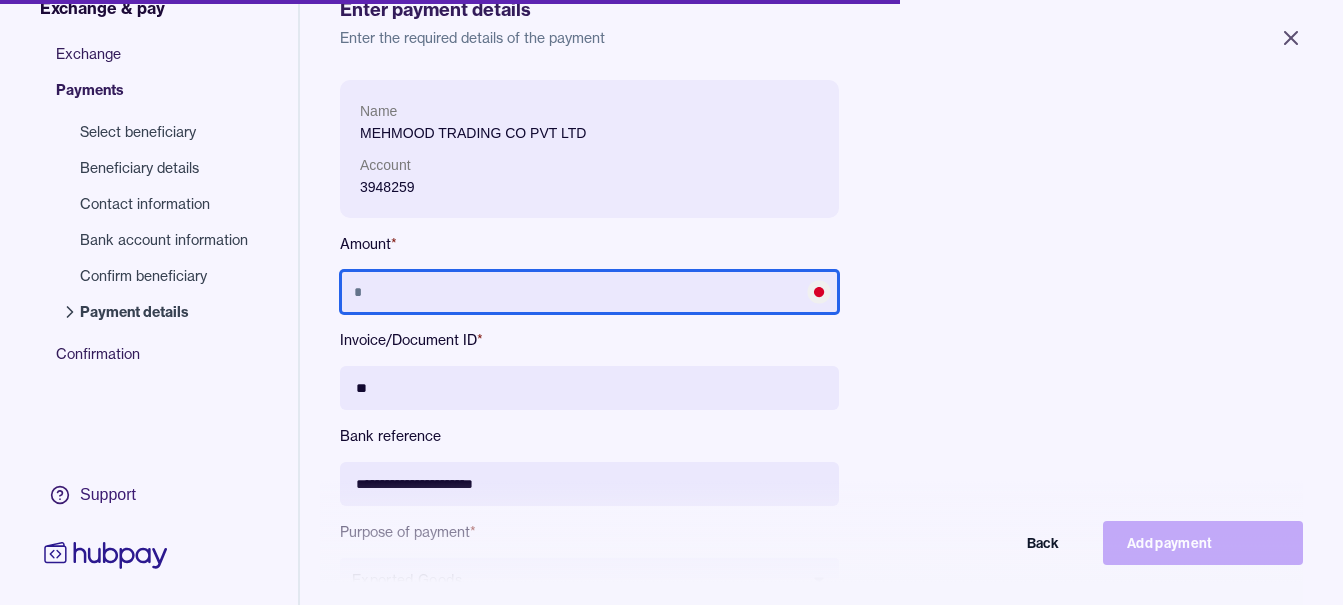 click at bounding box center [589, 292] 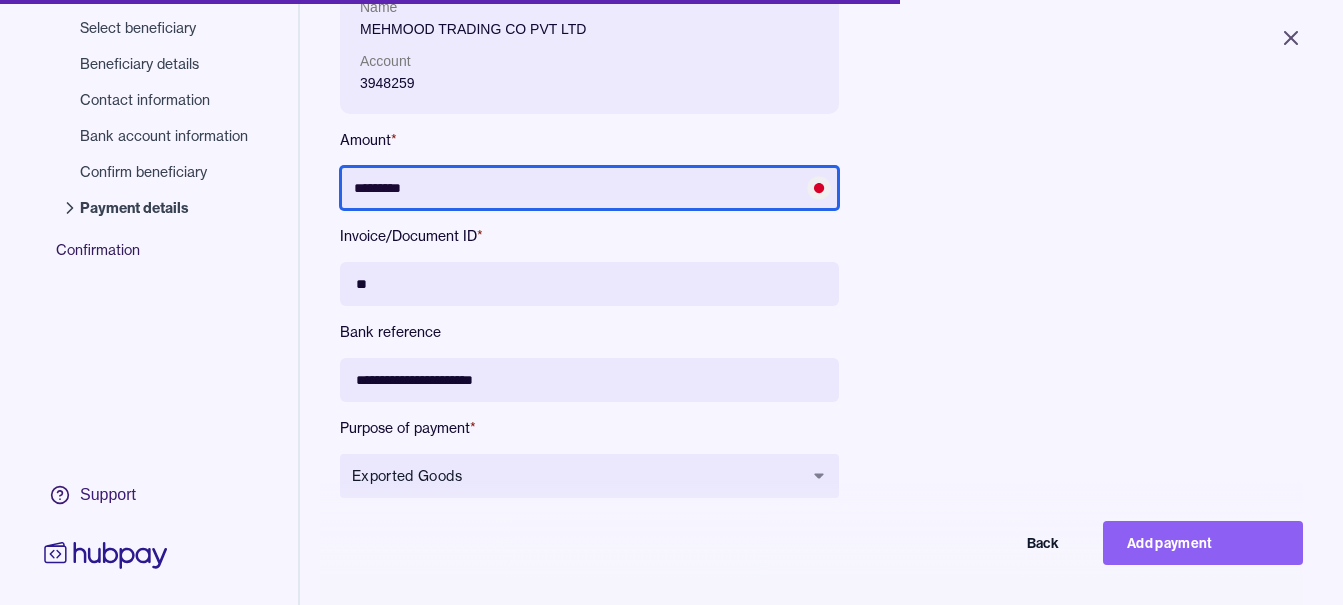 scroll, scrollTop: 268, scrollLeft: 0, axis: vertical 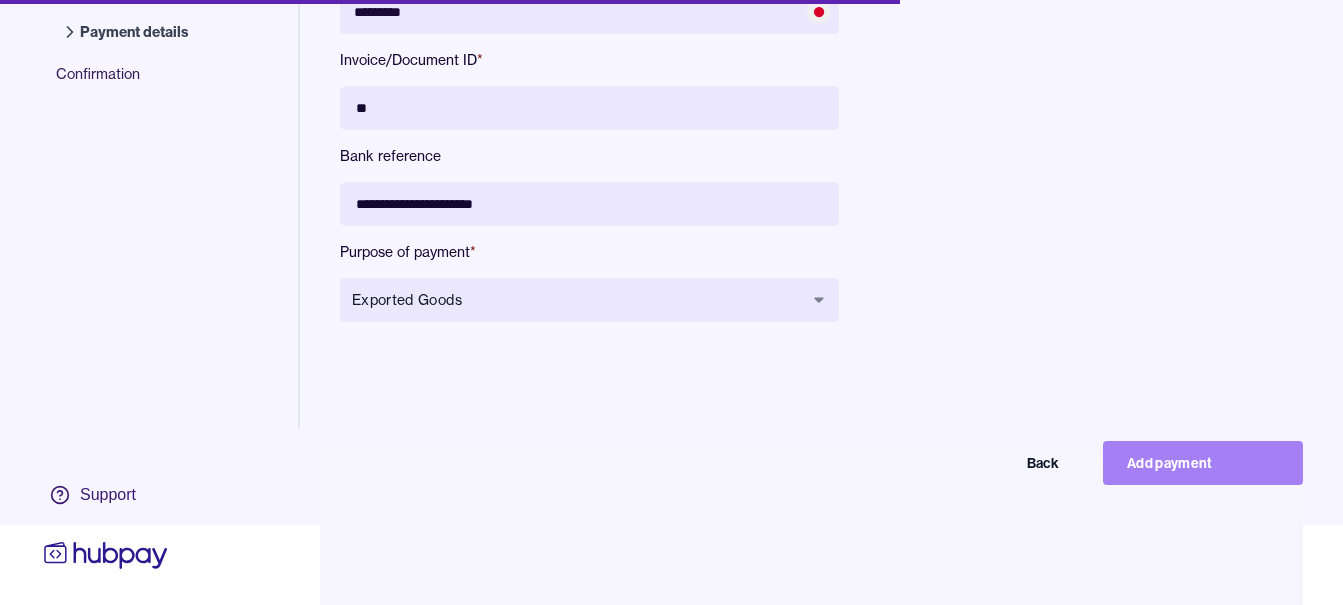 click on "Add payment" at bounding box center (1203, 463) 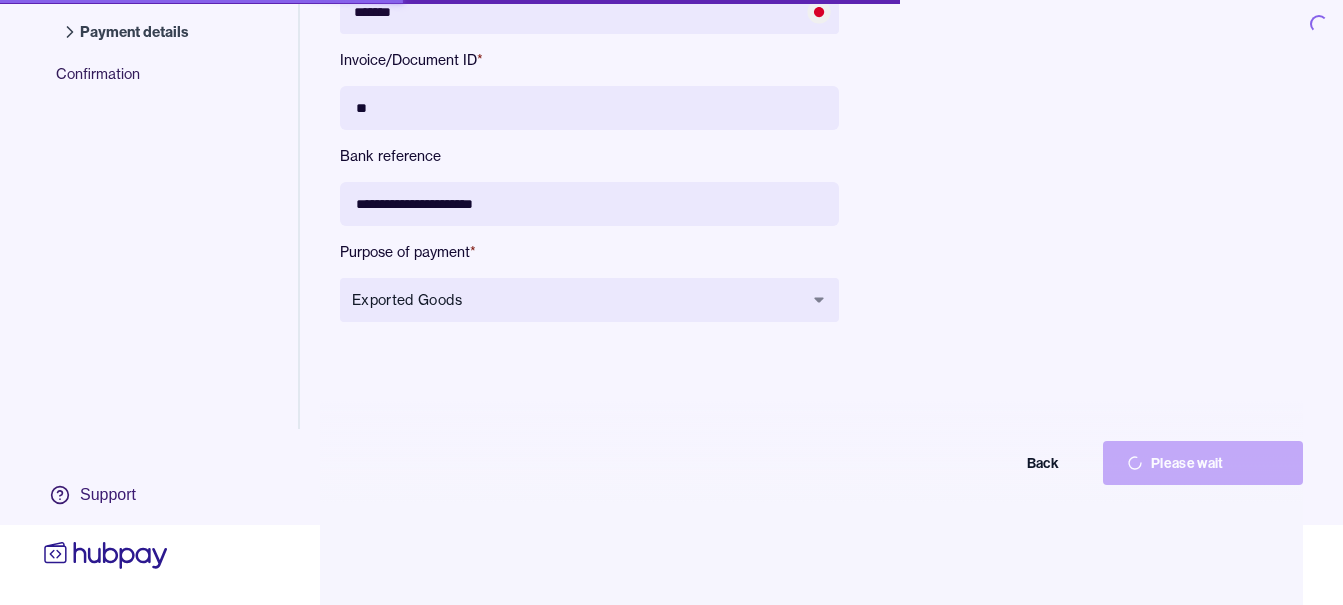 scroll, scrollTop: 0, scrollLeft: 0, axis: both 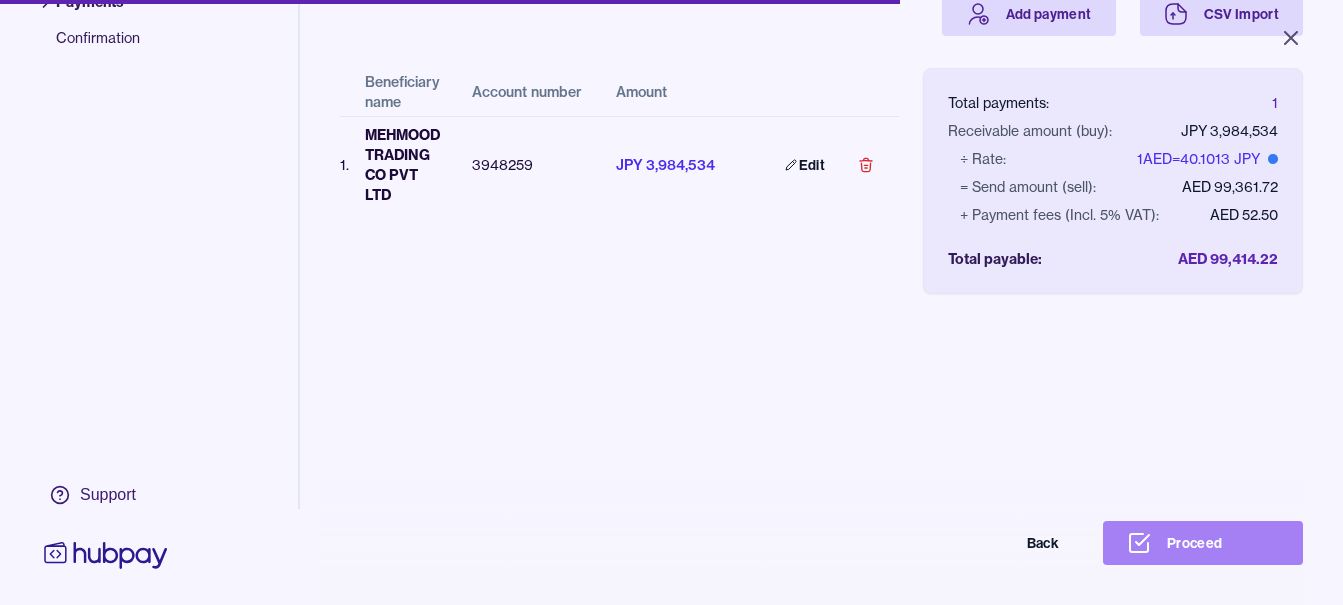 click on "Proceed" at bounding box center [1203, 543] 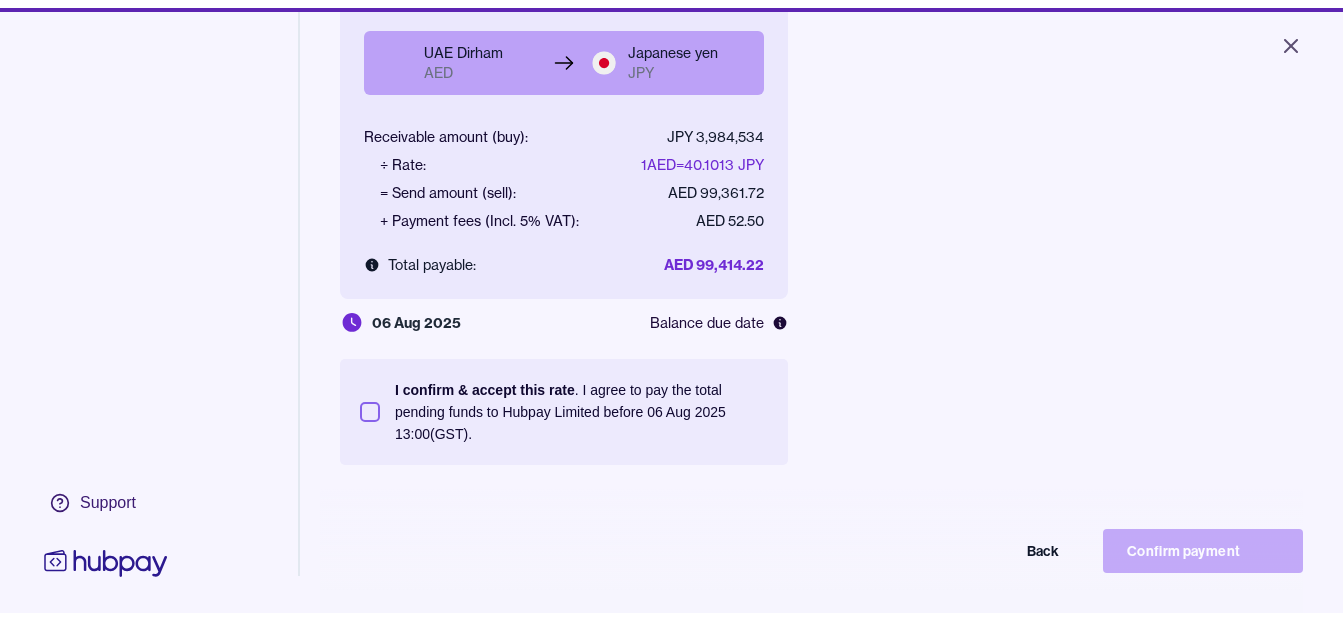 scroll, scrollTop: 268, scrollLeft: 0, axis: vertical 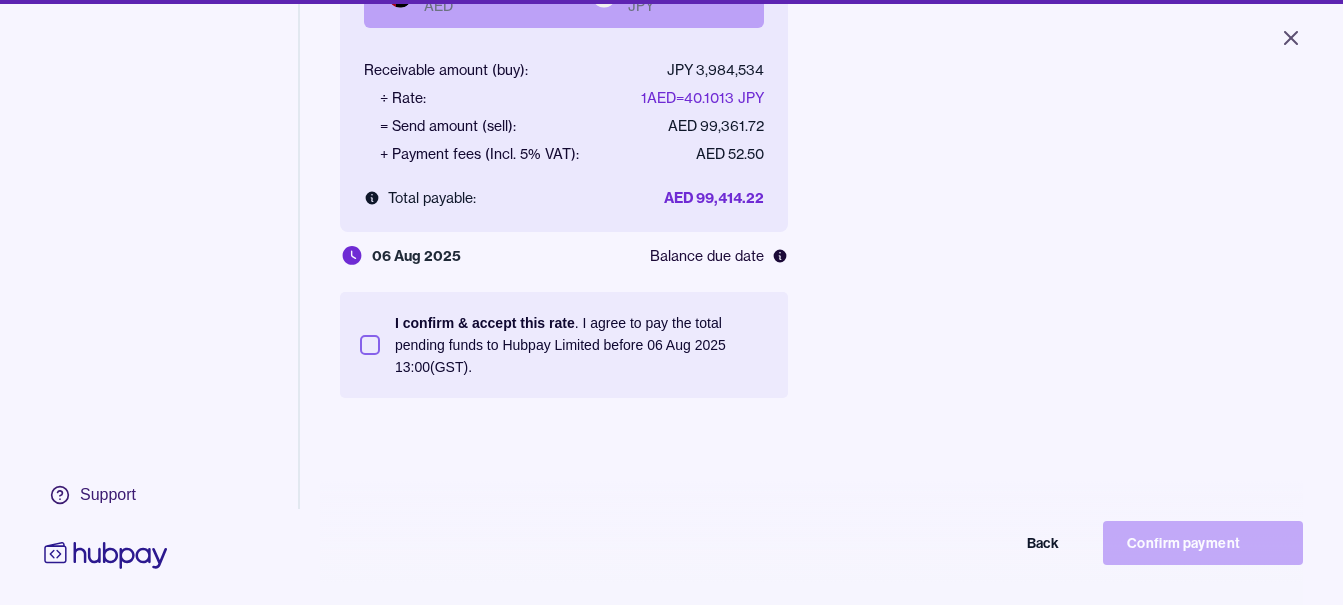 click on "I confirm & accept this rate . I agree to pay the total pending funds to Hubpay Limited before 06 [MONTH] [YEAR] 13:00 (GST)." at bounding box center [581, 345] 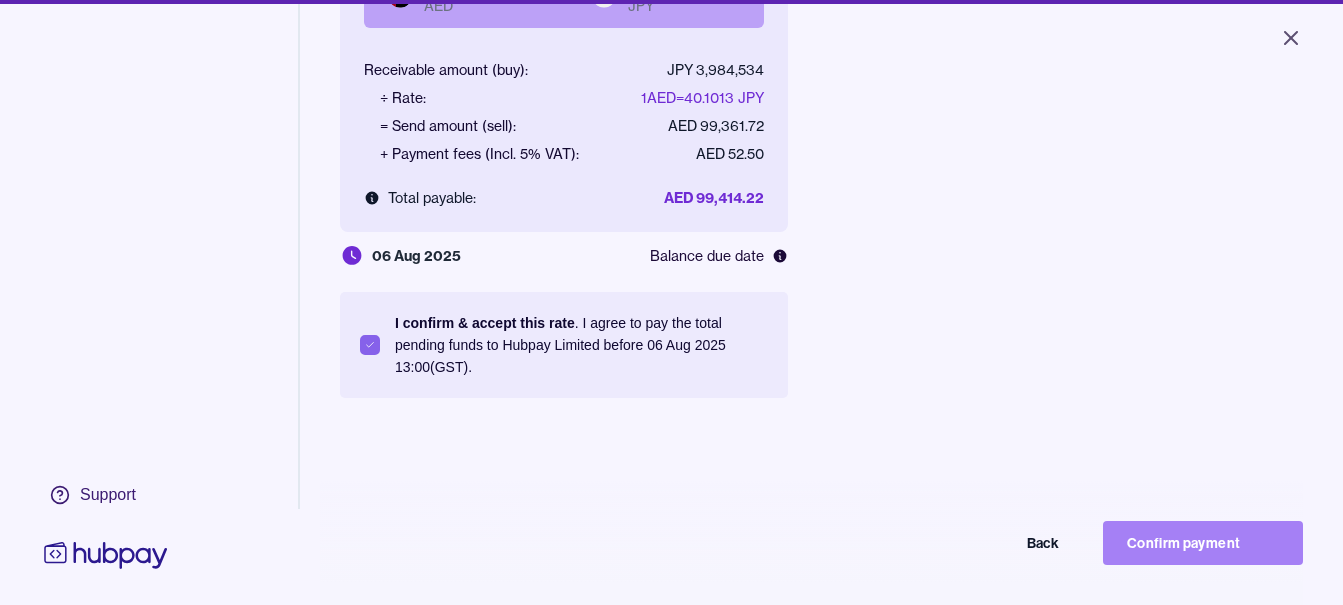 click on "Confirm payment" at bounding box center [1203, 543] 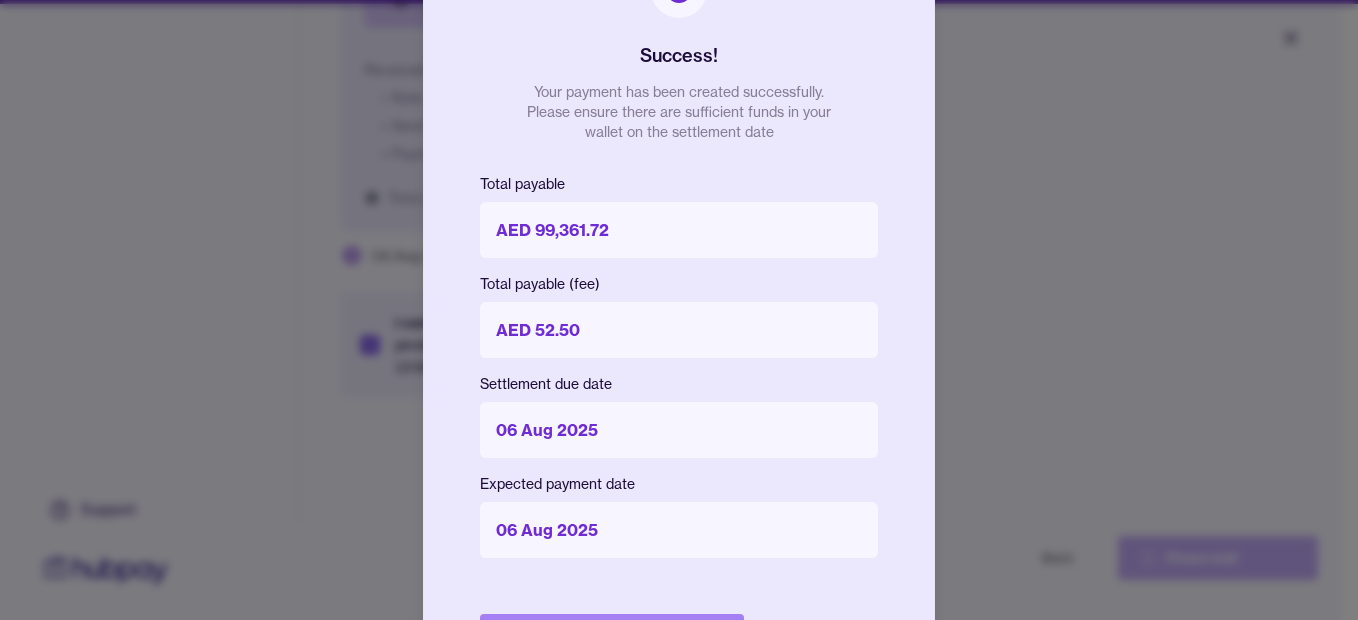 click on "Done" at bounding box center (612, 636) 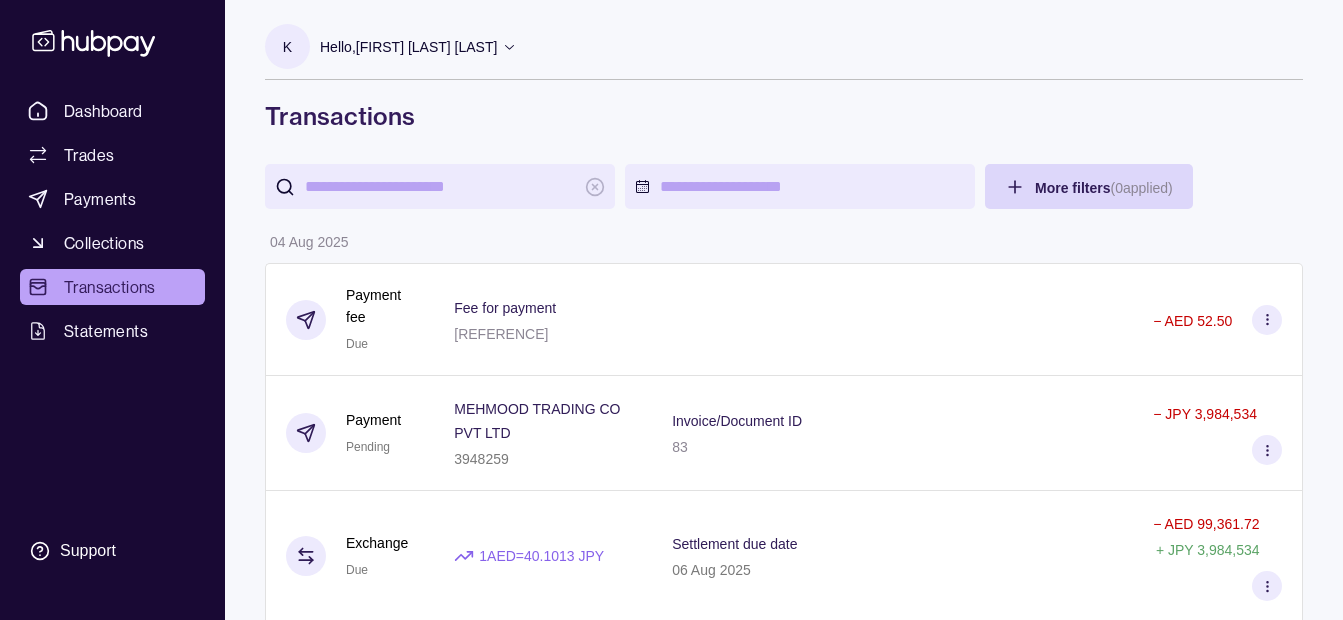 click on "Transactions" at bounding box center [112, 287] 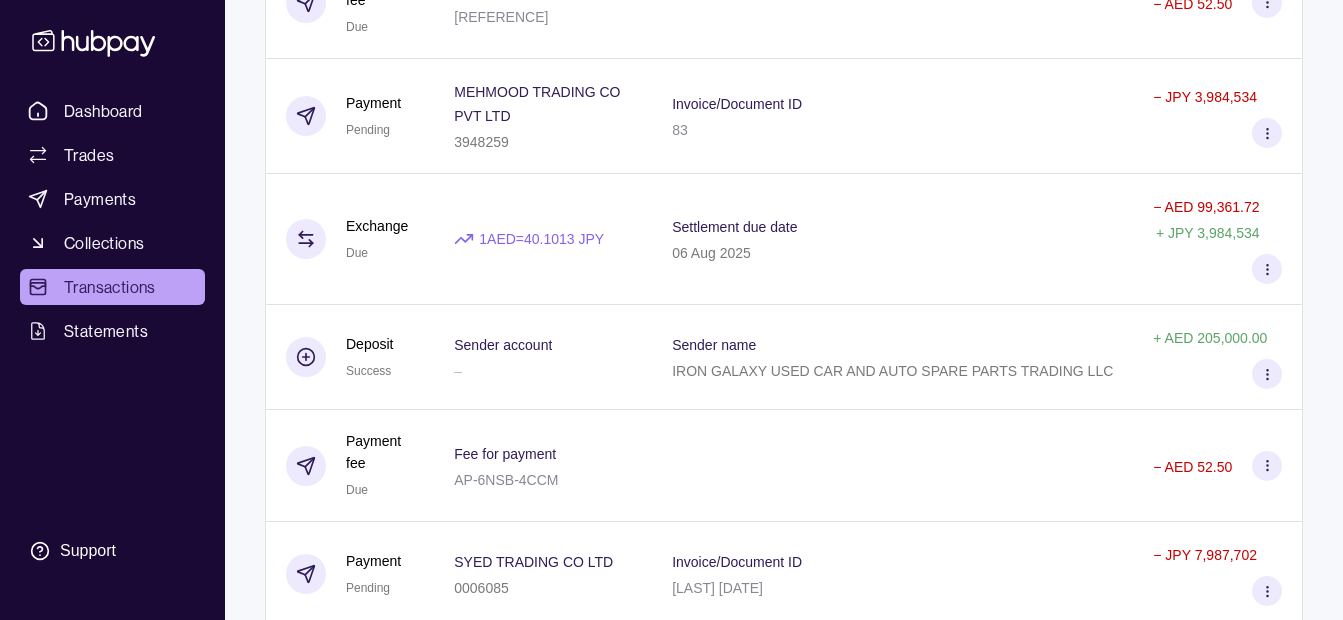scroll, scrollTop: 0, scrollLeft: 0, axis: both 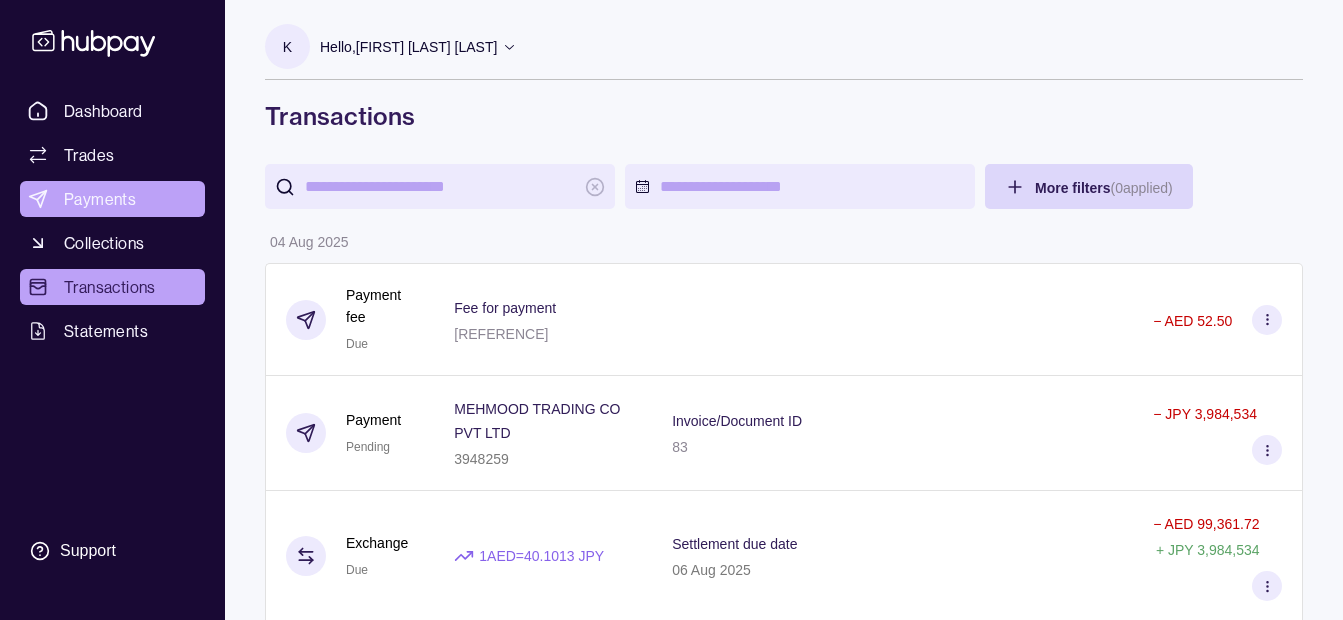 click on "Payments" at bounding box center [100, 199] 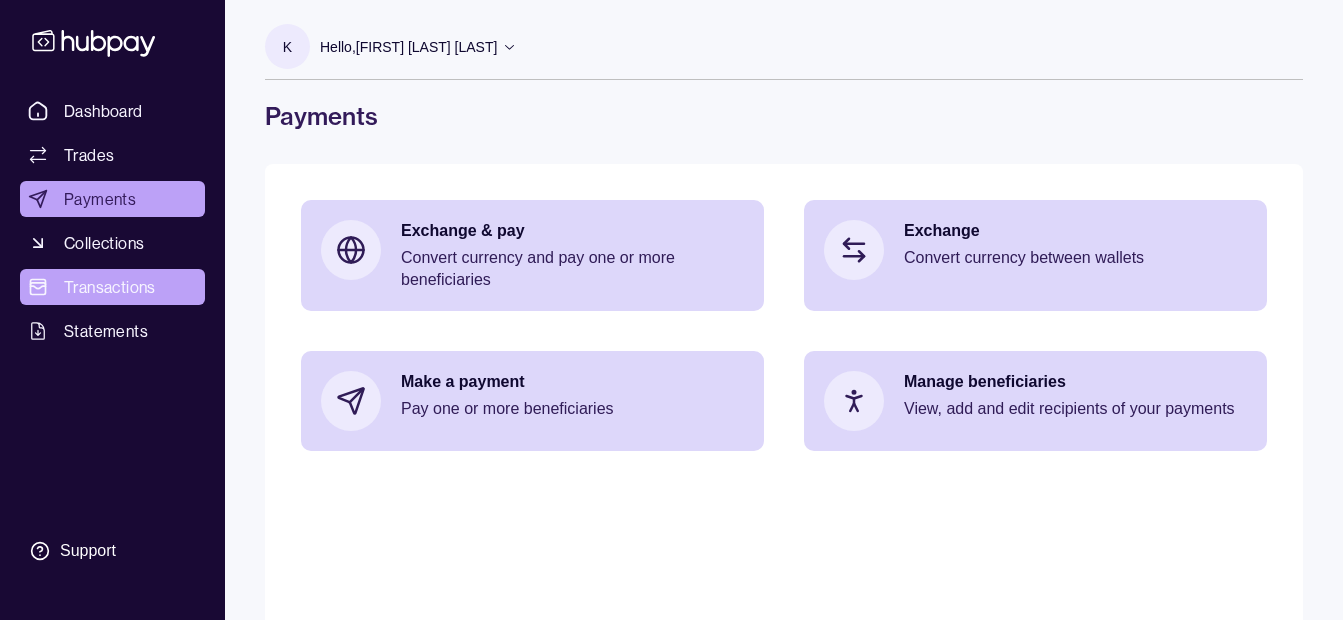 click on "Transactions" at bounding box center [110, 287] 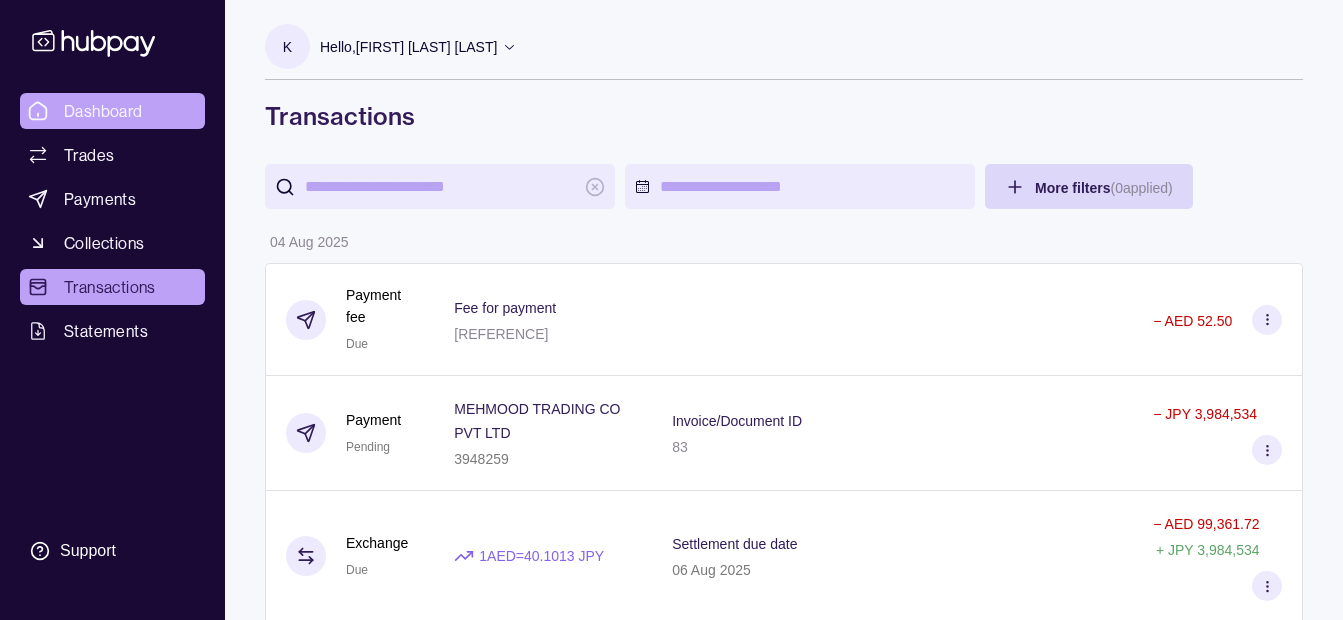 click on "Dashboard" at bounding box center [103, 111] 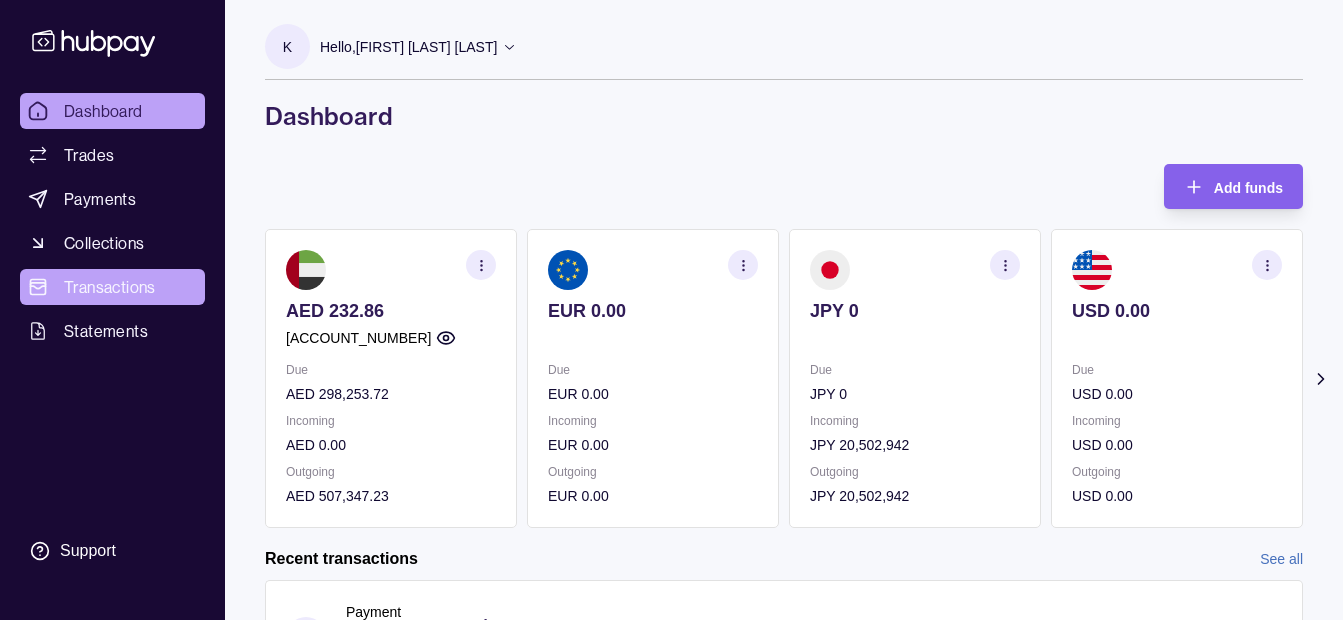 click on "Transactions" at bounding box center (110, 287) 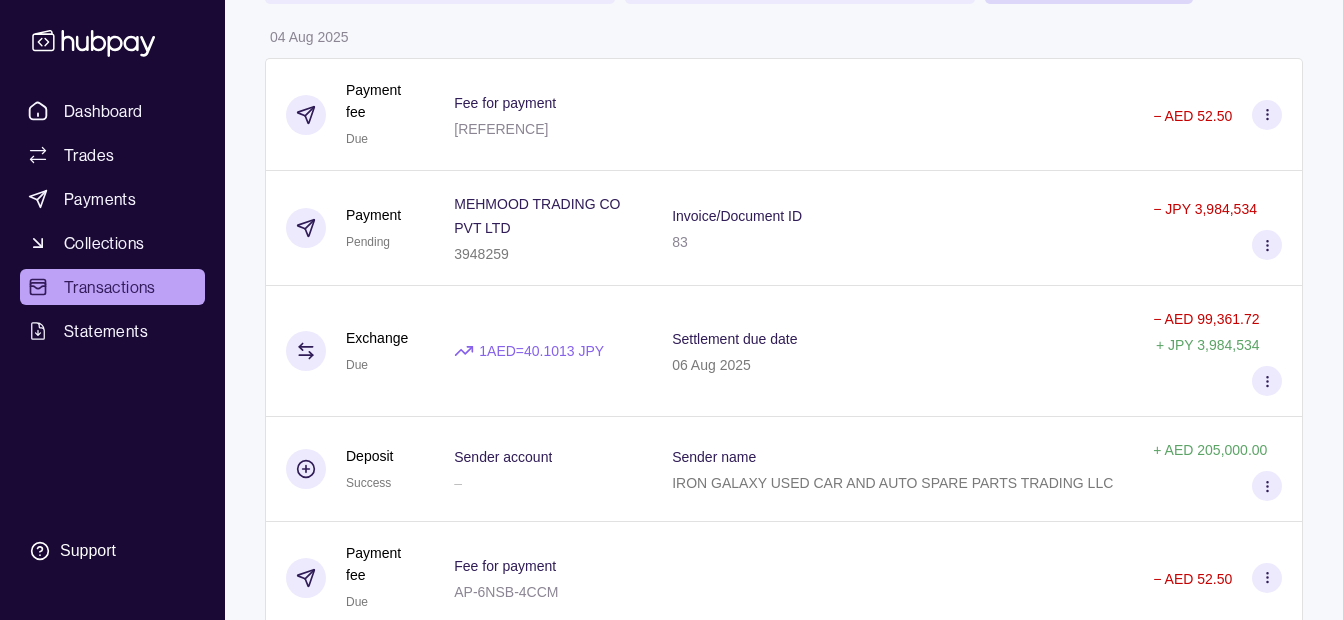 scroll, scrollTop: 0, scrollLeft: 0, axis: both 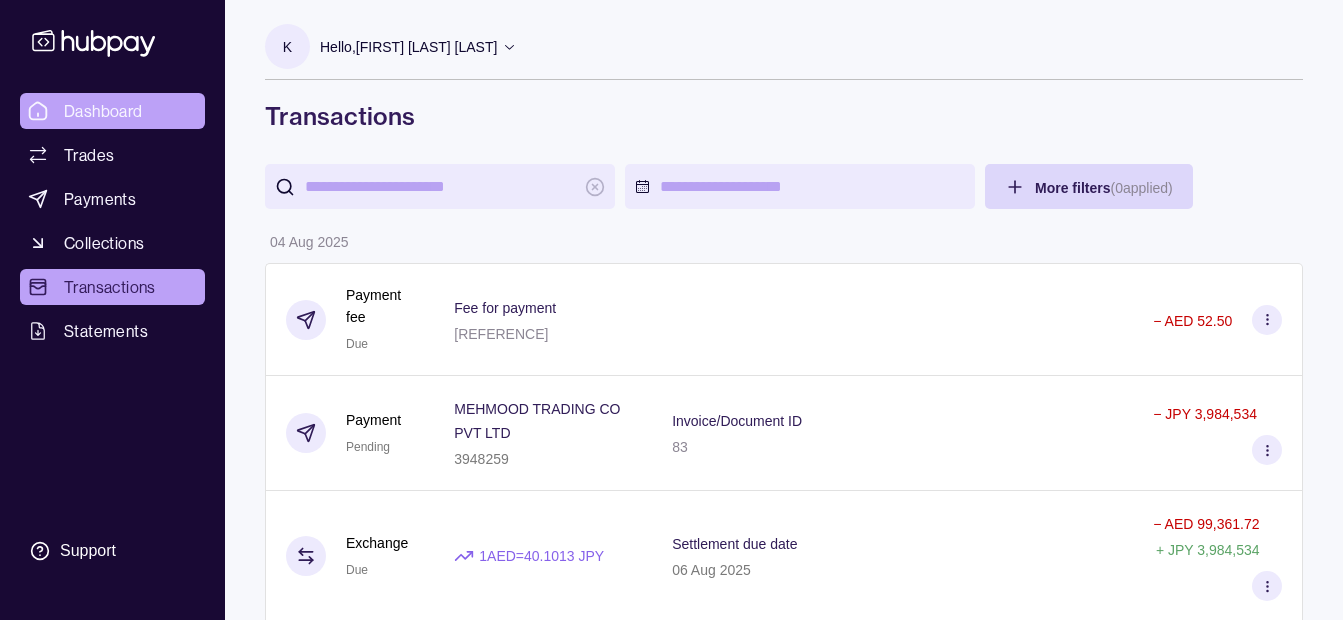 click on "Dashboard" at bounding box center (103, 111) 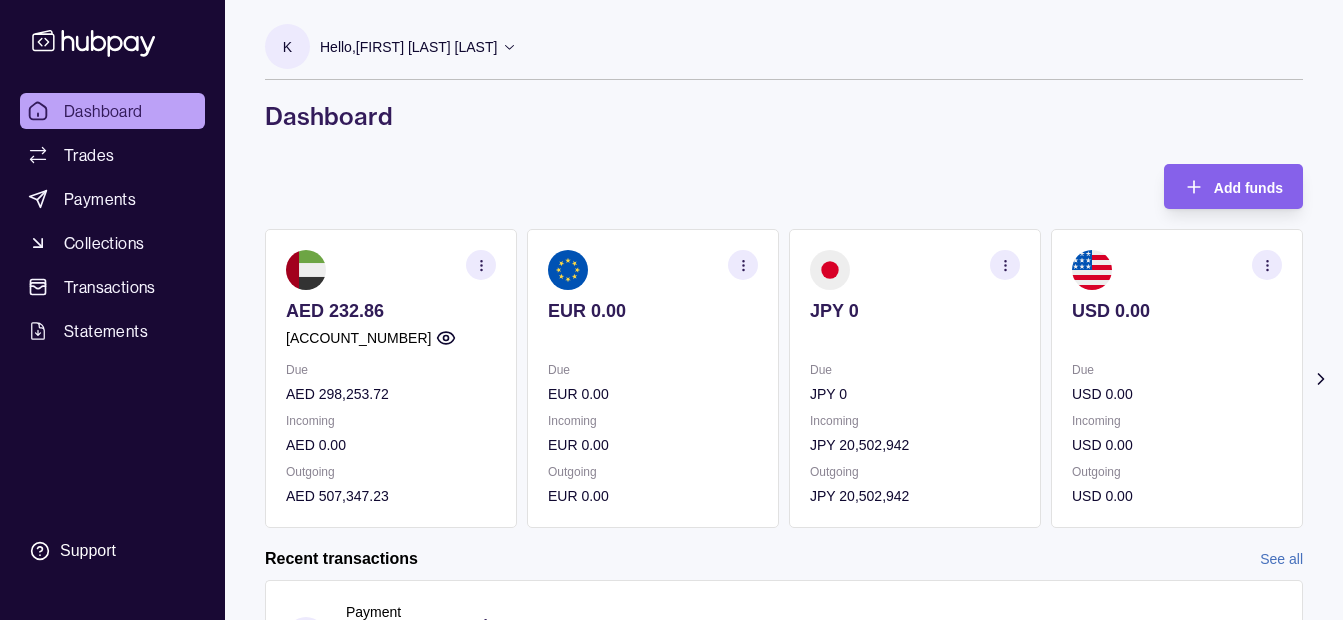 click on "Dashboard Trades Payments Collections Transactions Statements" at bounding box center (112, 221) 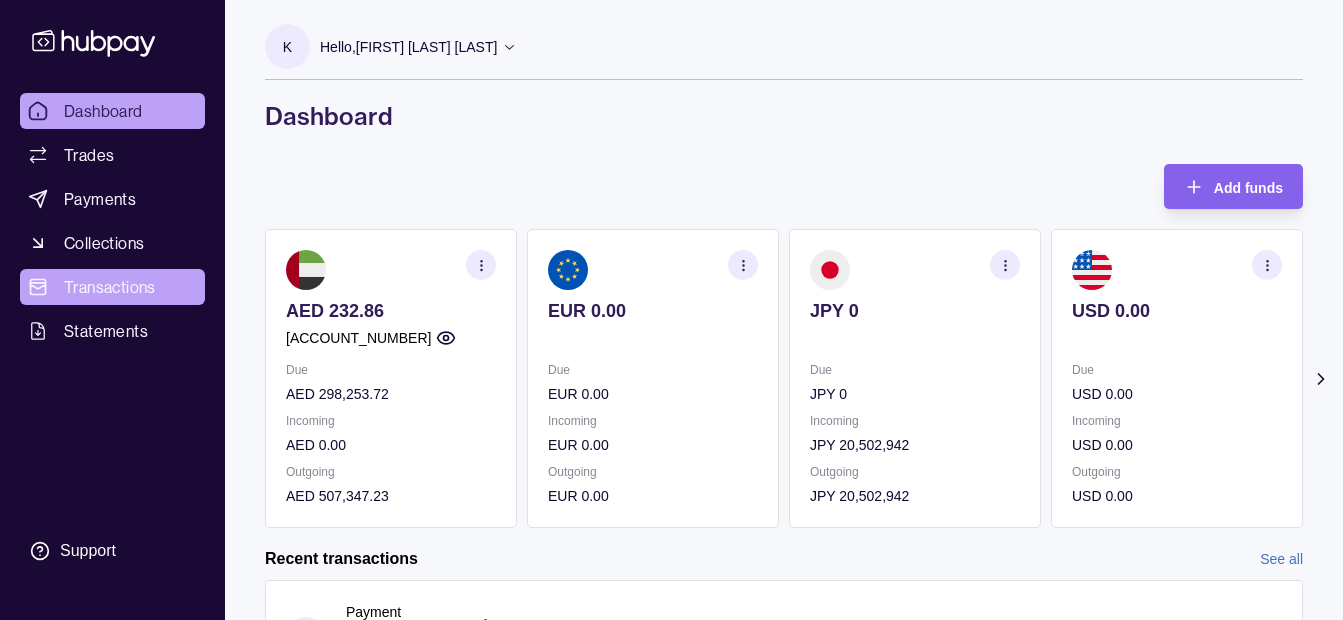 click on "Transactions" at bounding box center [110, 287] 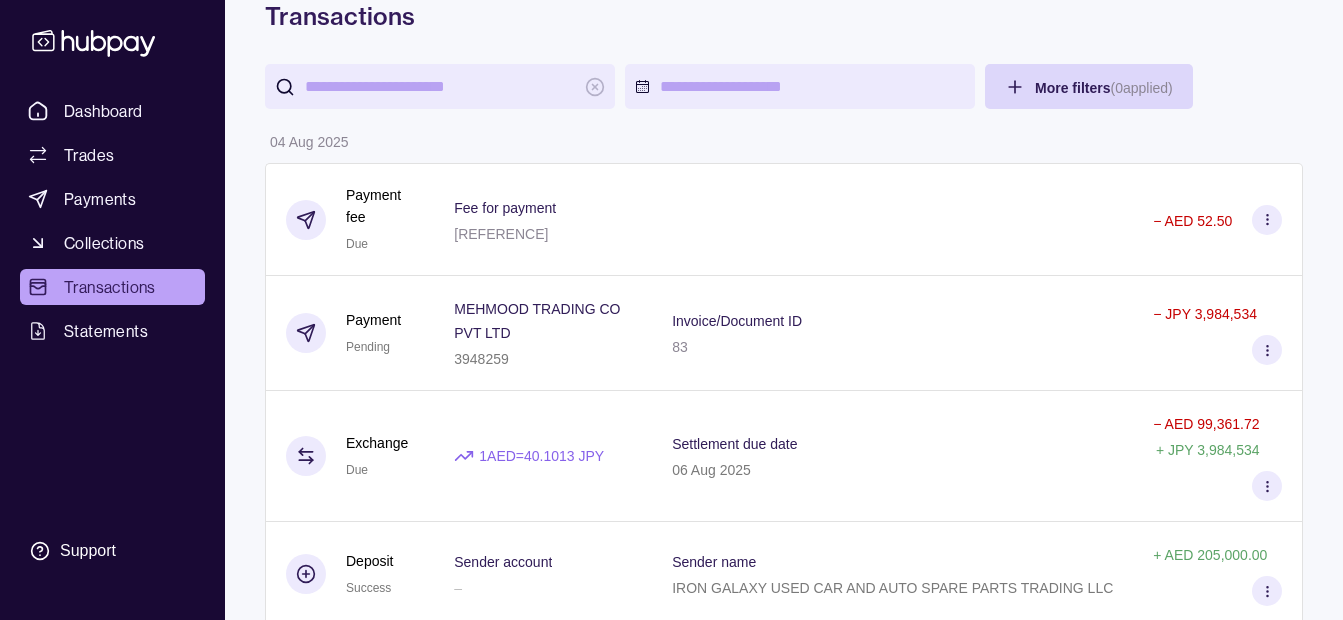 scroll, scrollTop: 0, scrollLeft: 0, axis: both 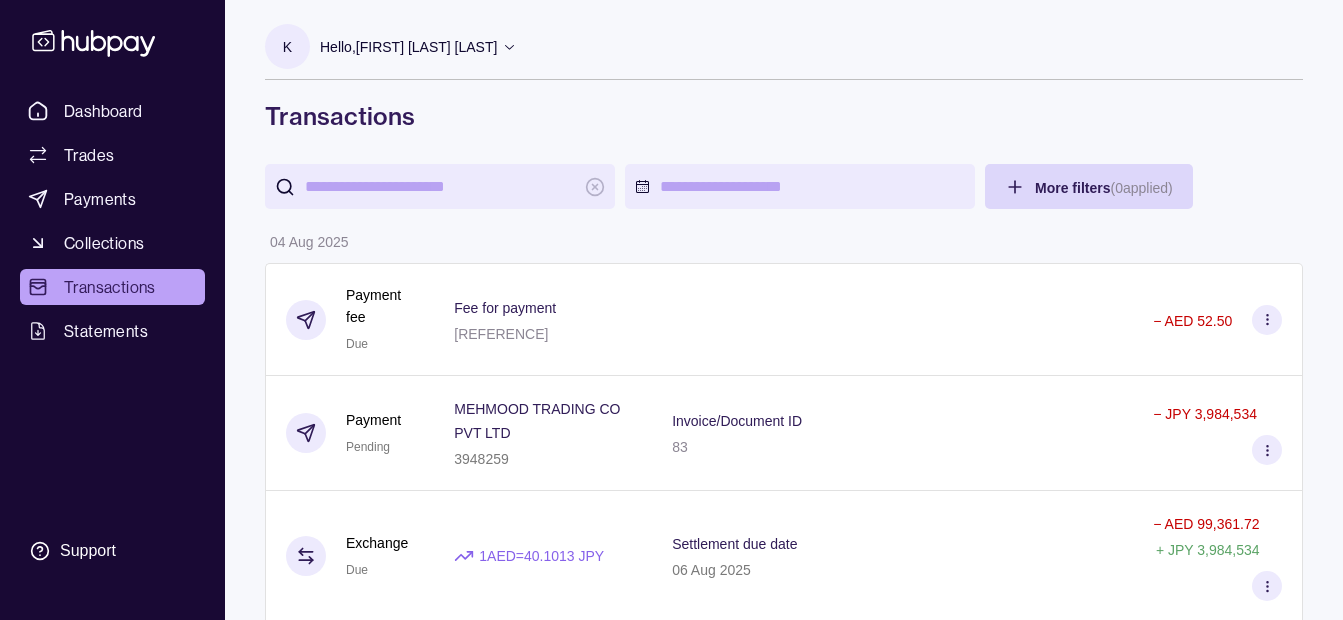 click on "Hello, [FIRST] [LAST] [LAST]" at bounding box center (408, 47) 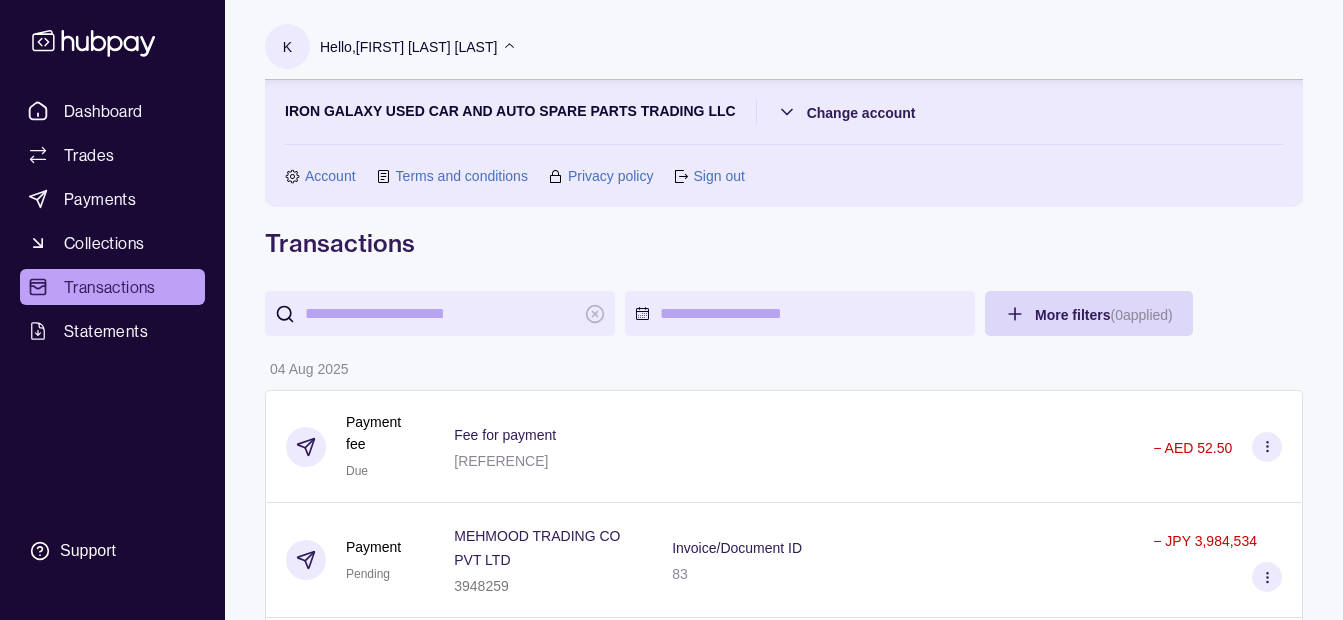 click on "Hello, [FIRST] [LAST] [LAST]" at bounding box center [408, 47] 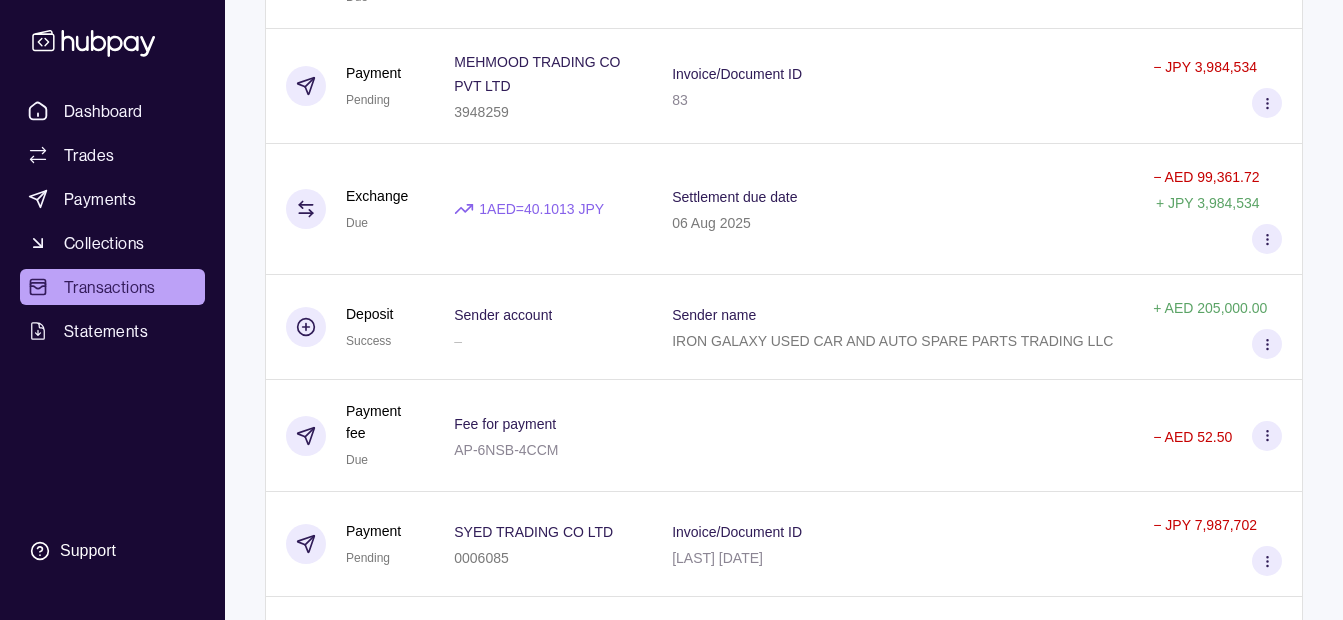 scroll, scrollTop: 200, scrollLeft: 0, axis: vertical 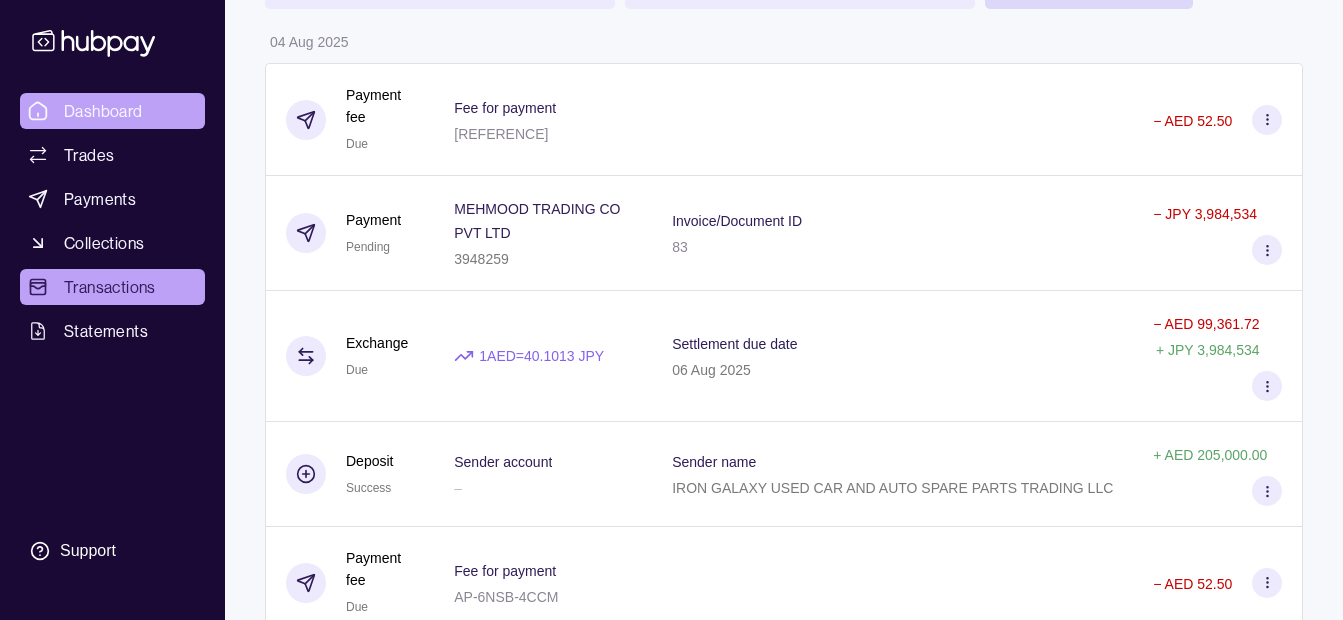click on "Dashboard" at bounding box center (103, 111) 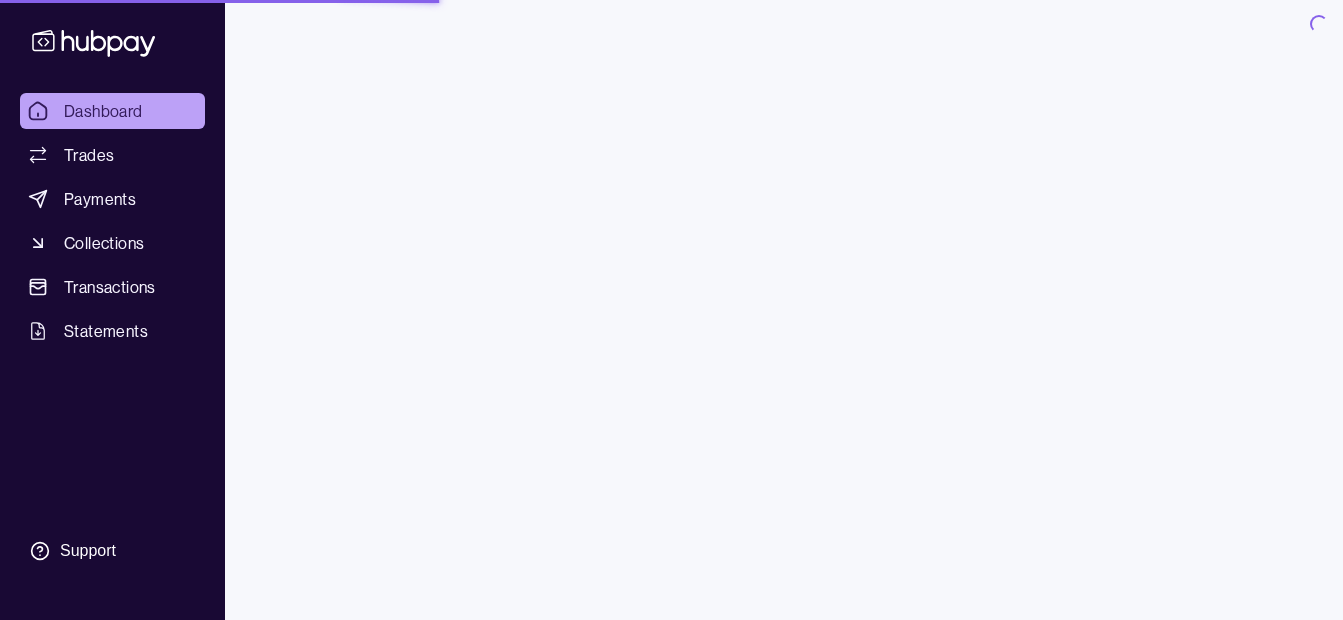 scroll, scrollTop: 0, scrollLeft: 0, axis: both 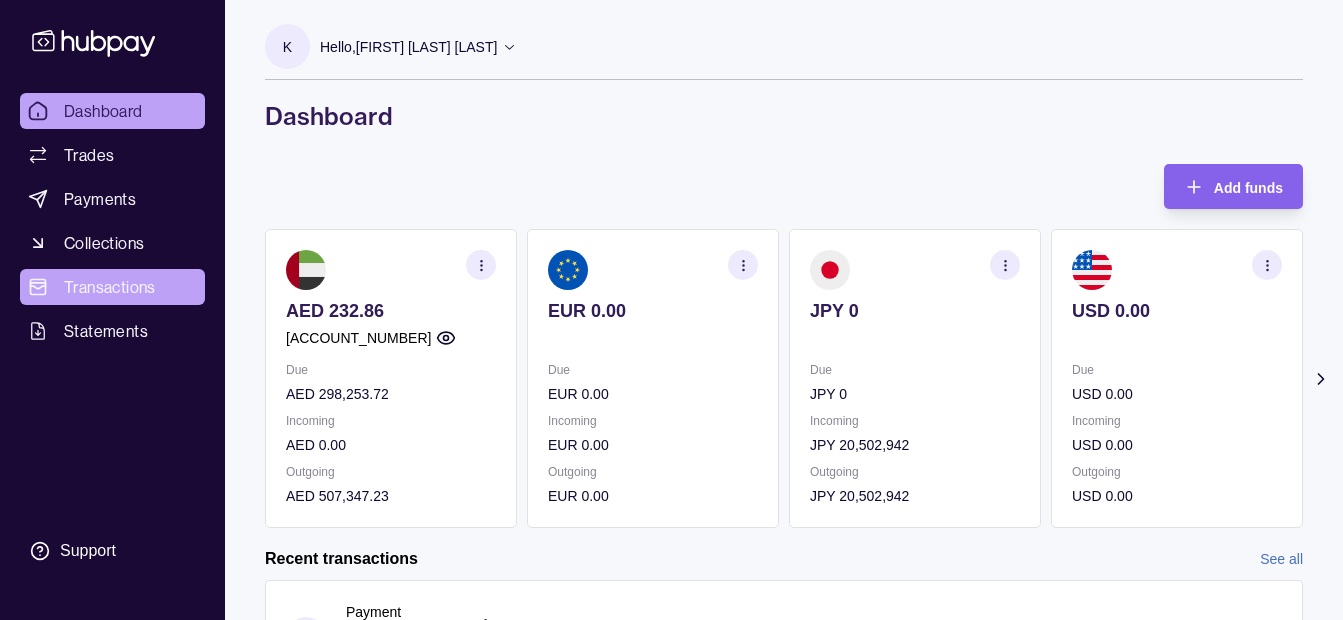 click on "Transactions" at bounding box center (110, 287) 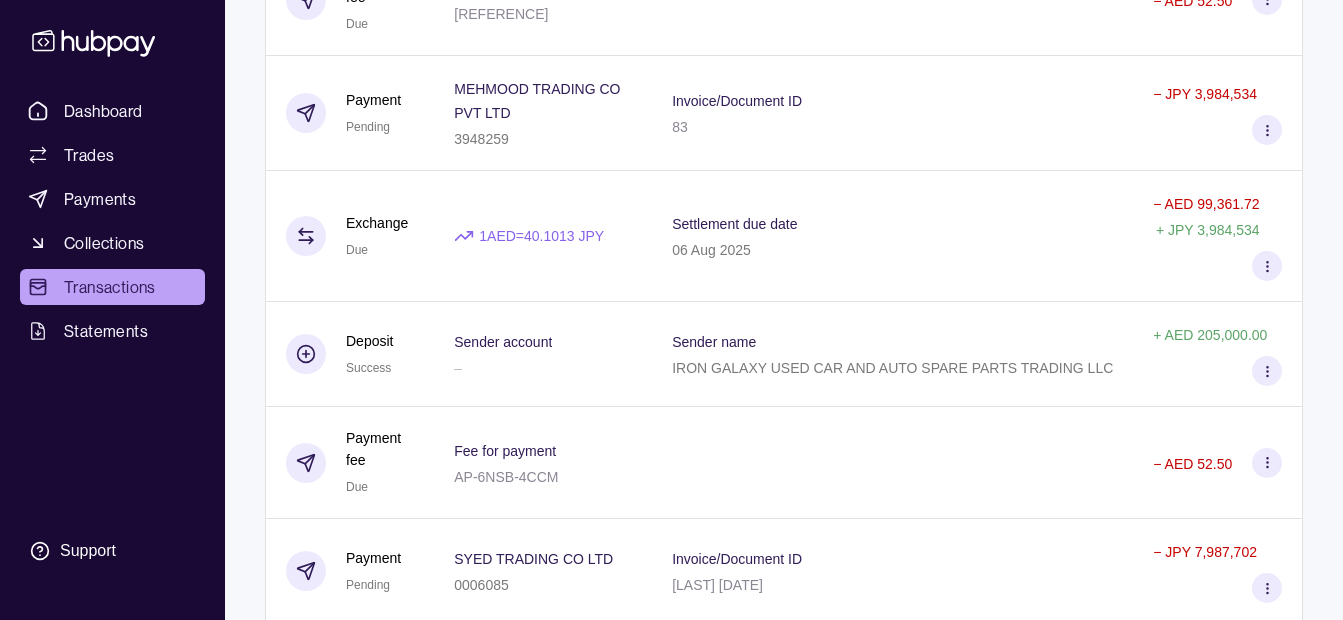 scroll, scrollTop: 0, scrollLeft: 0, axis: both 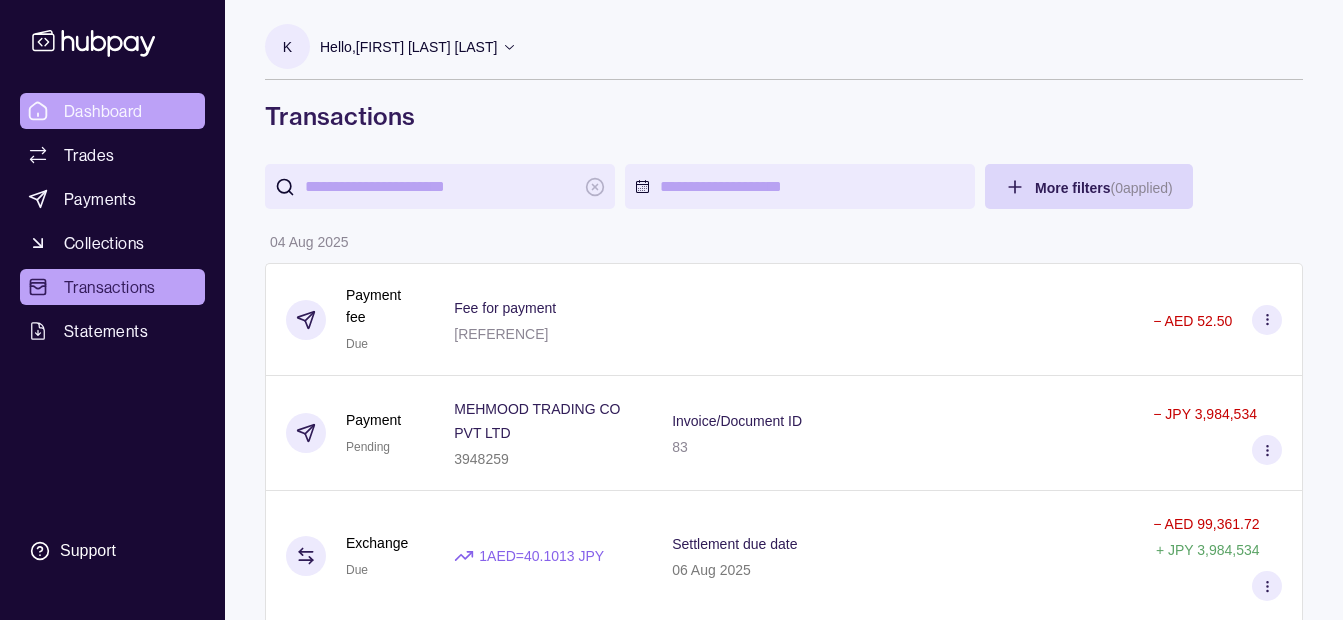 click on "Dashboard" at bounding box center (112, 111) 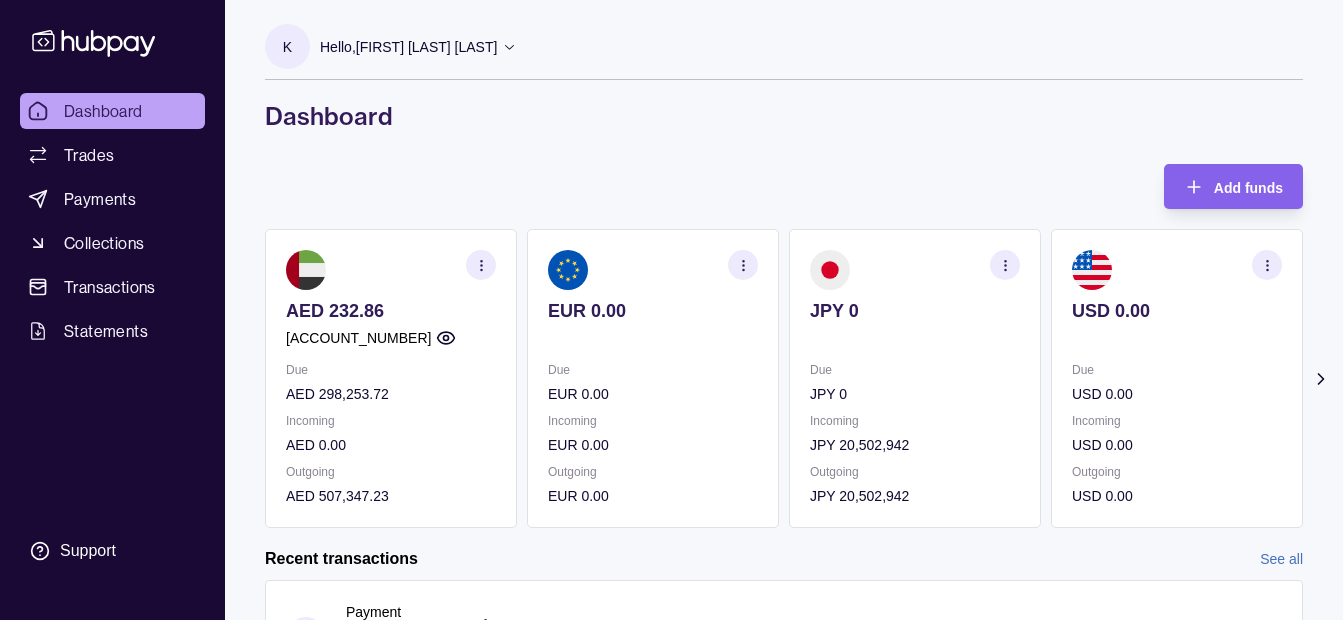 click on "Hello, [FIRST] [LAST] [LAST]" at bounding box center (418, 47) 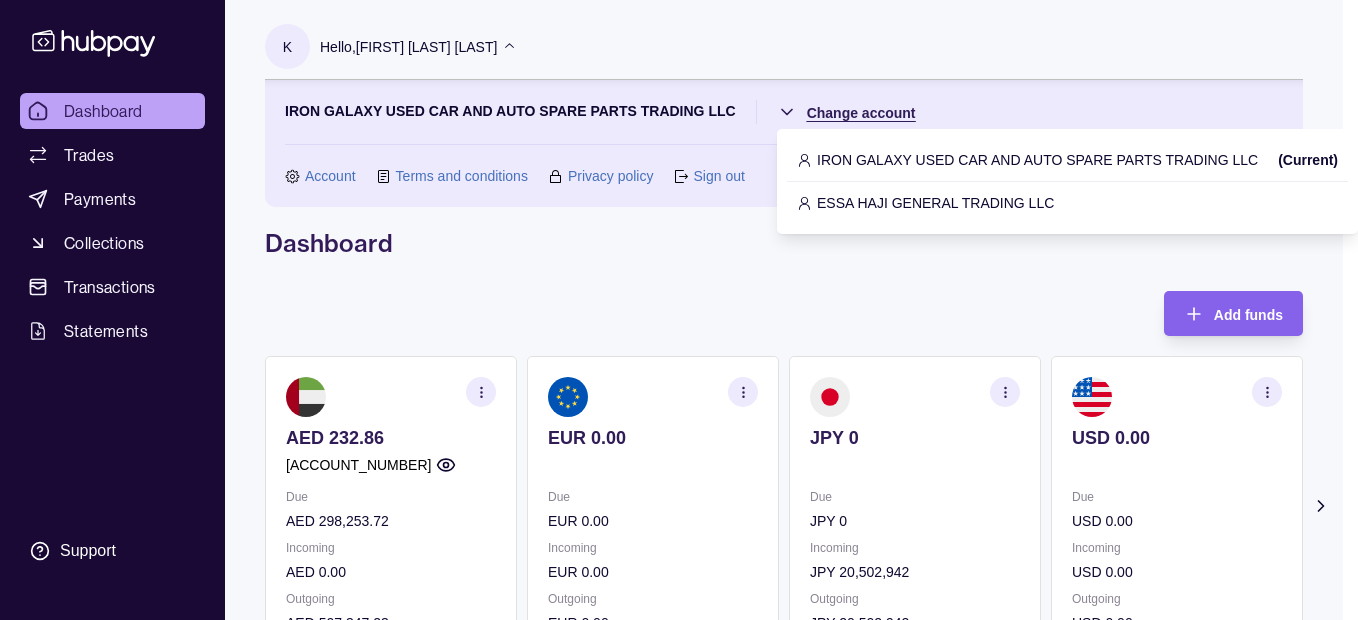 click on "Dashboard Trades Payments Collections Transactions Statements Support K Hello, [FIRST] [LAST] [LAST] IRON GALAXY USED CAR AND AUTO SPARE PARTS TRADING LLC Change account Account Terms and conditions Privacy policy Sign out Dashboard Add funds AED [AMOUNT] [ACCOUNT_NUMBER] Due AED [AMOUNT] Incoming AED 0.00 Outgoing AED [AMOUNT] EUR 0.00               Due EUR 0.00 Incoming EUR 0.00 Outgoing EUR 0.00 JPY 0                 Due JPY 0 Incoming JPY [AMOUNT] Outgoing JPY [AMOUNT] USD 0.00                 Due USD 0.00 Incoming USD 0.00 Outgoing USD 0.00 Amount" at bounding box center [679, 673] 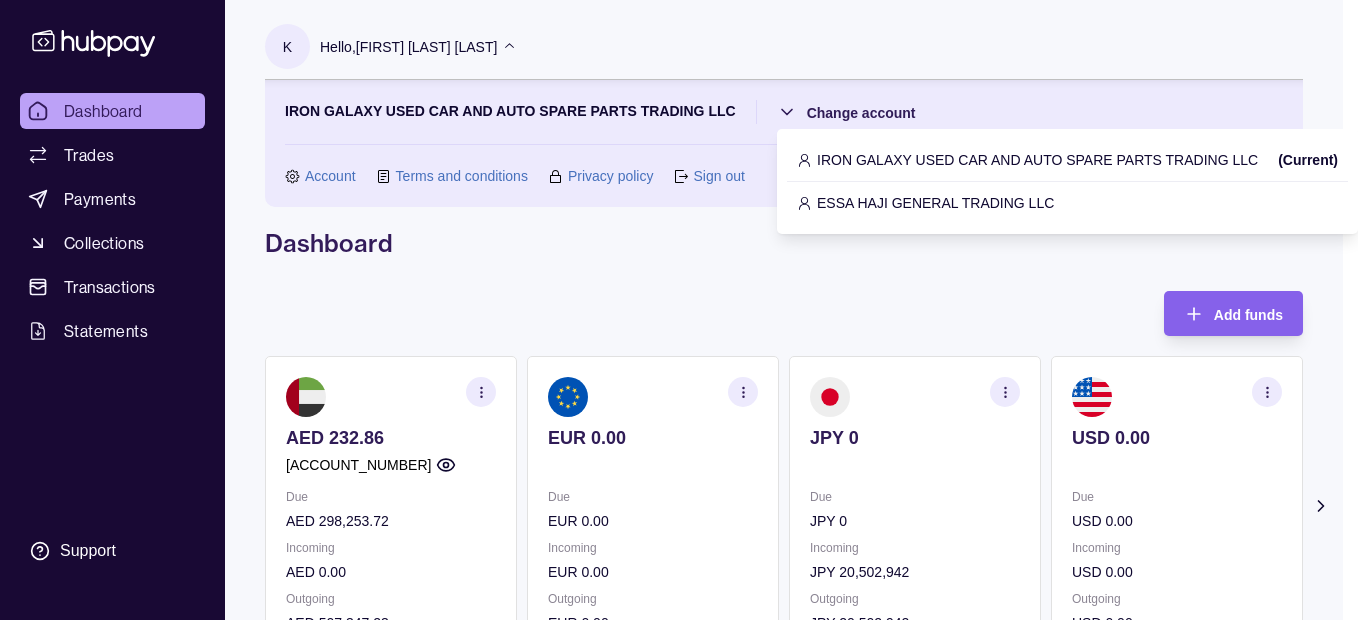 click on "ESSA HAJI GENERAL TRADING LLC" at bounding box center [935, 203] 